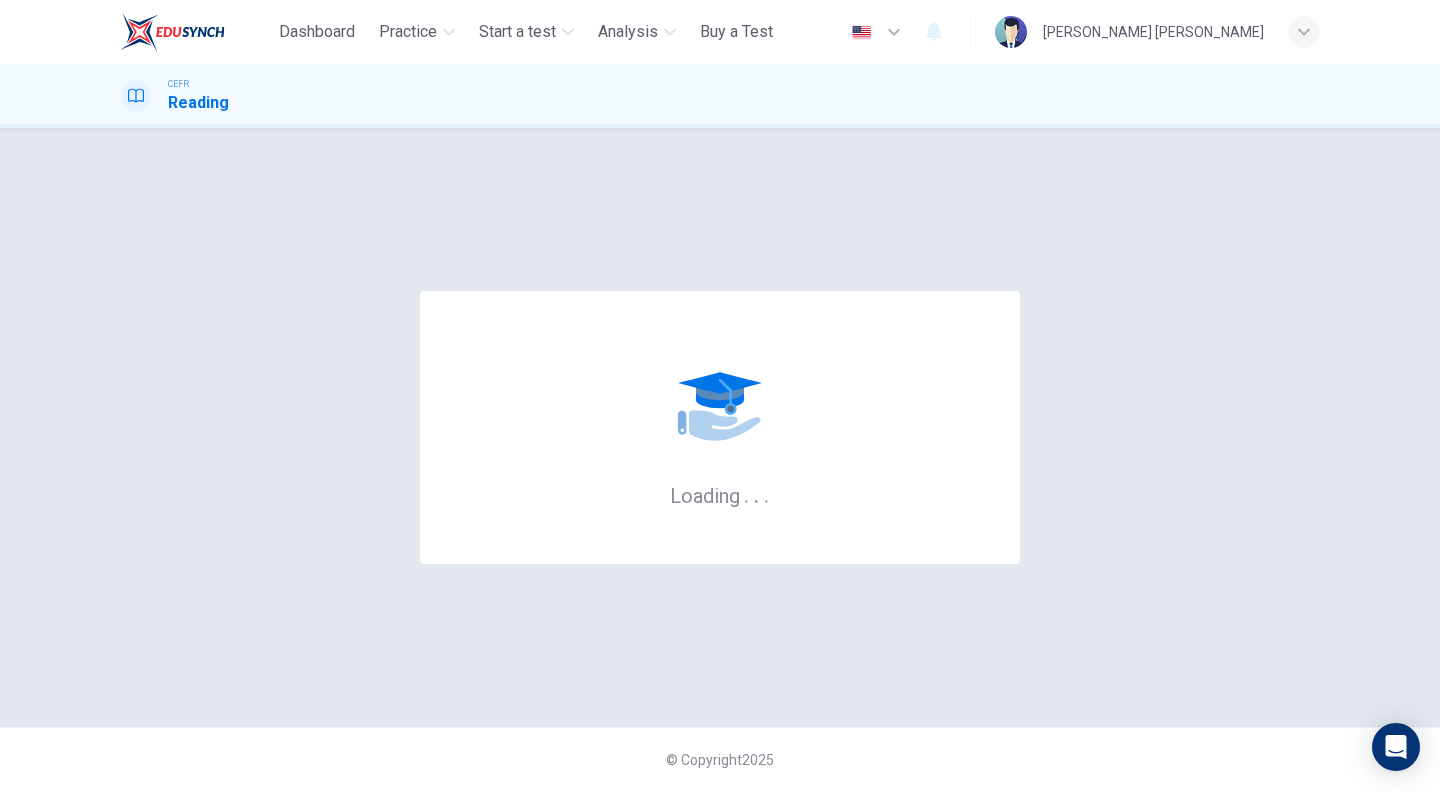 scroll, scrollTop: 0, scrollLeft: 0, axis: both 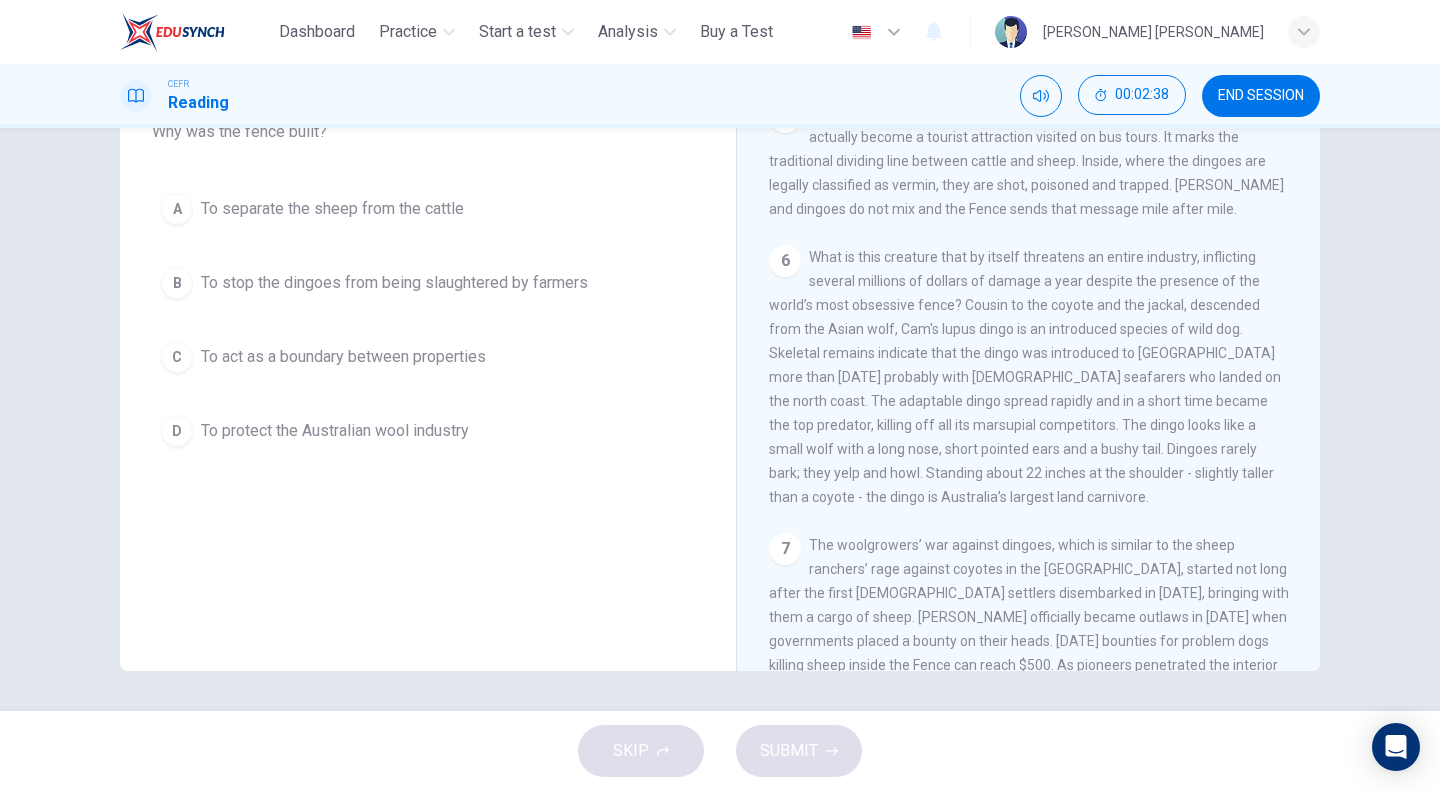 drag, startPoint x: 1245, startPoint y: 521, endPoint x: 1028, endPoint y: 515, distance: 217.08293 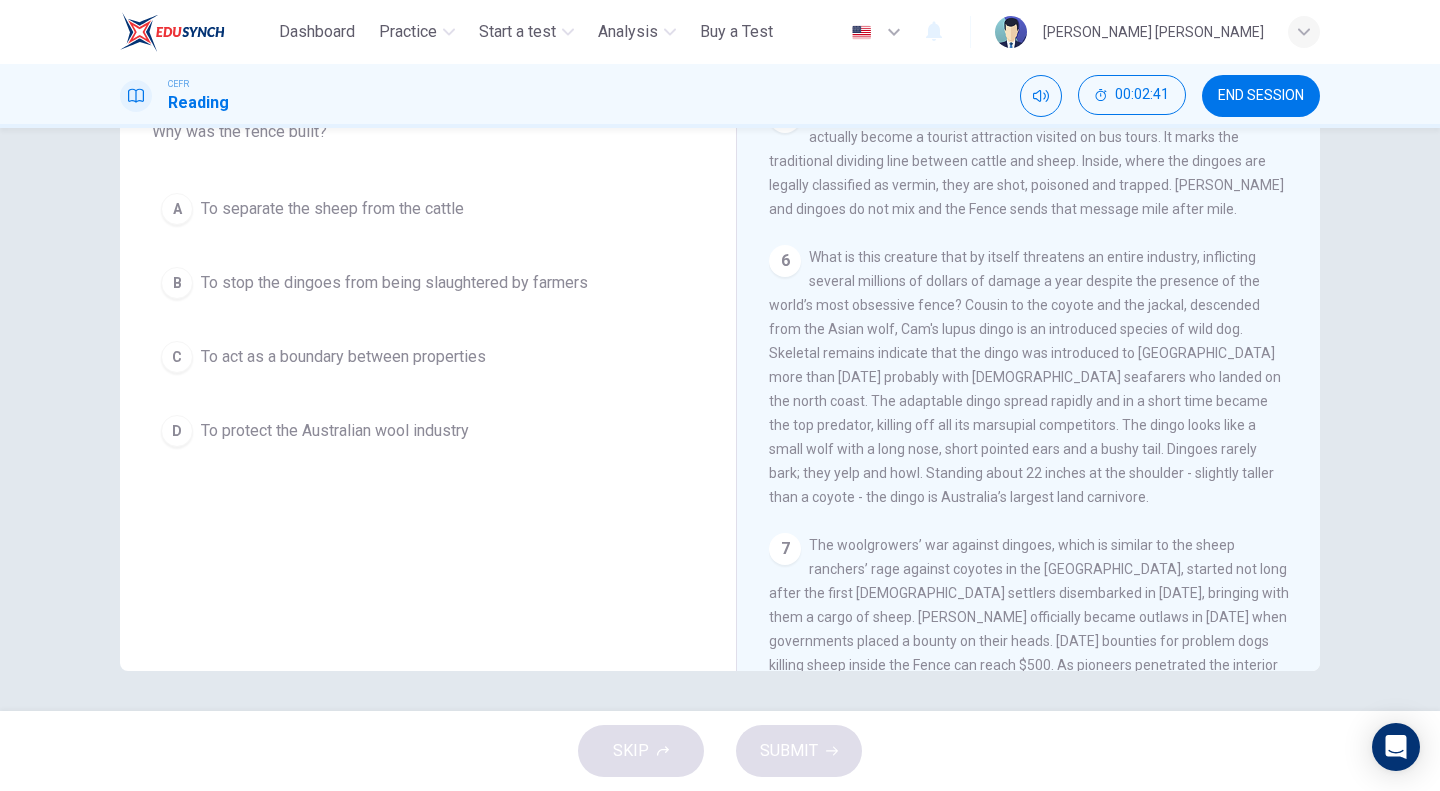 drag, startPoint x: 914, startPoint y: 399, endPoint x: 1119, endPoint y: 399, distance: 205 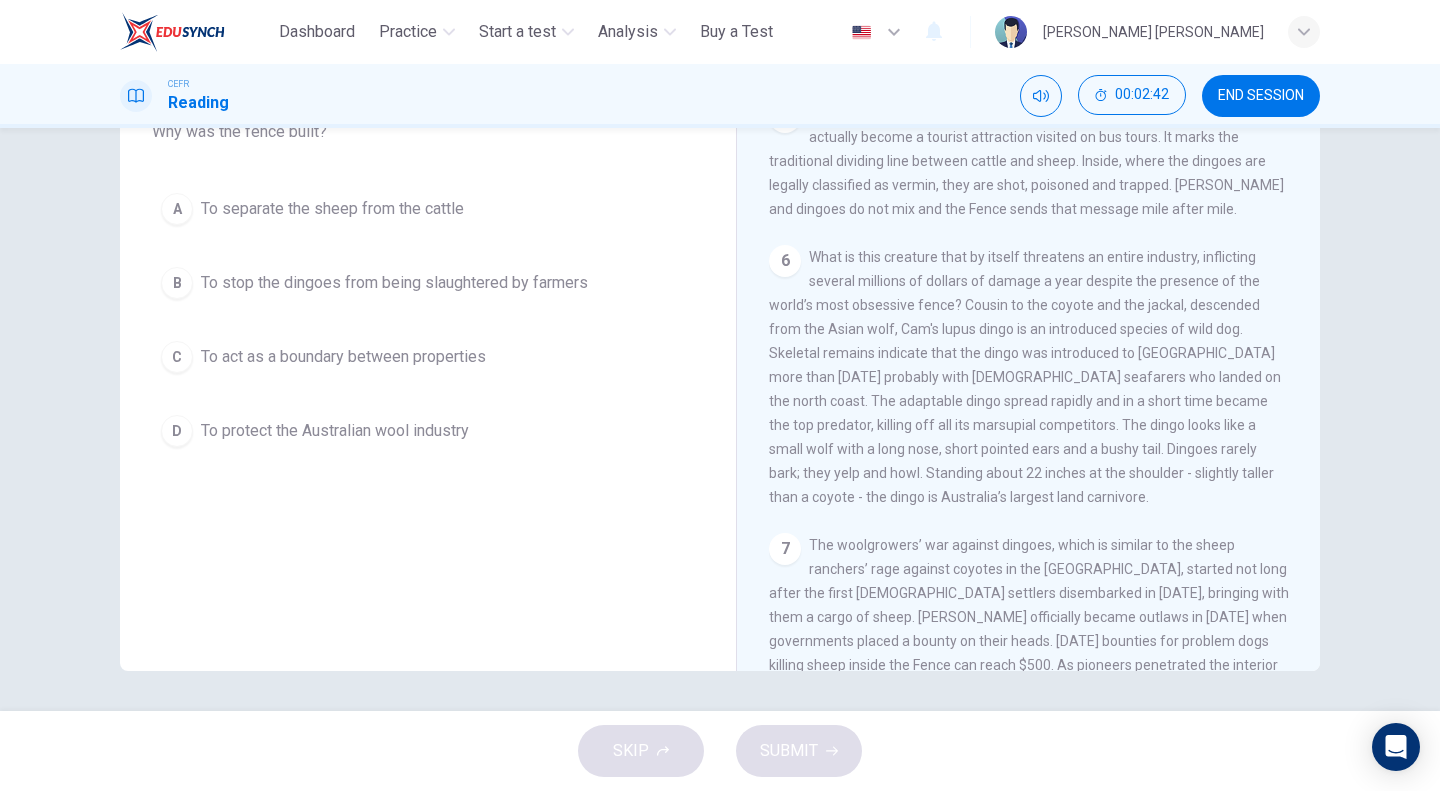 drag, startPoint x: 1140, startPoint y: 410, endPoint x: 1156, endPoint y: 411, distance: 16.03122 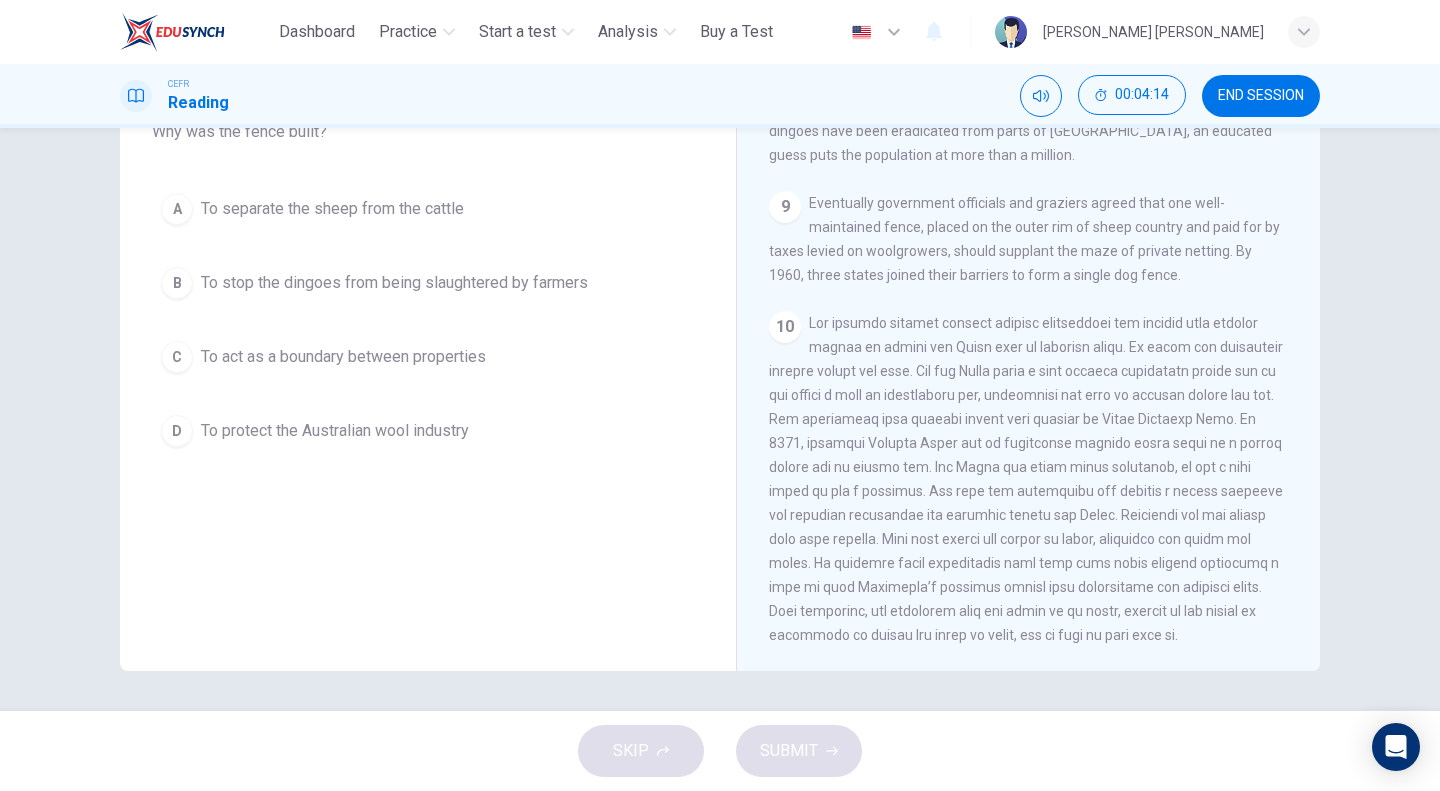 scroll, scrollTop: 1830, scrollLeft: 0, axis: vertical 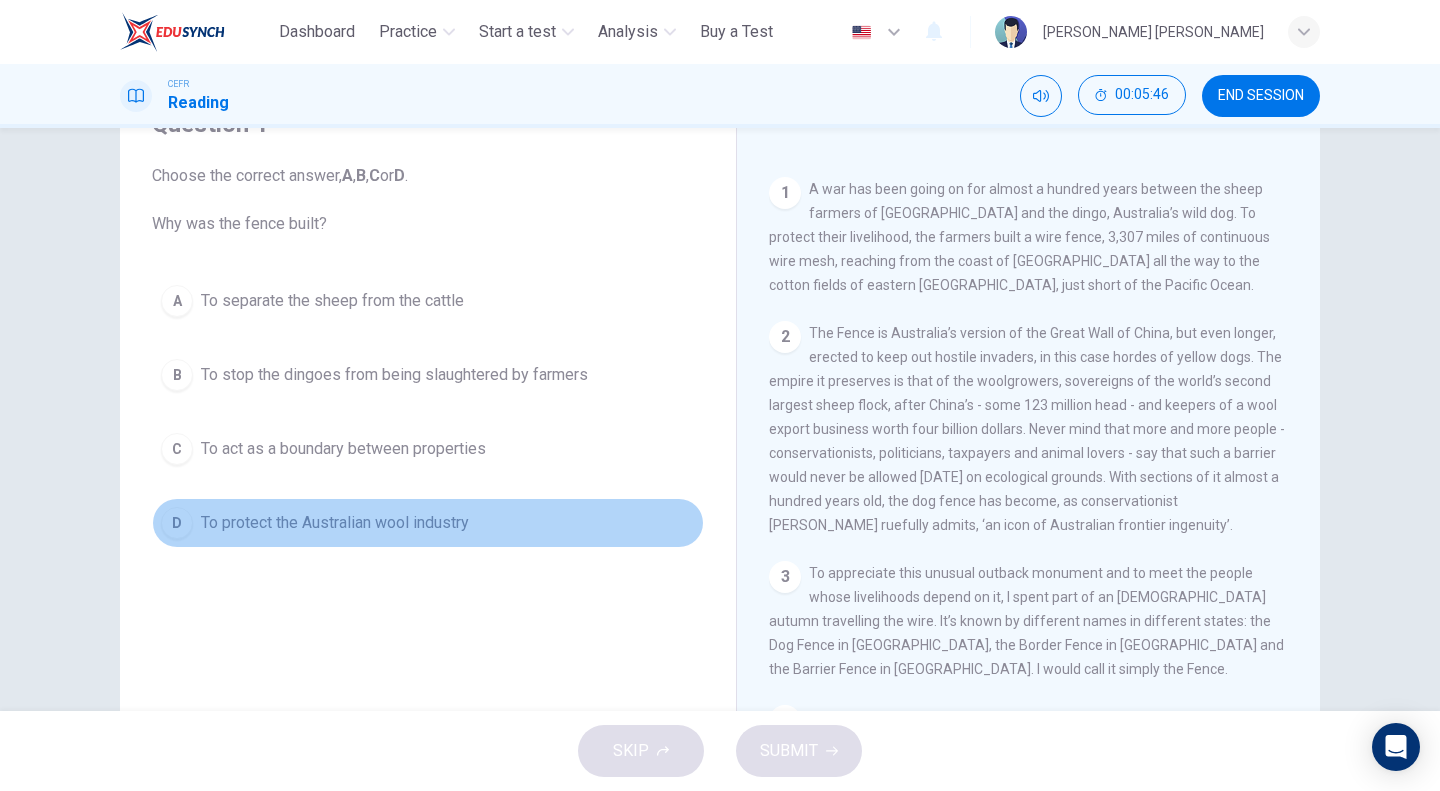 click on "D" at bounding box center (177, 523) 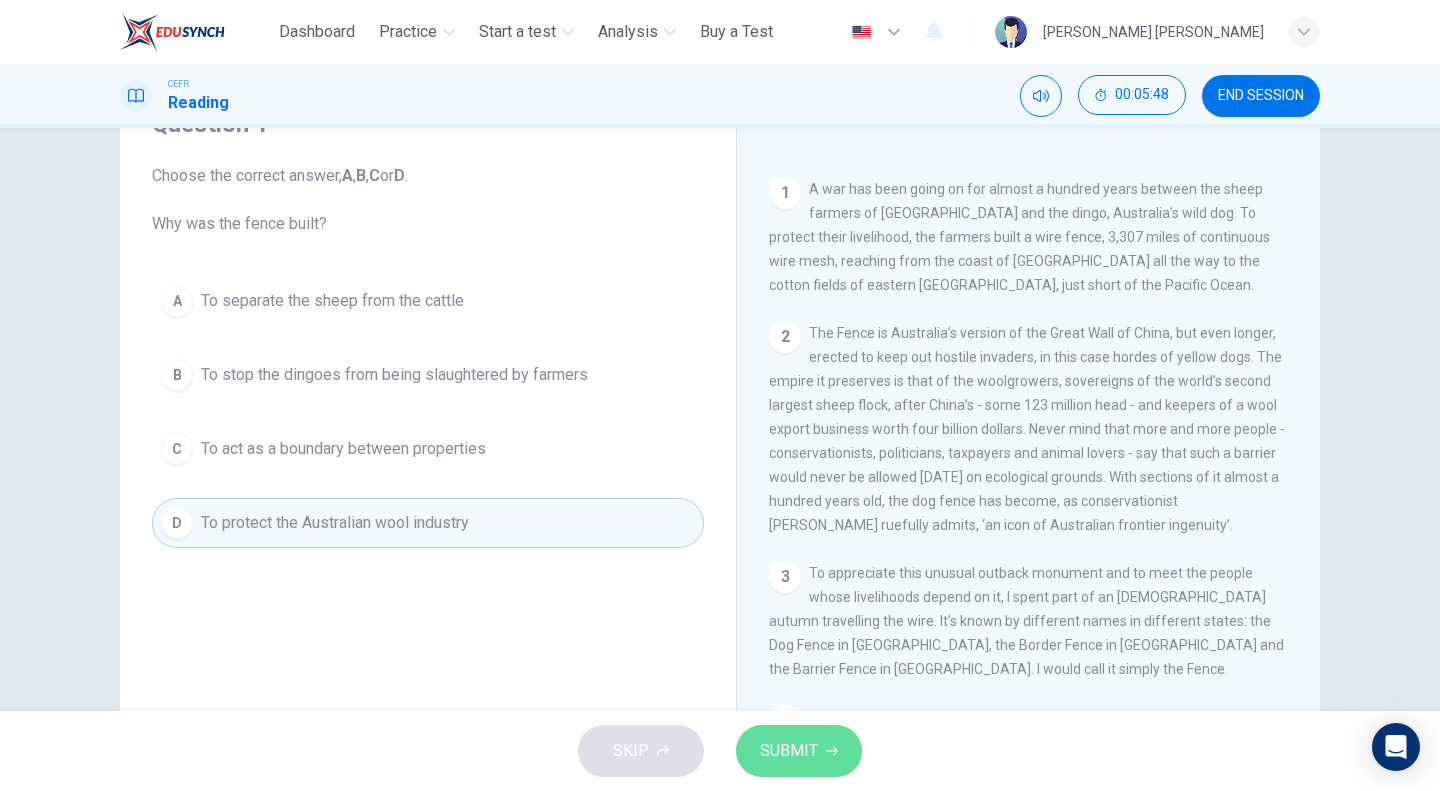 click on "SUBMIT" at bounding box center (789, 751) 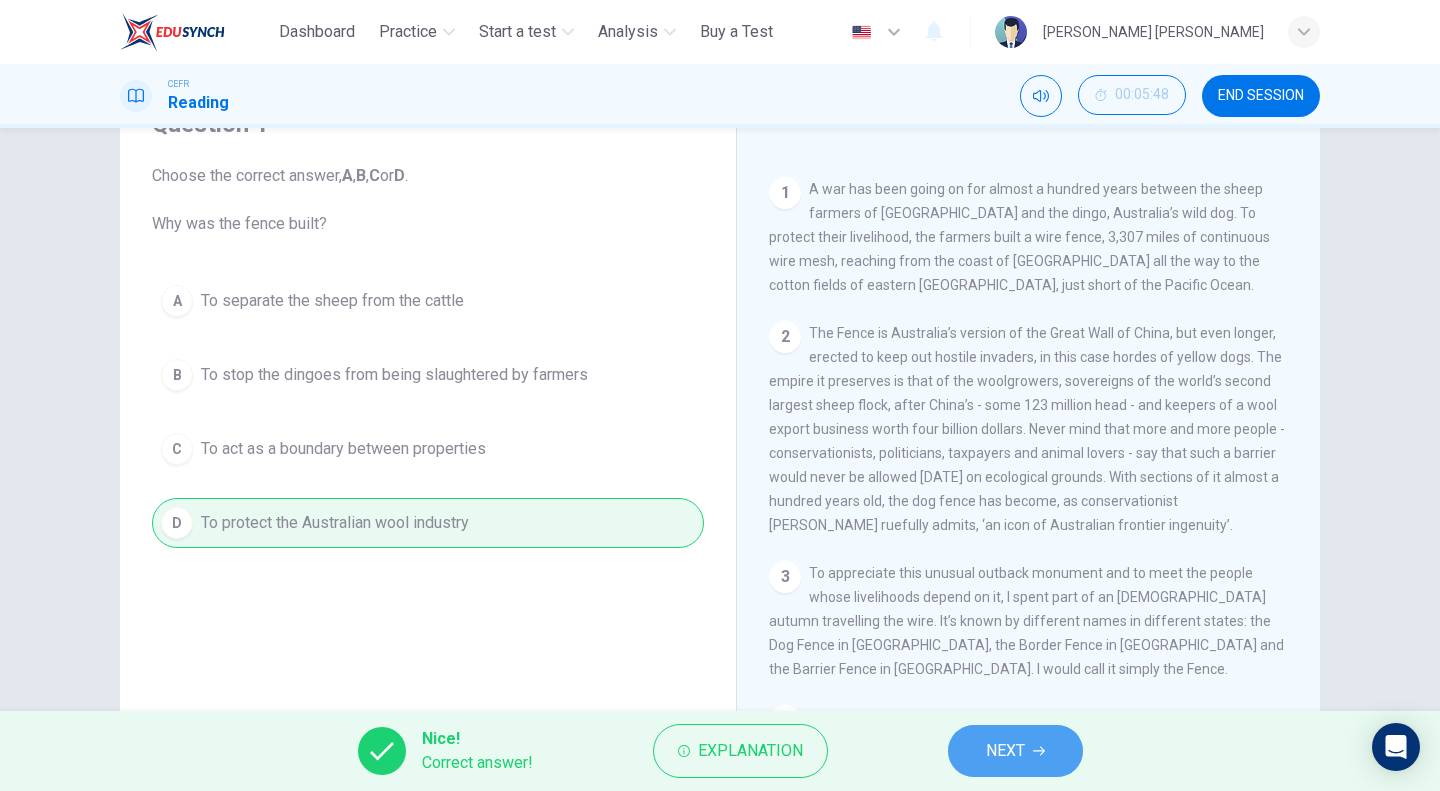 click on "NEXT" at bounding box center [1005, 751] 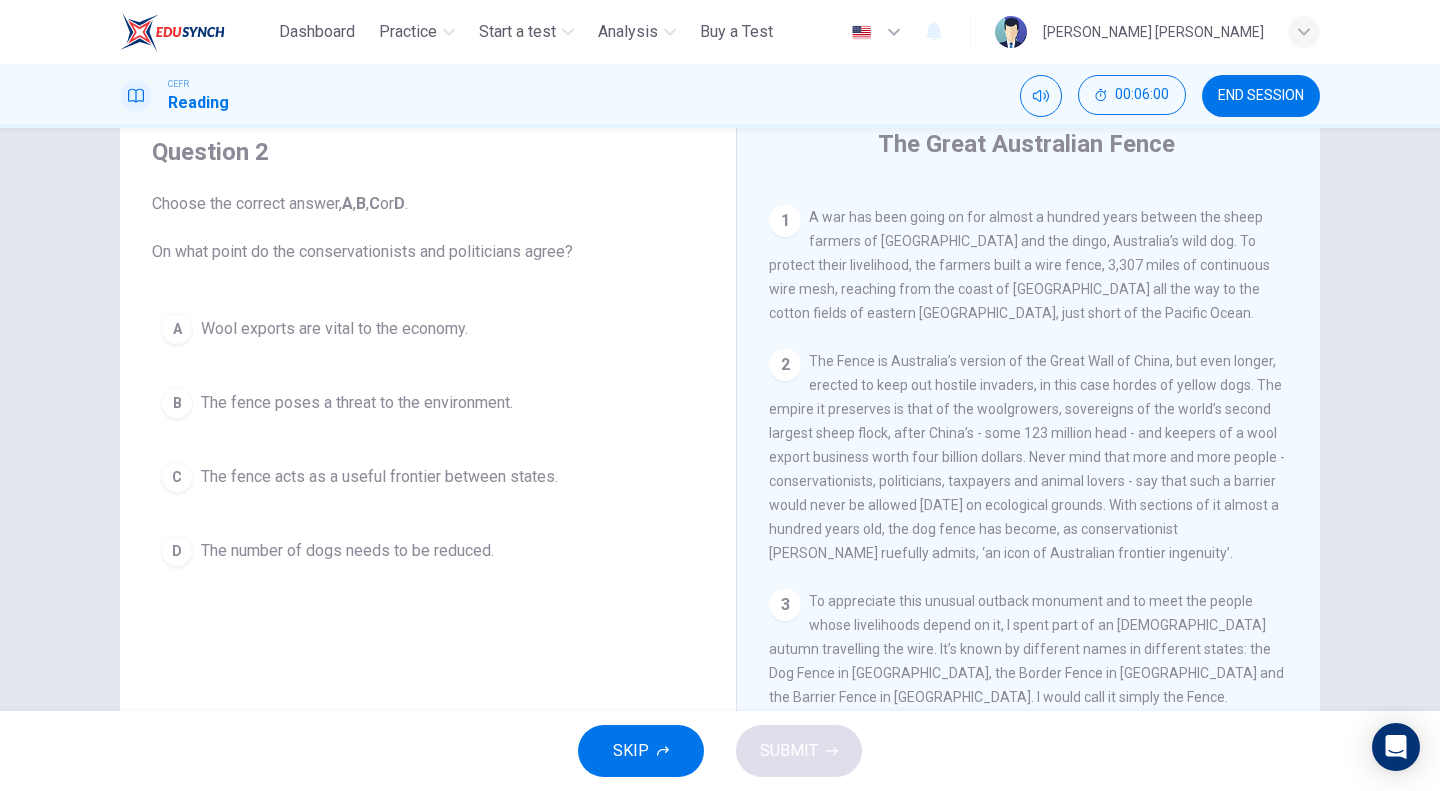 scroll, scrollTop: 100, scrollLeft: 0, axis: vertical 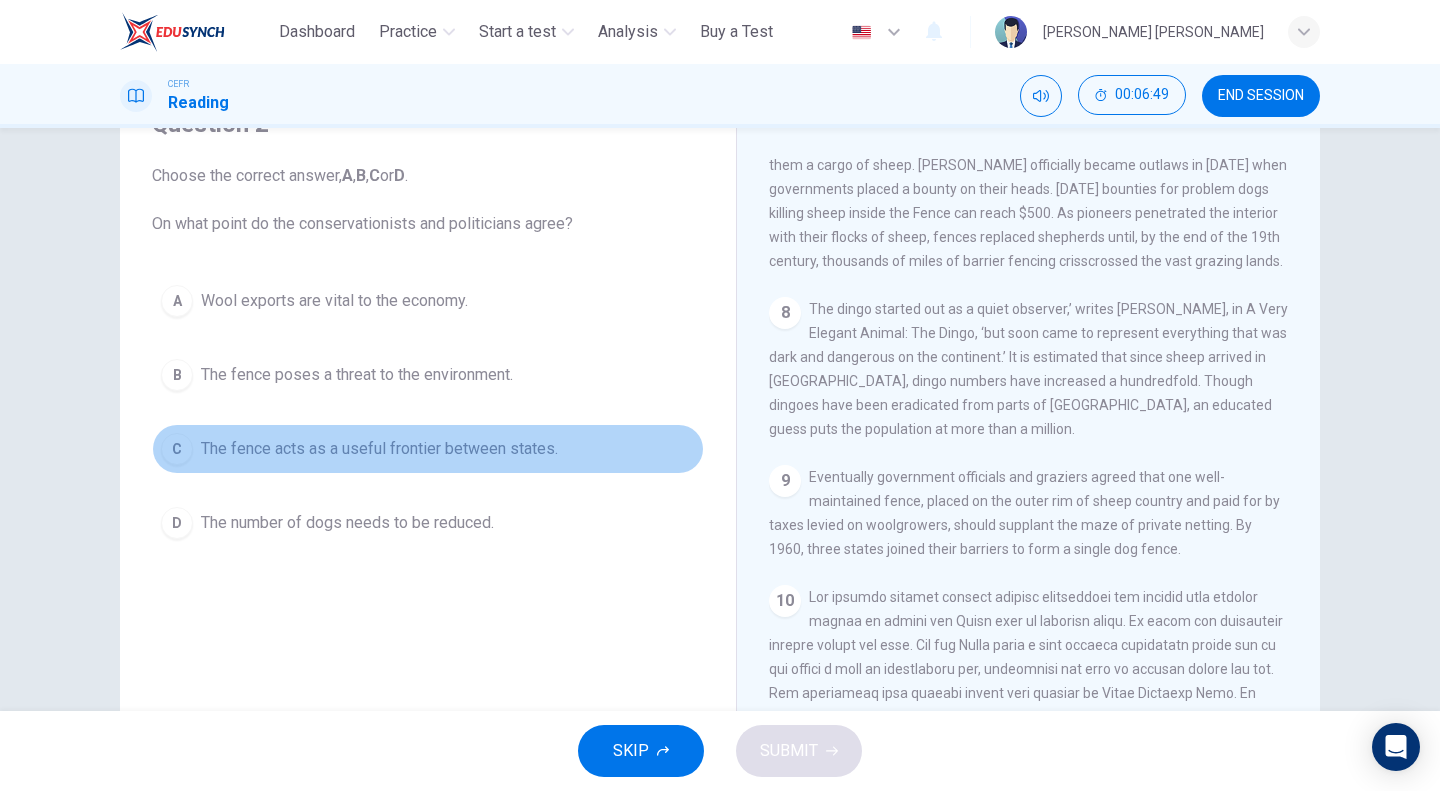 click on "C" at bounding box center [177, 449] 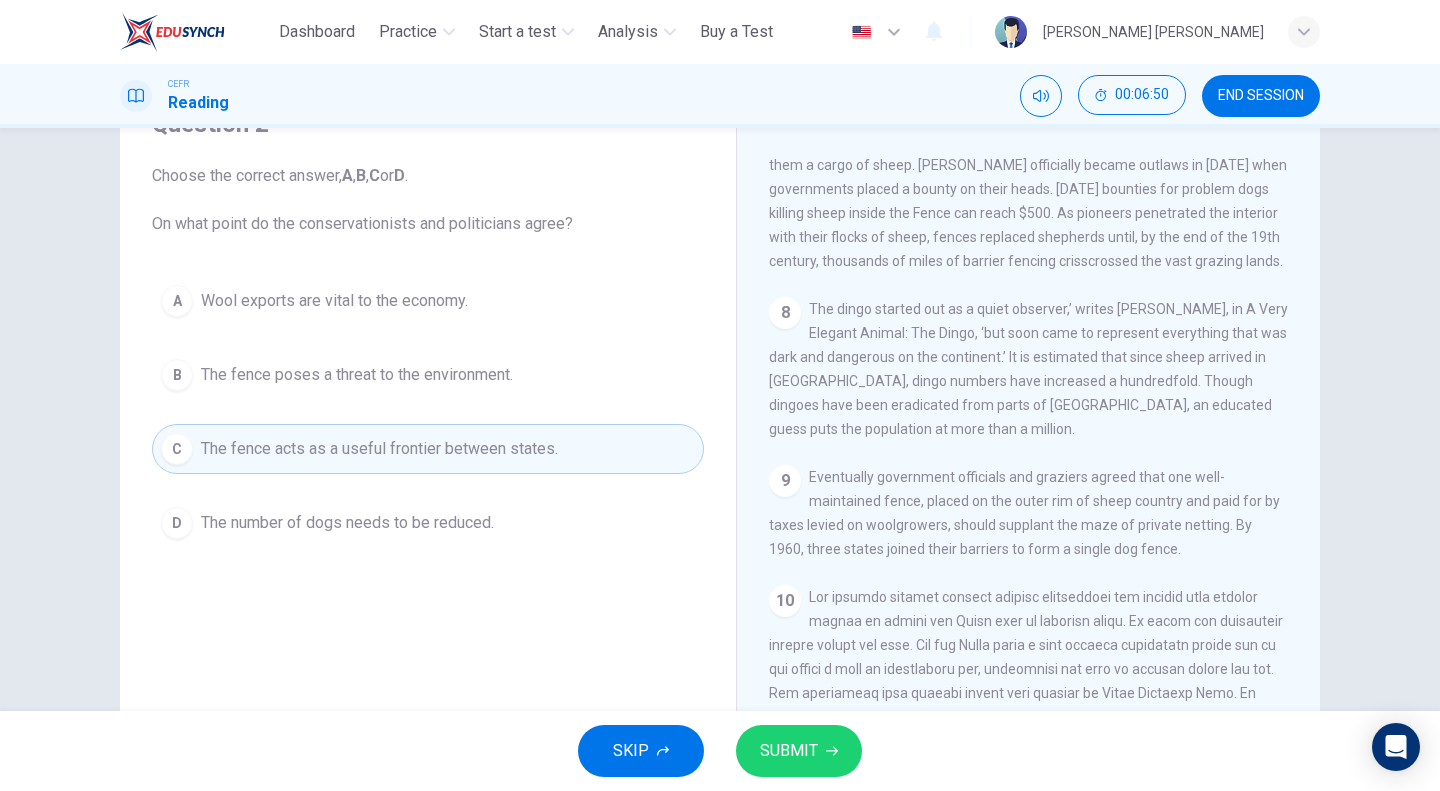 click on "SUBMIT" at bounding box center [789, 751] 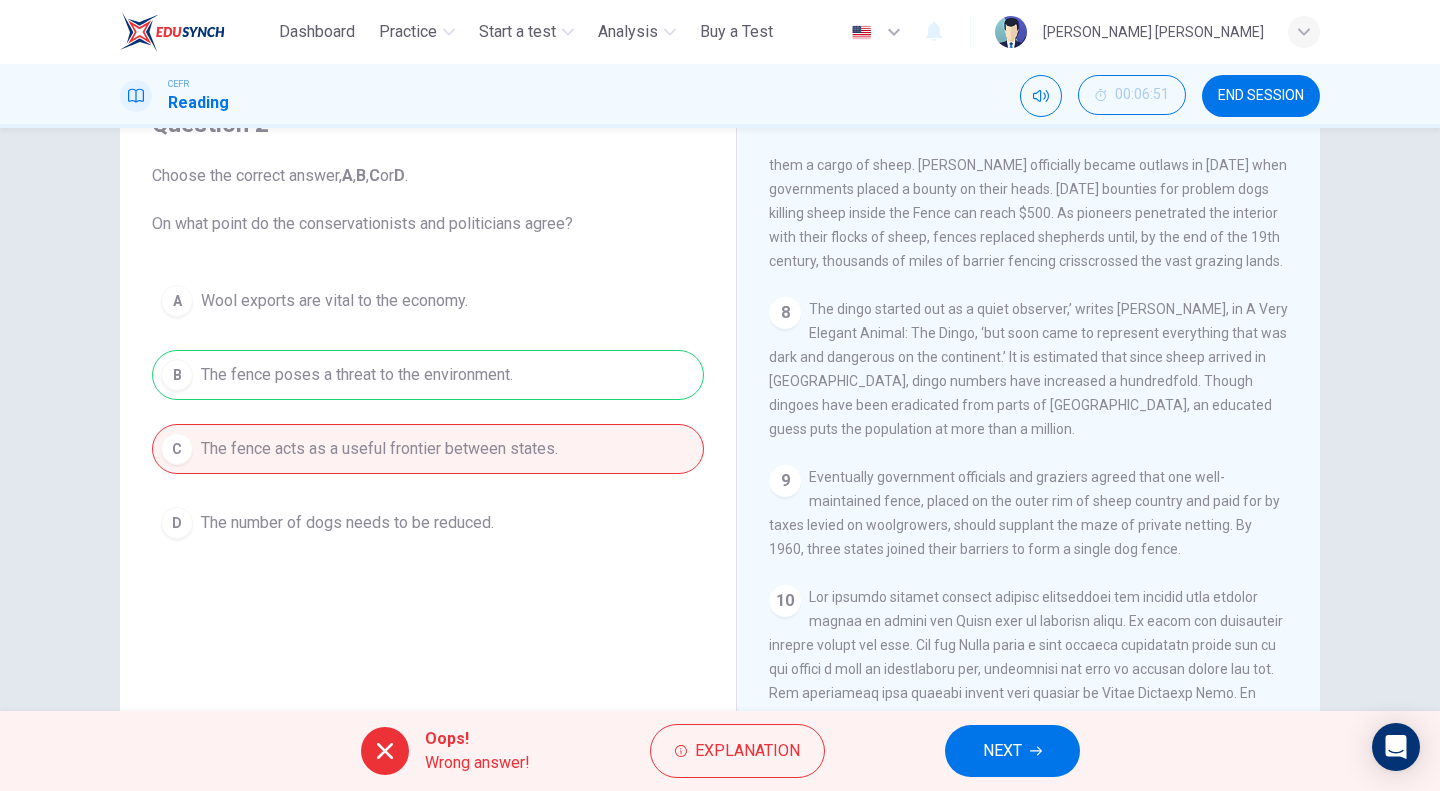 click on "A Wool exports are vital to the economy. B The fence poses a threat to the environment. C The fence acts as a useful frontier between states. D The number of dogs needs to be reduced." at bounding box center (428, 412) 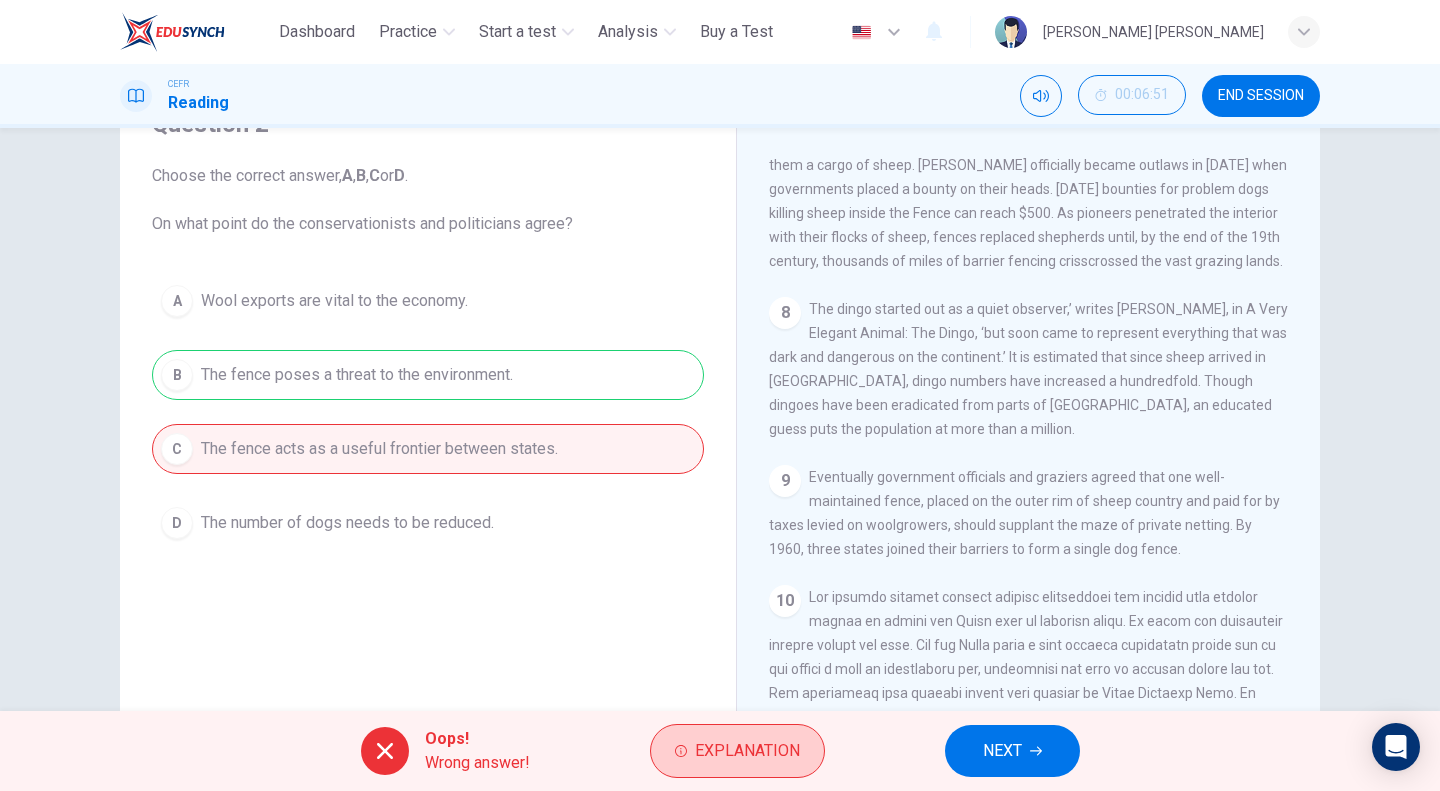 click on "Explanation" at bounding box center [737, 751] 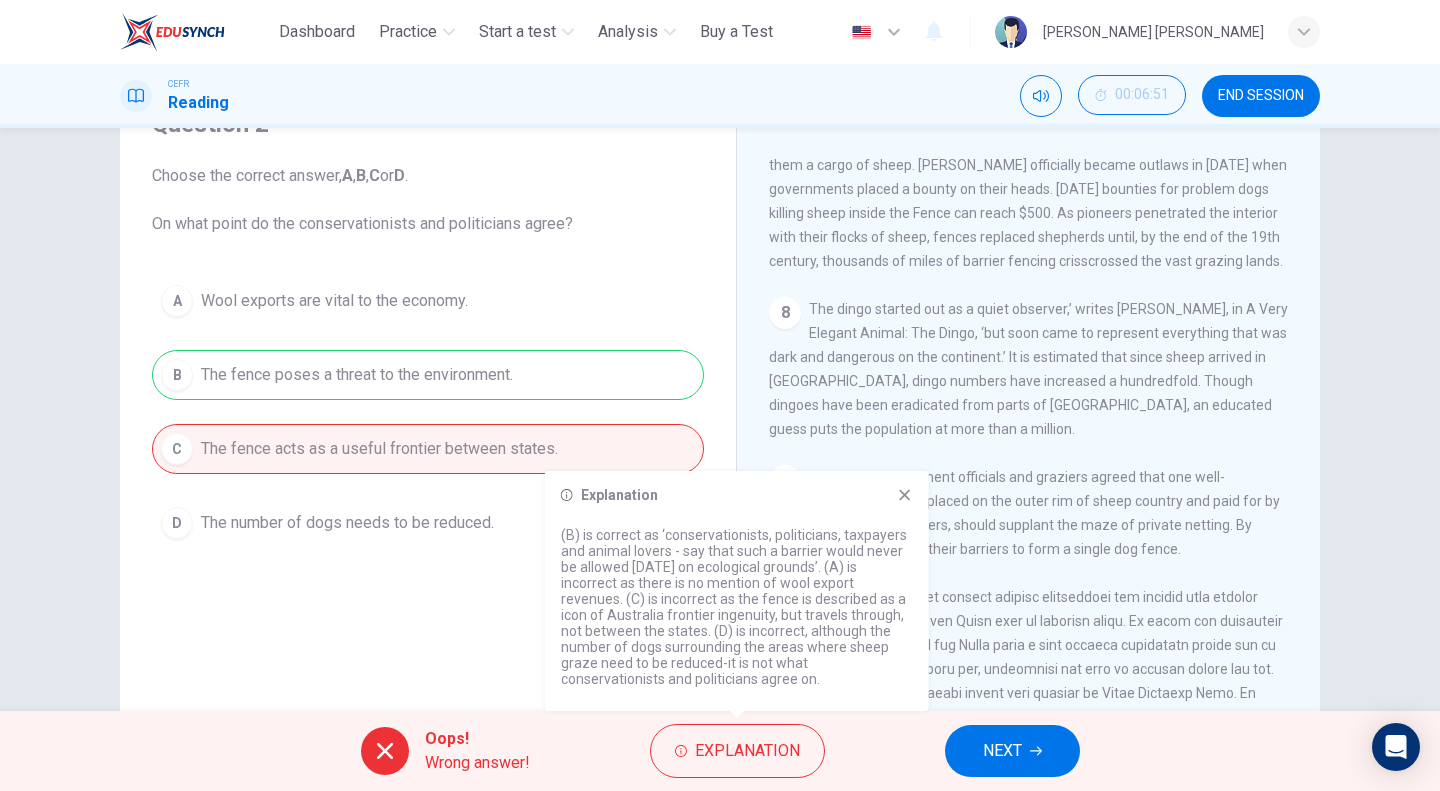 click 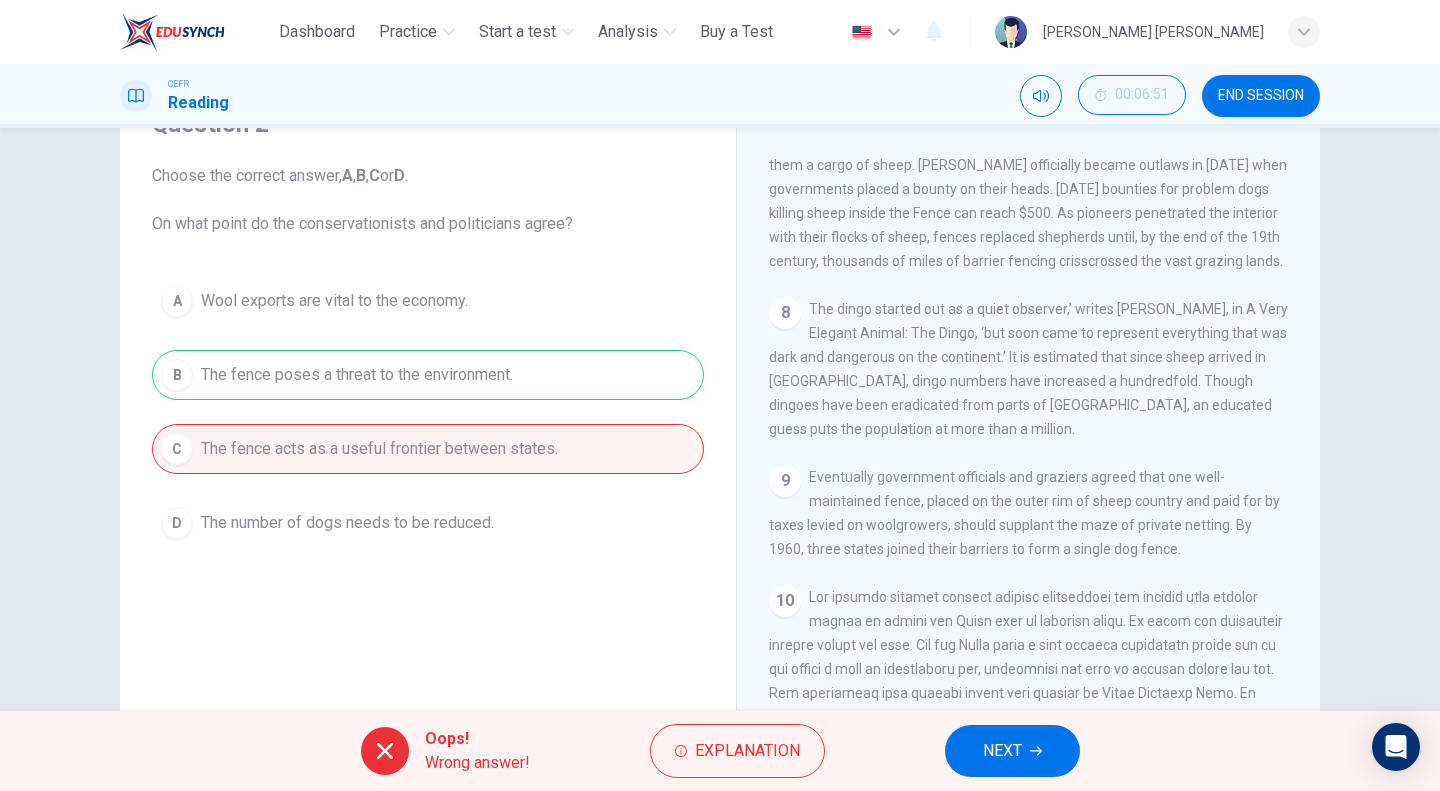 click on "NEXT" at bounding box center (1012, 751) 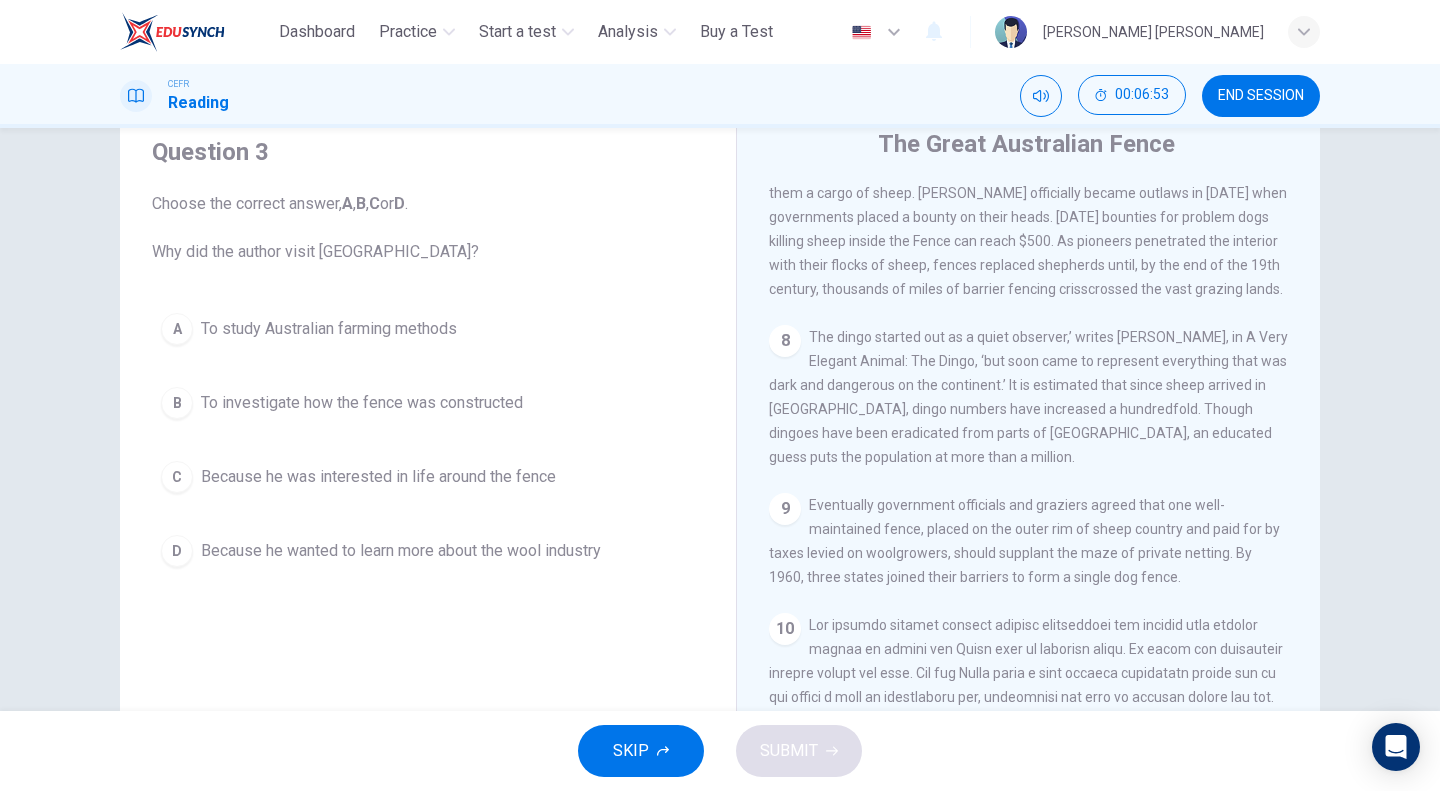 scroll, scrollTop: 100, scrollLeft: 0, axis: vertical 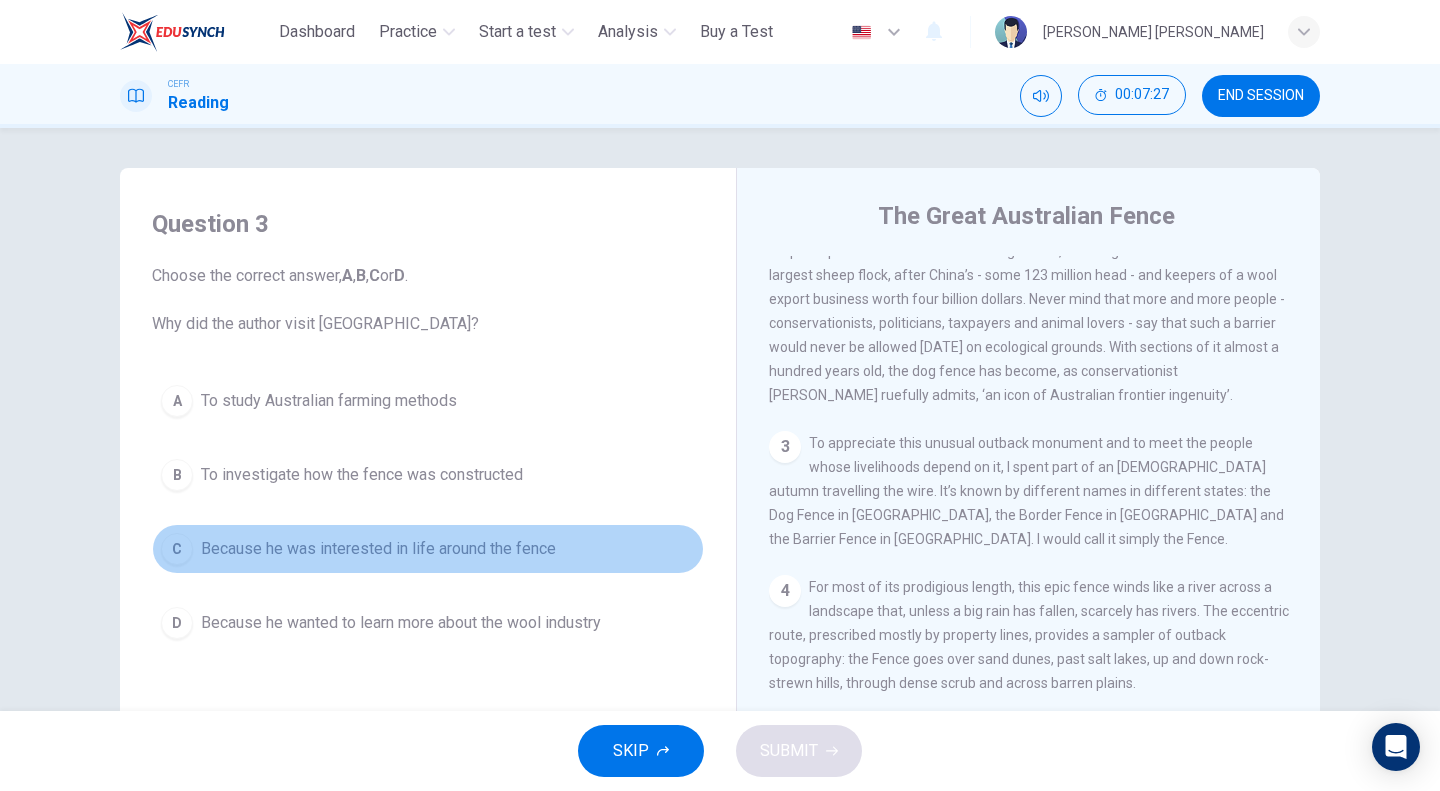 click on "C" at bounding box center [177, 549] 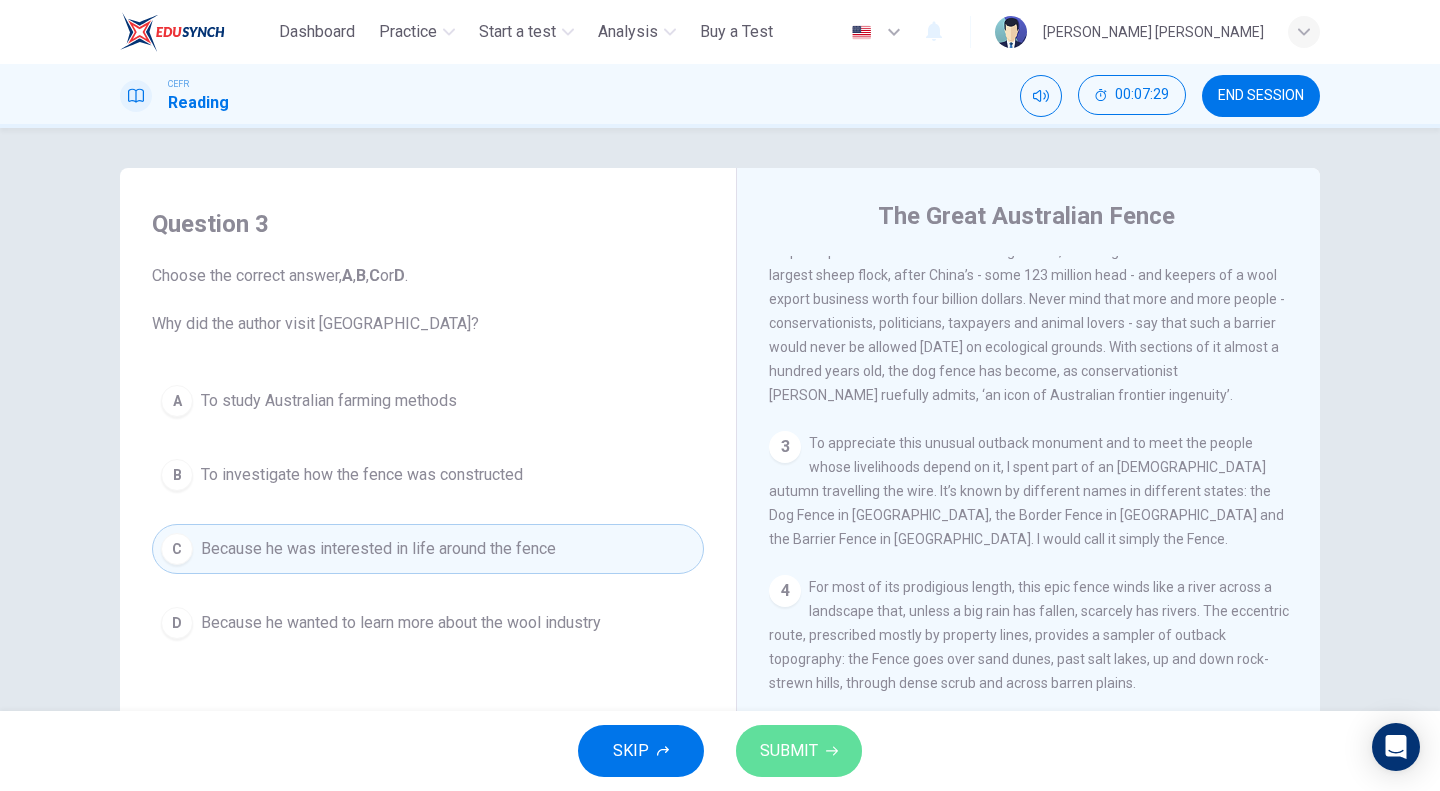 click on "SUBMIT" at bounding box center (799, 751) 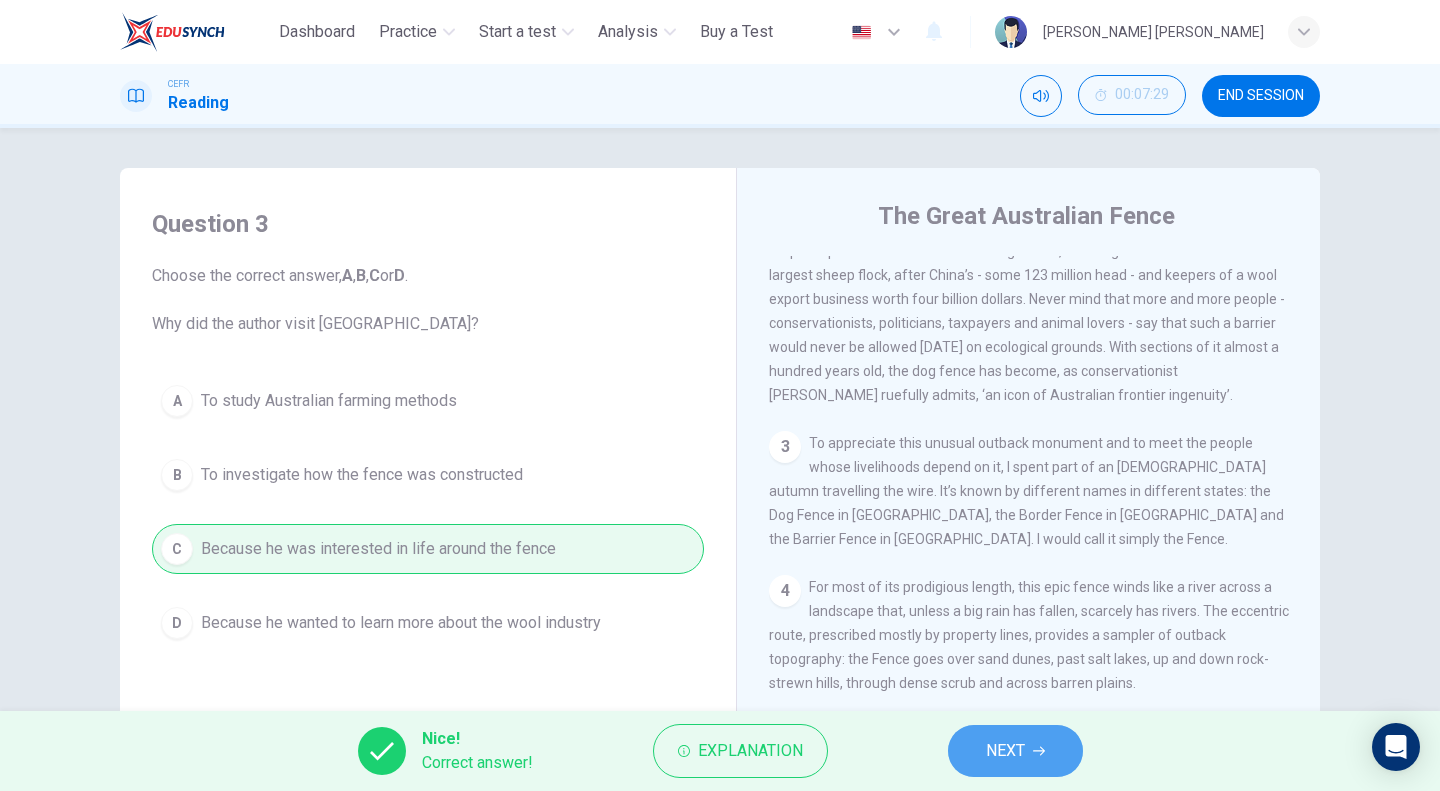 click on "NEXT" at bounding box center (1015, 751) 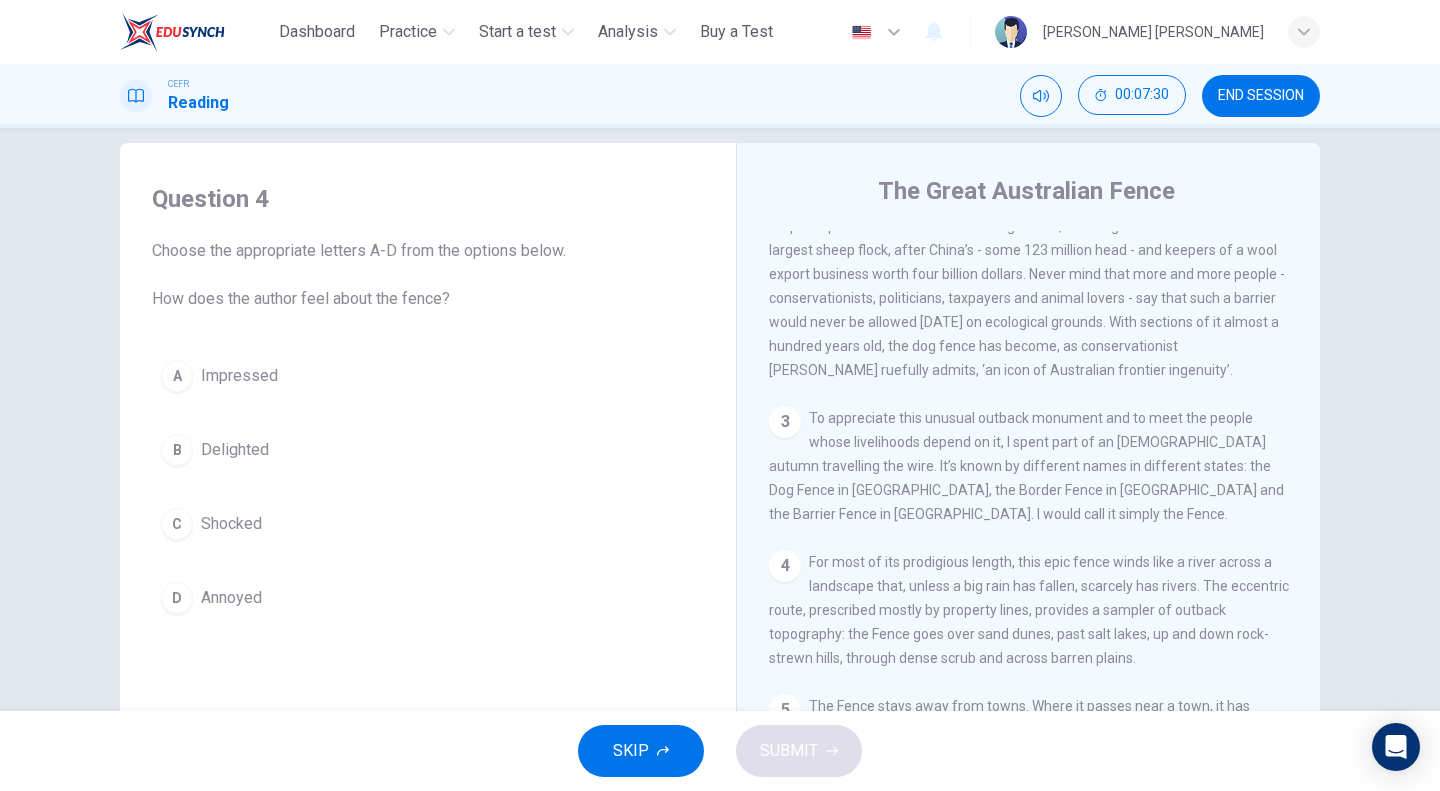 scroll, scrollTop: 24, scrollLeft: 0, axis: vertical 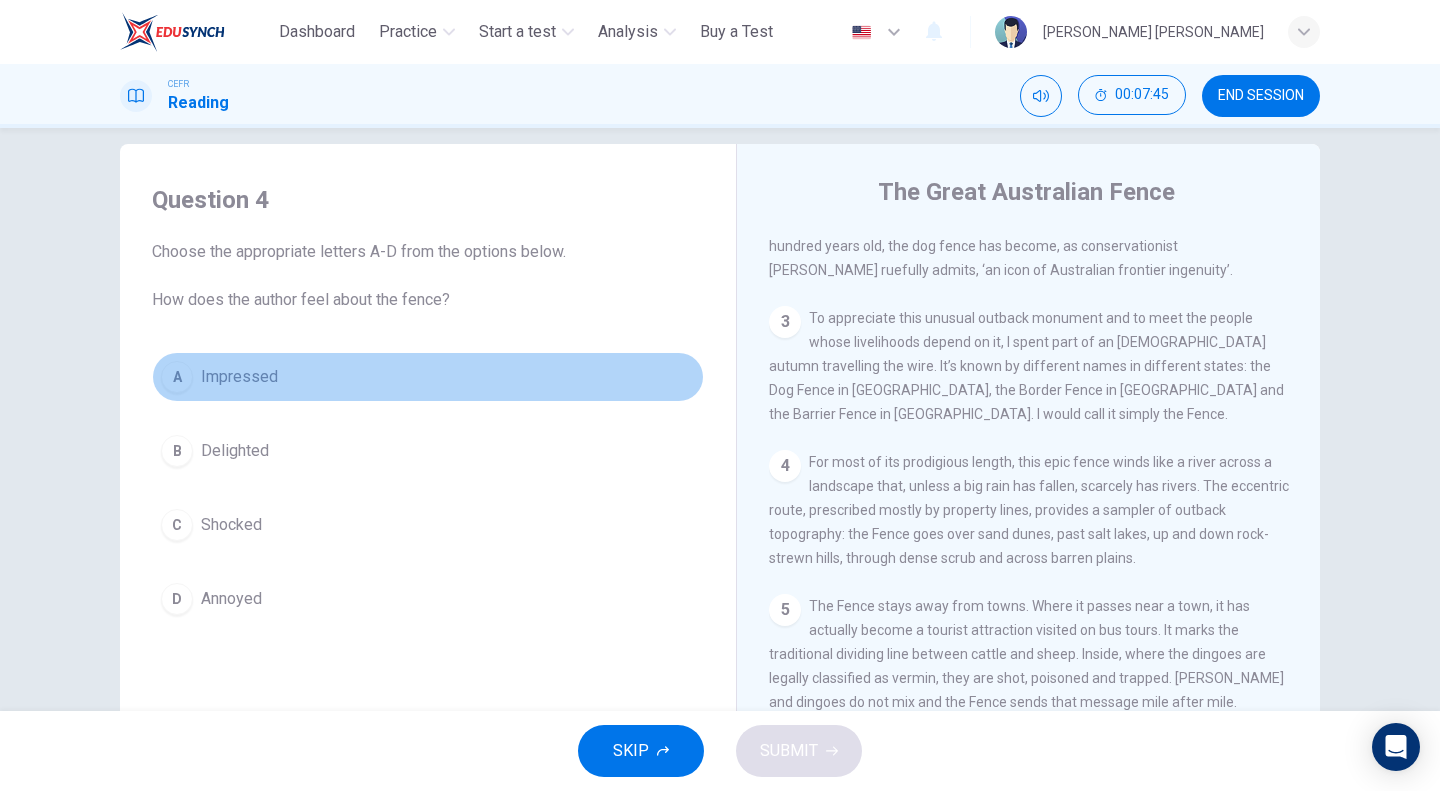 click on "Impressed" at bounding box center [239, 377] 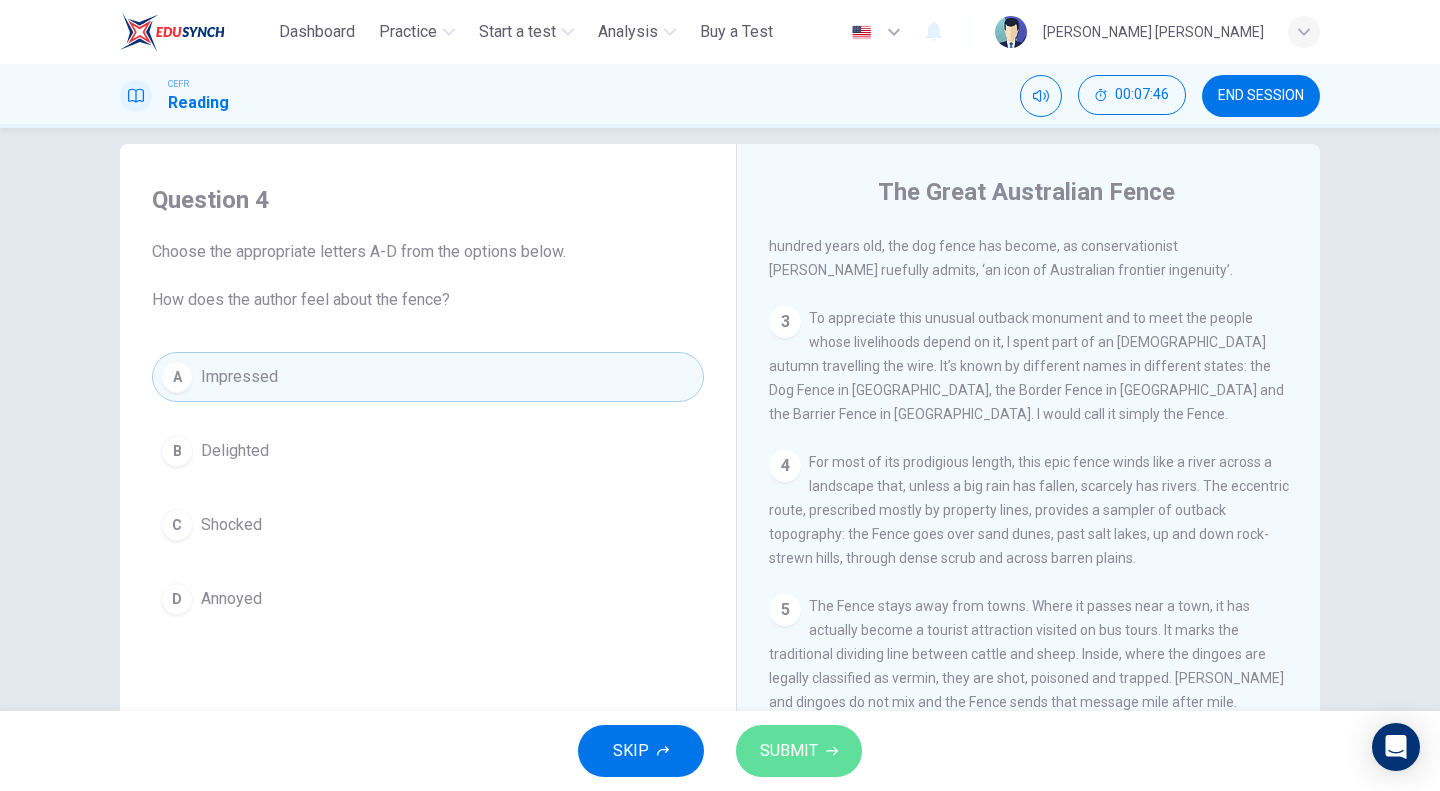 click on "SUBMIT" at bounding box center [789, 751] 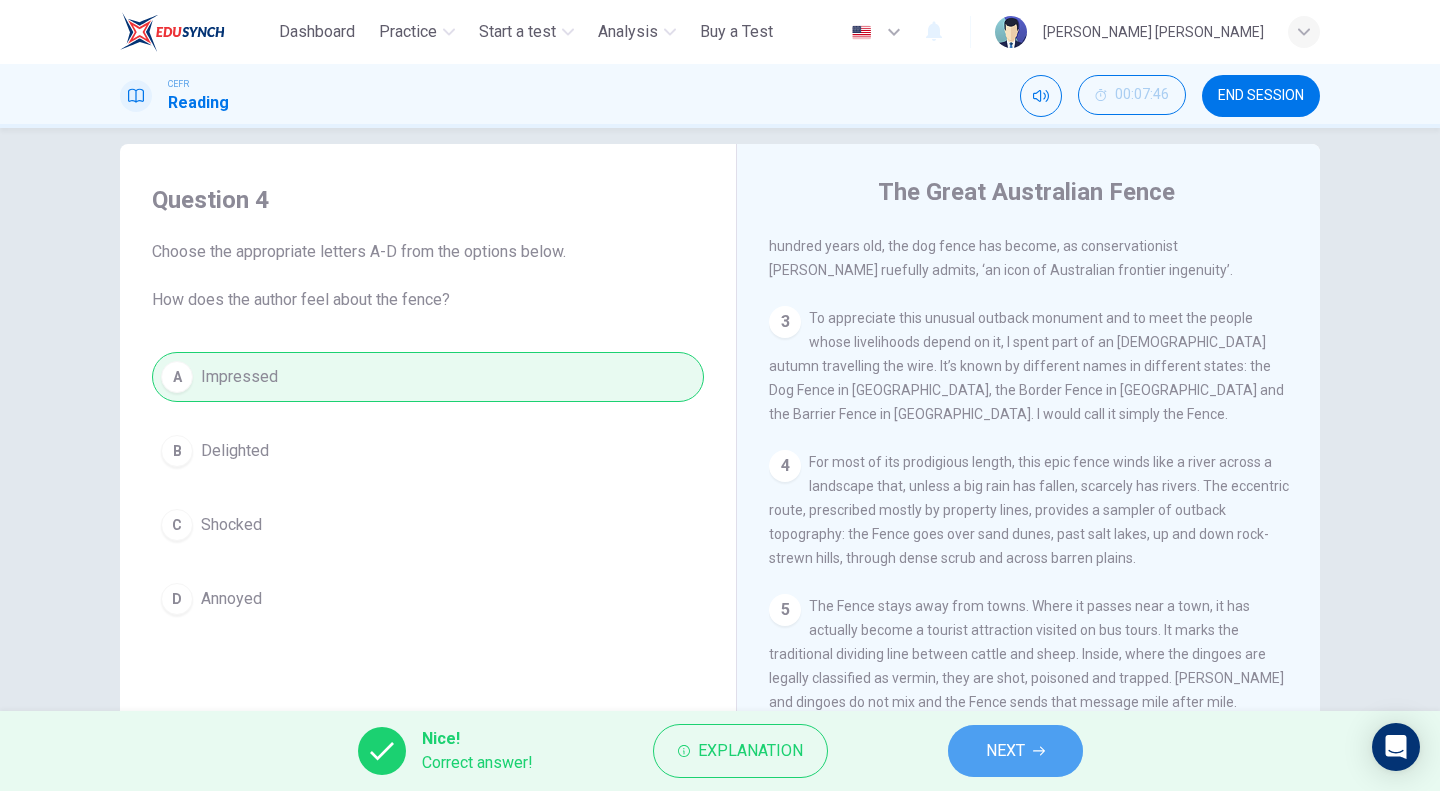 click on "NEXT" at bounding box center (1015, 751) 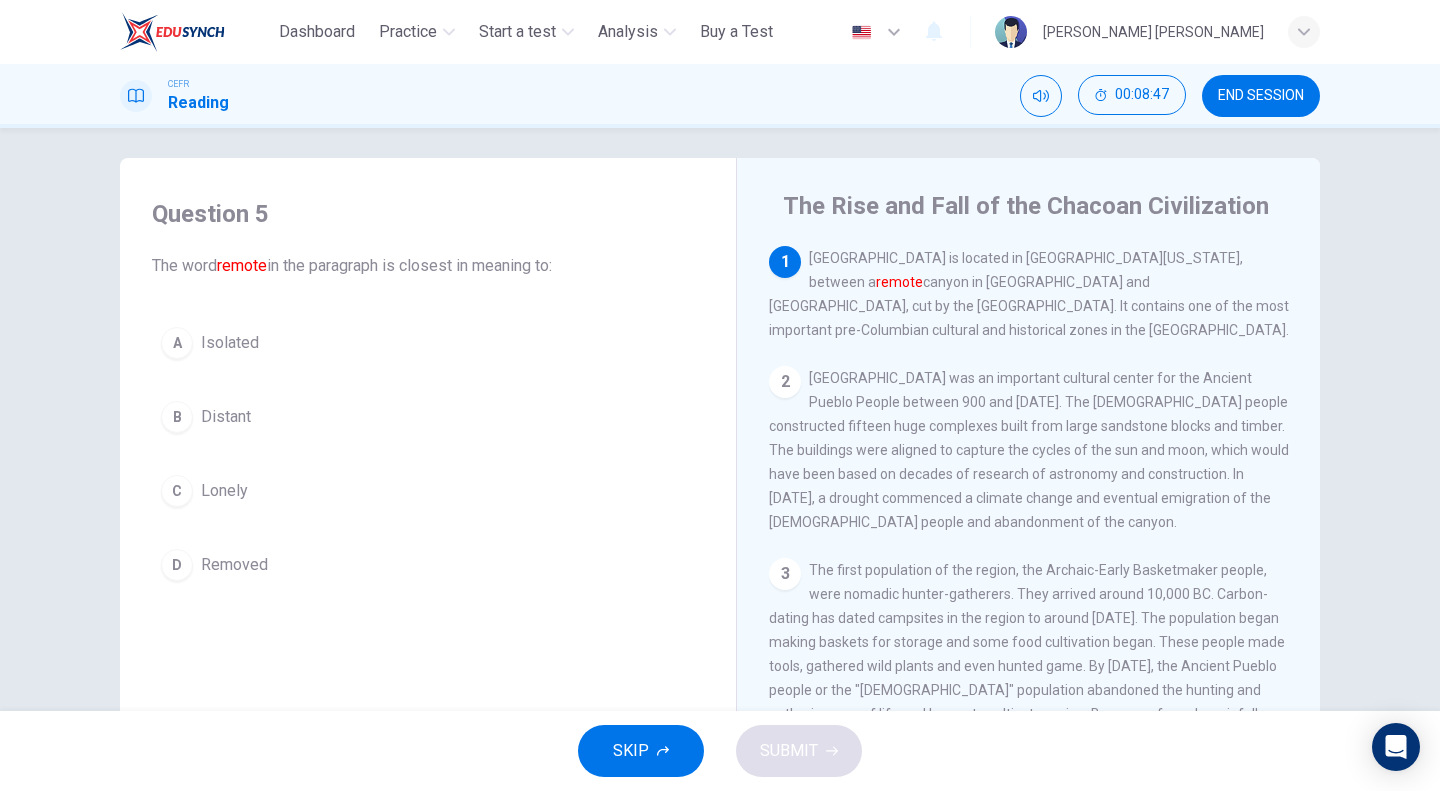 scroll, scrollTop: 8, scrollLeft: 0, axis: vertical 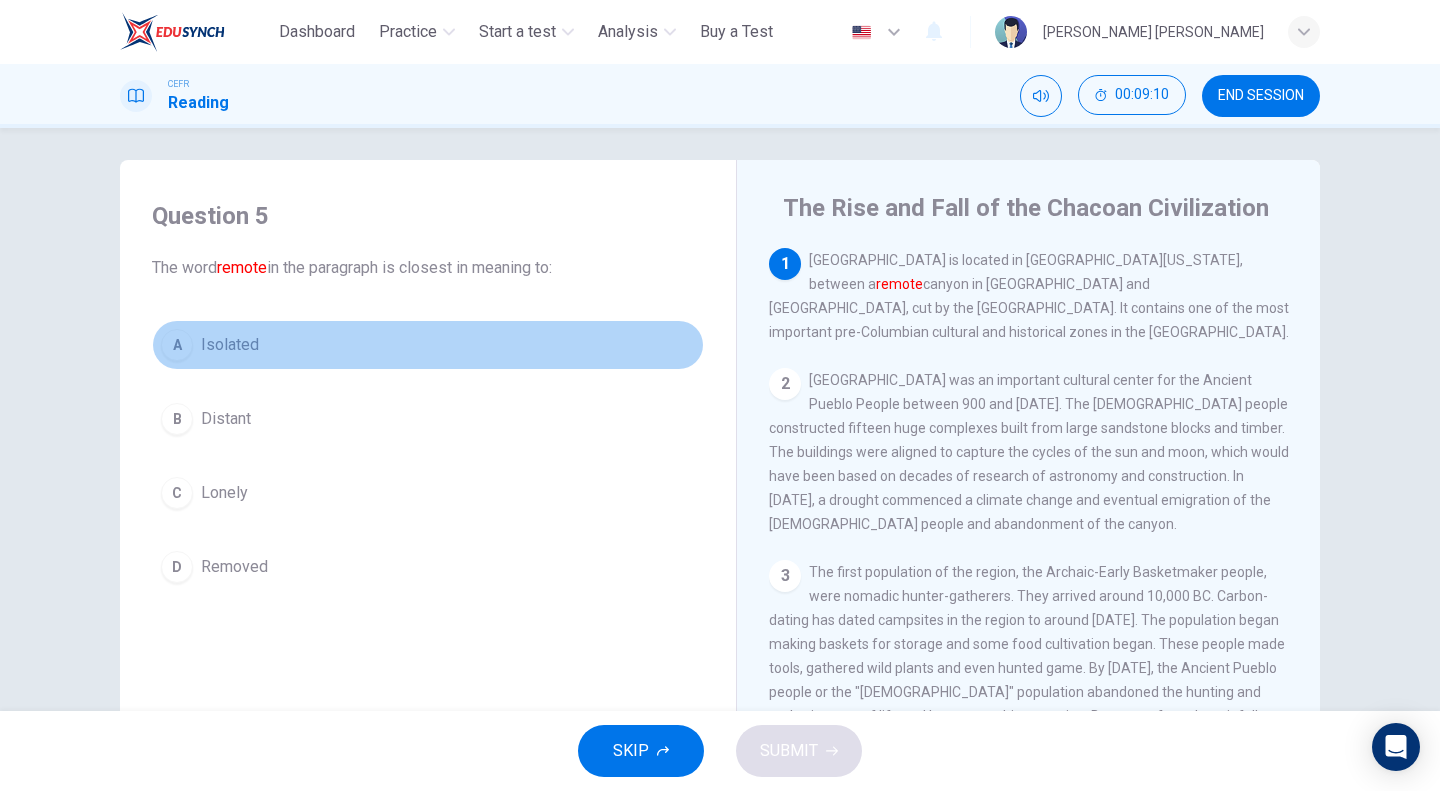 click on "Isolated" at bounding box center (230, 345) 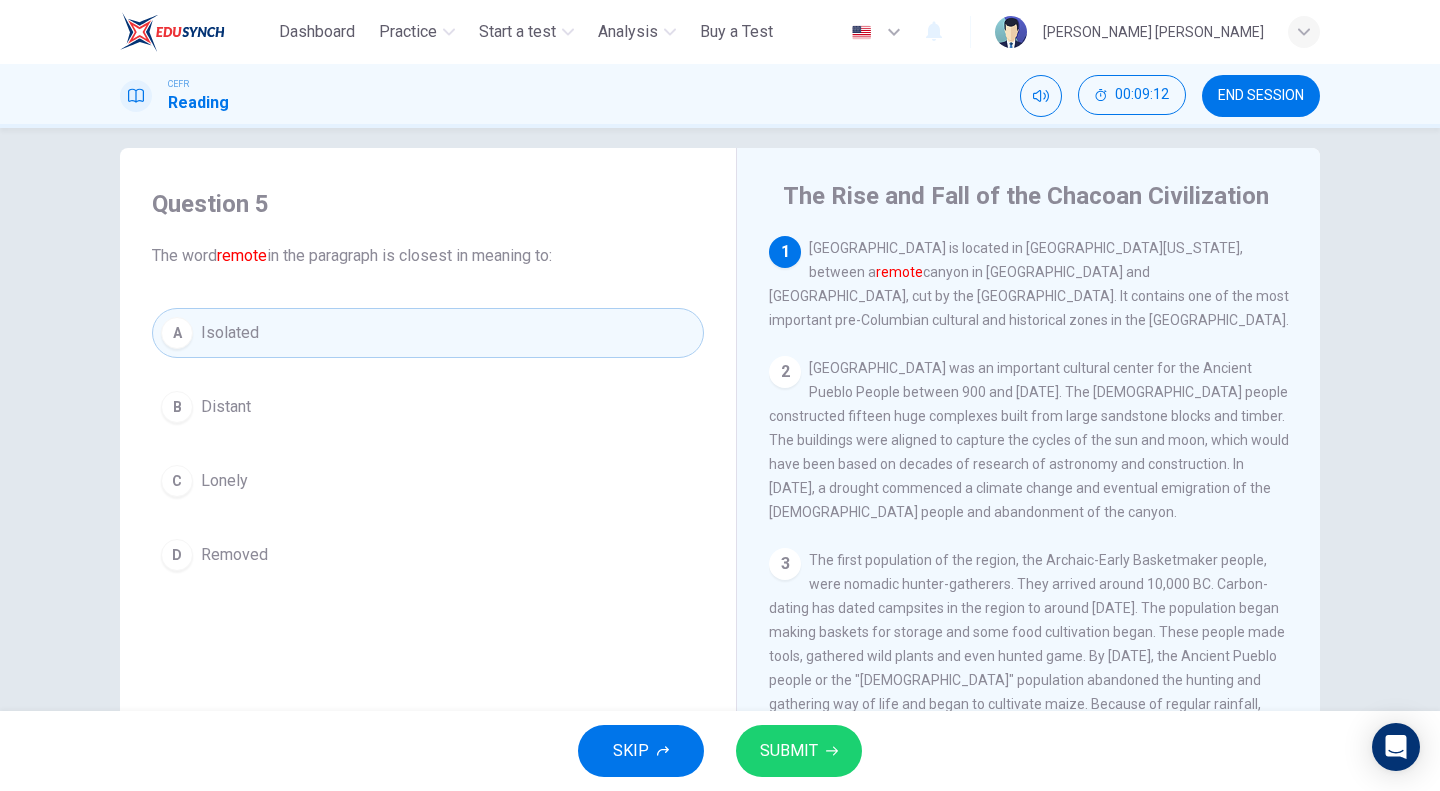 scroll, scrollTop: 20, scrollLeft: 0, axis: vertical 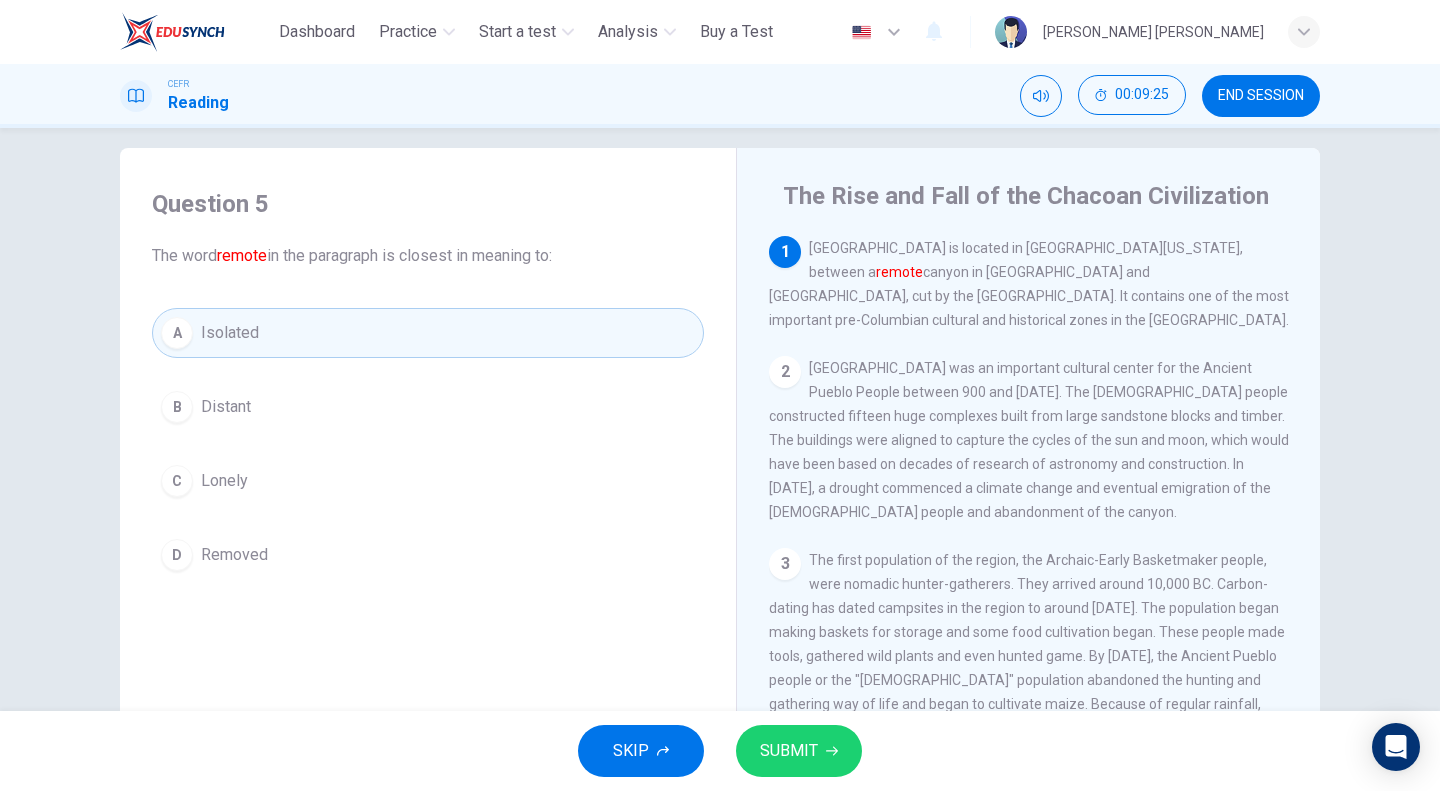 click on "B Distant" at bounding box center [428, 407] 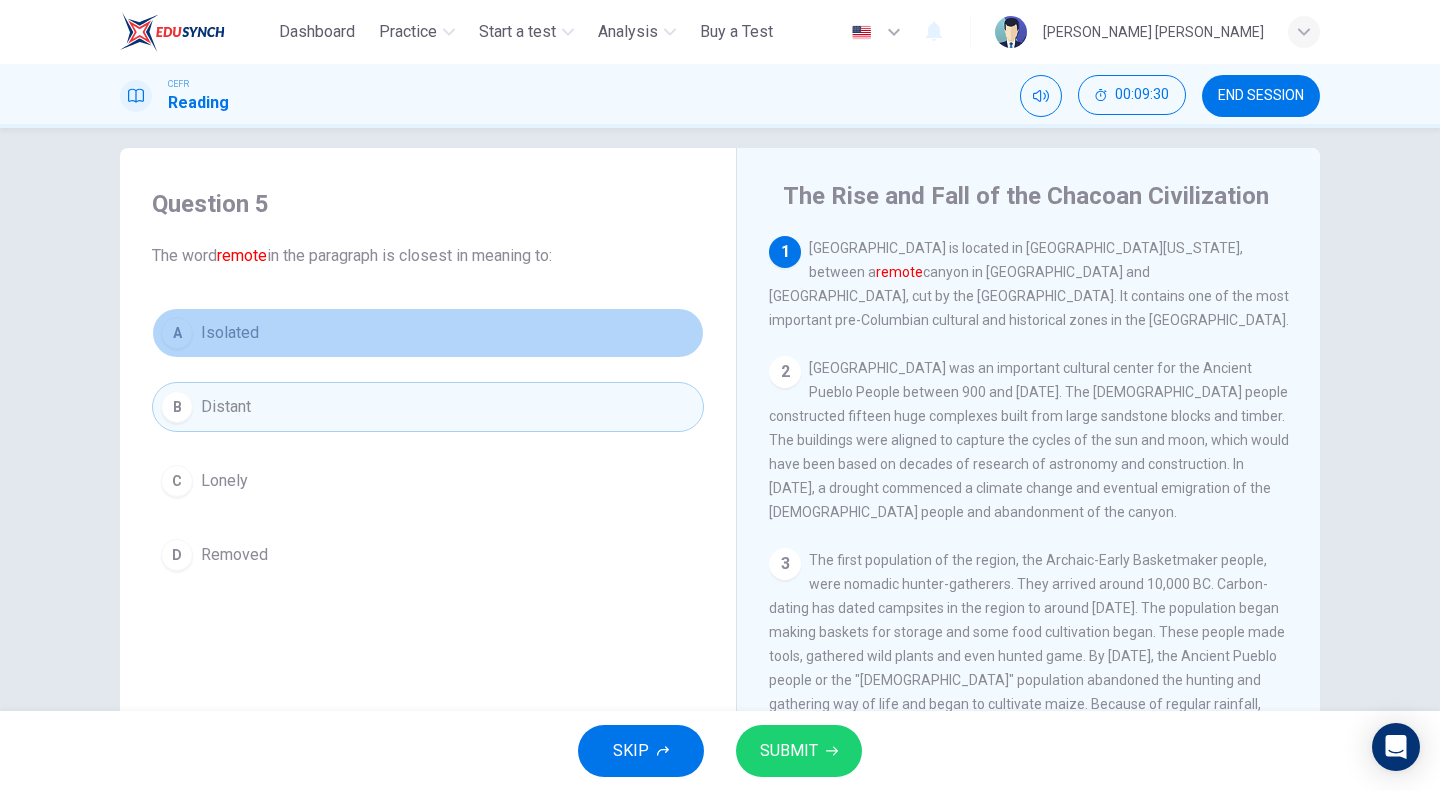 click on "A Isolated" at bounding box center [428, 333] 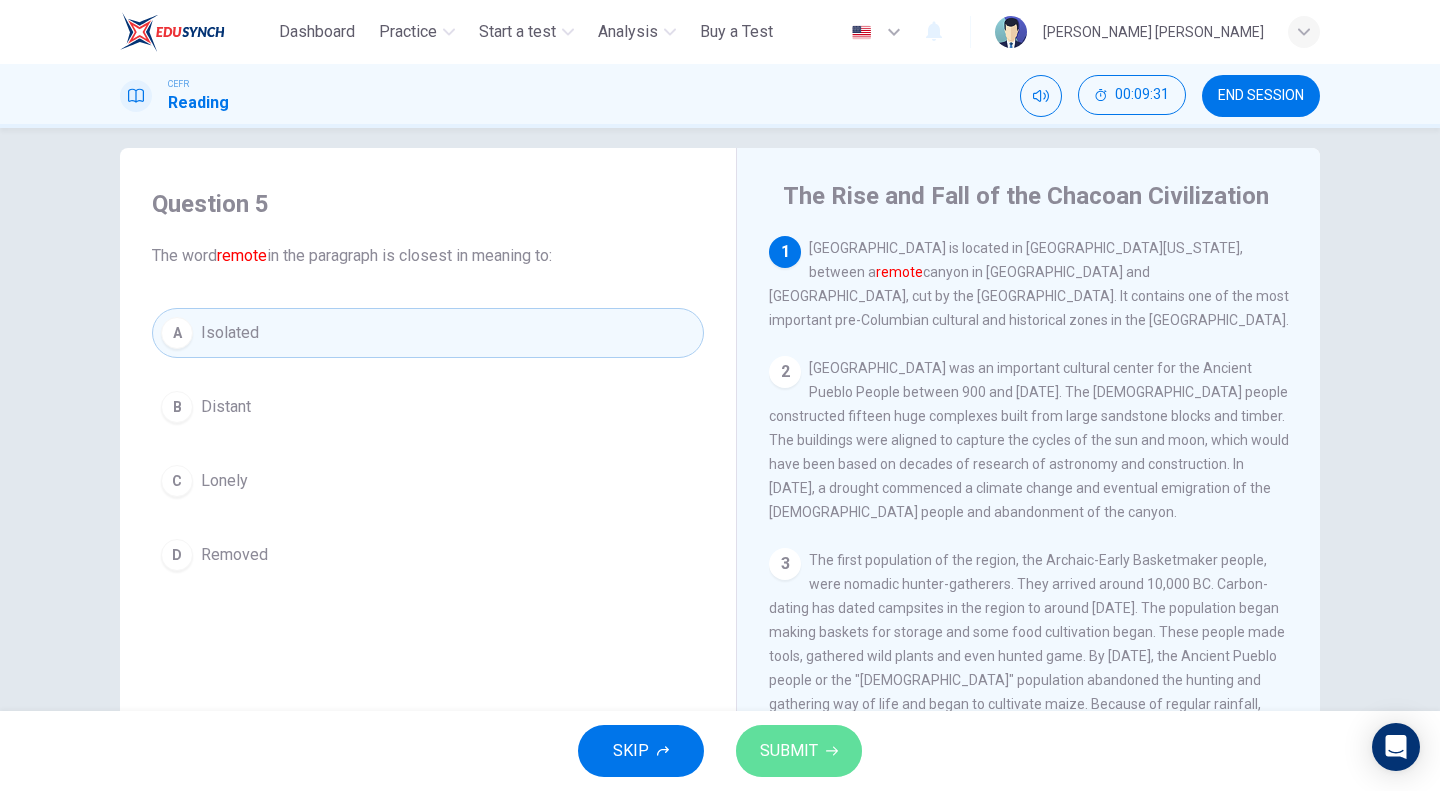 click on "SUBMIT" at bounding box center (789, 751) 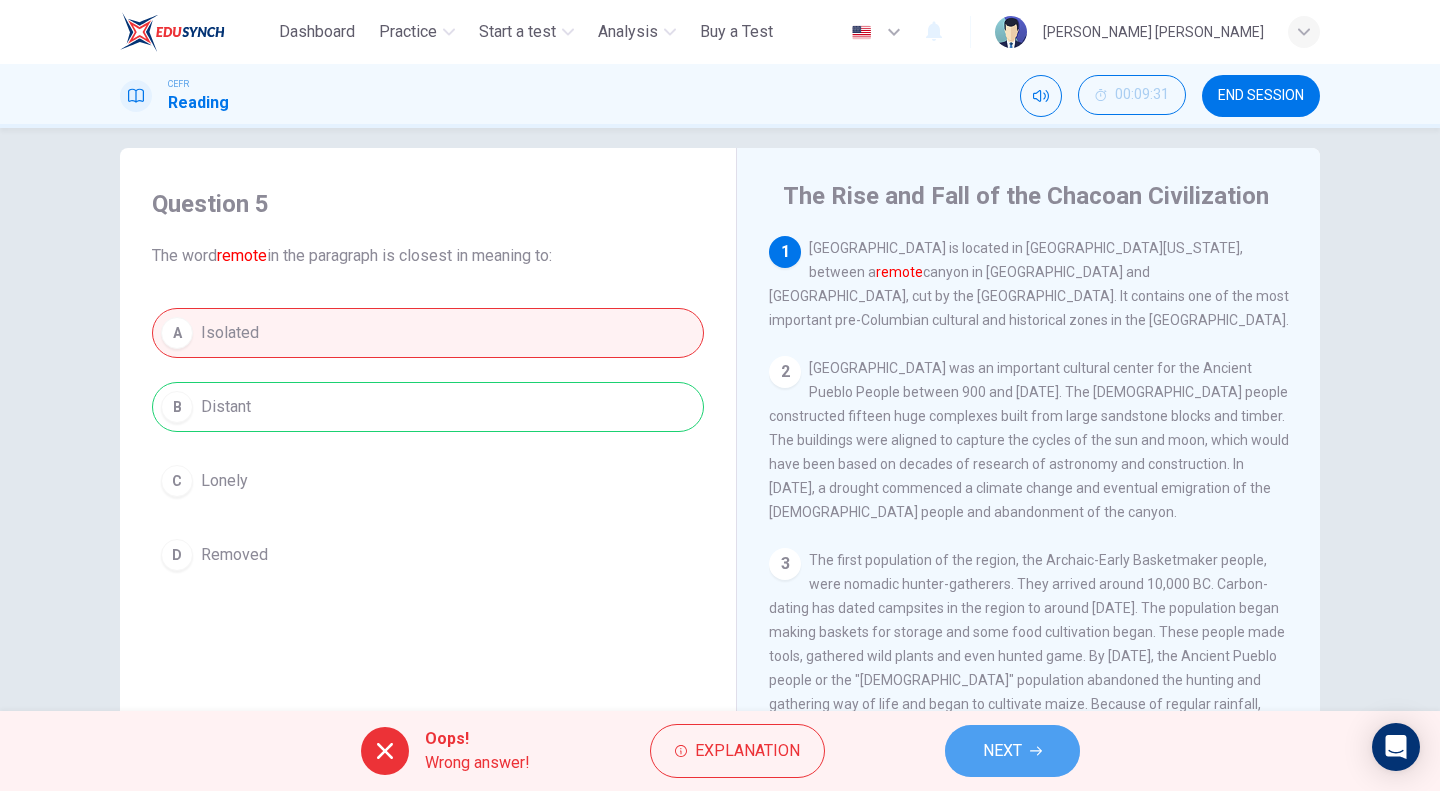 click 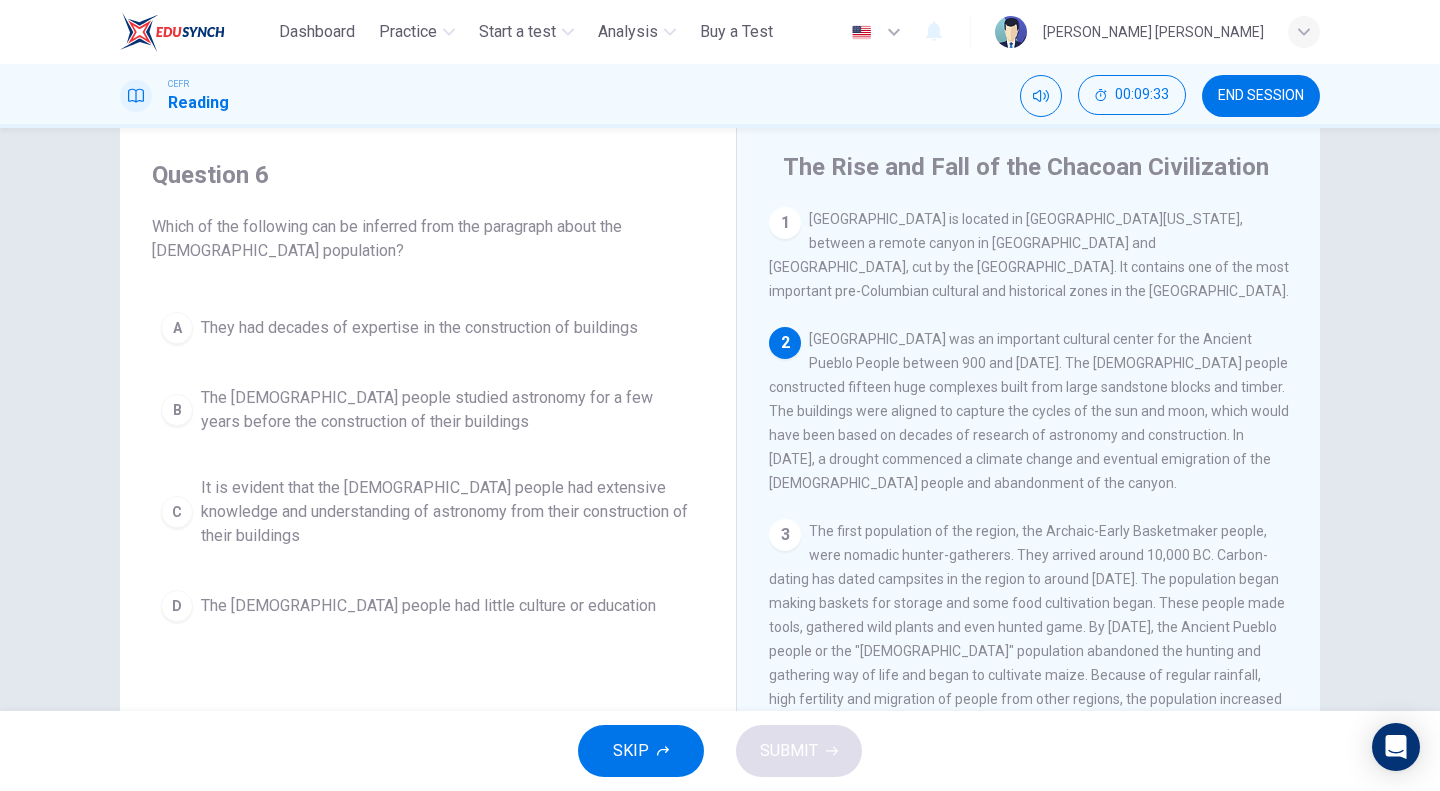 scroll, scrollTop: 48, scrollLeft: 0, axis: vertical 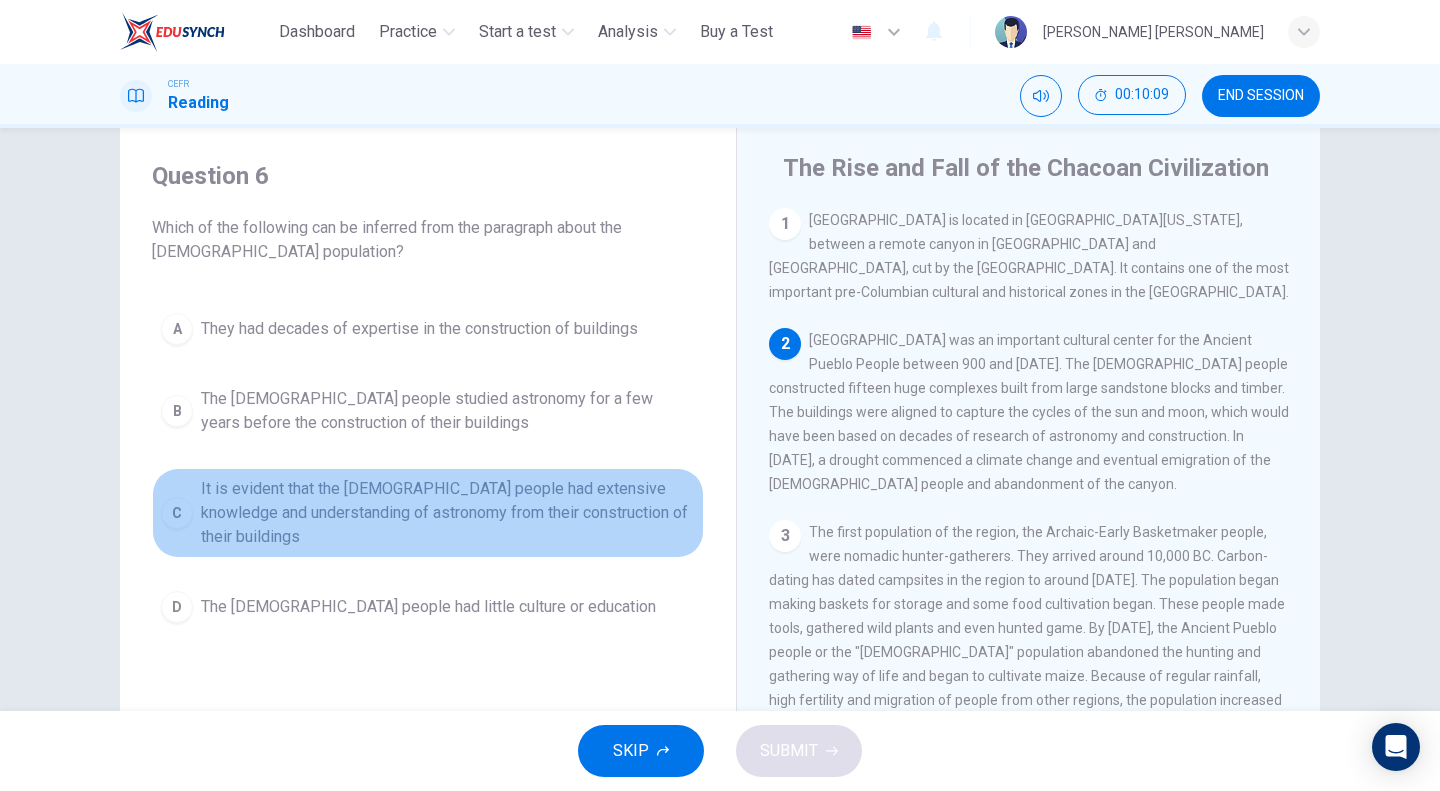 click on "C It is evident that the Chacoan people had extensive knowledge and understanding of astronomy from their construction of their buildings" at bounding box center (428, 513) 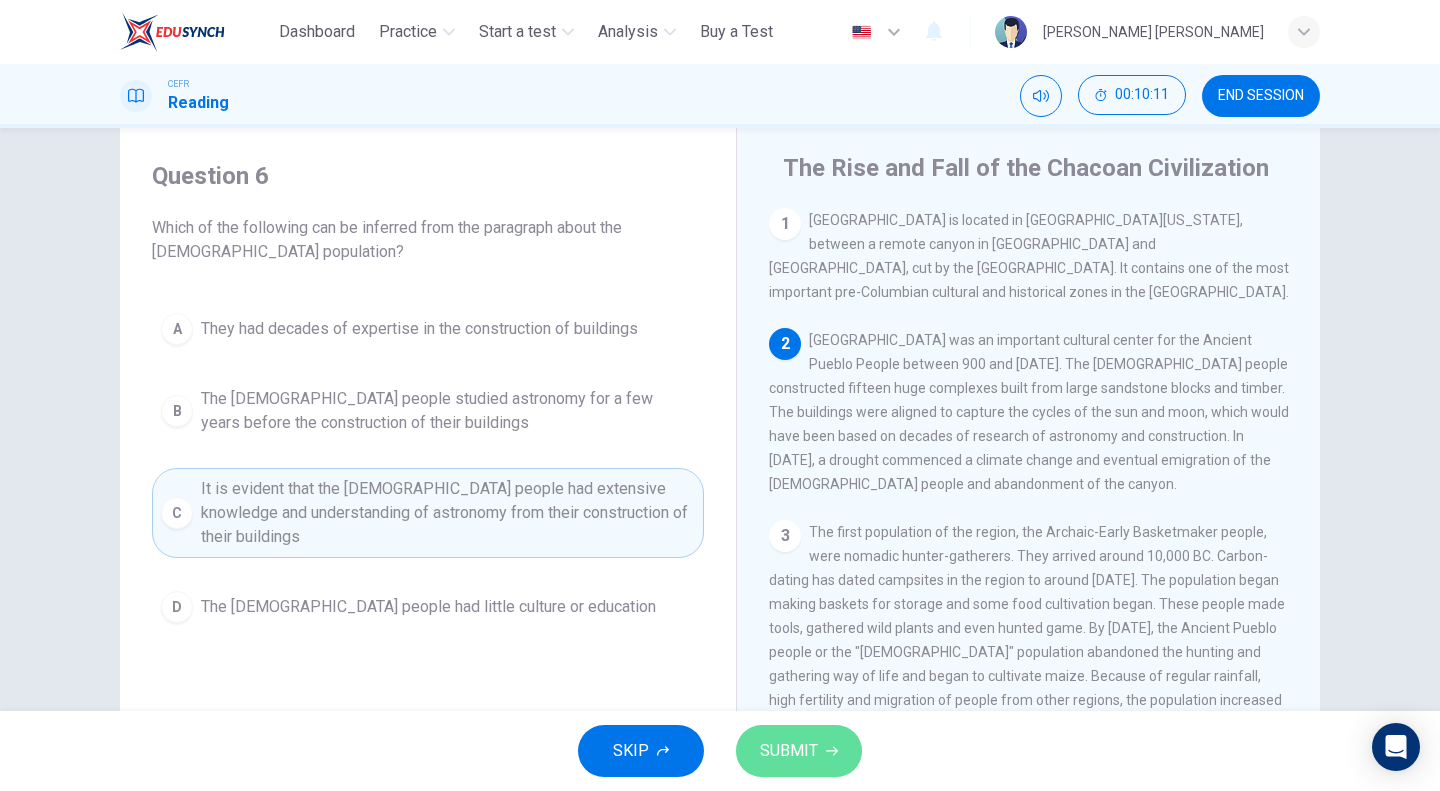 click on "SUBMIT" at bounding box center (789, 751) 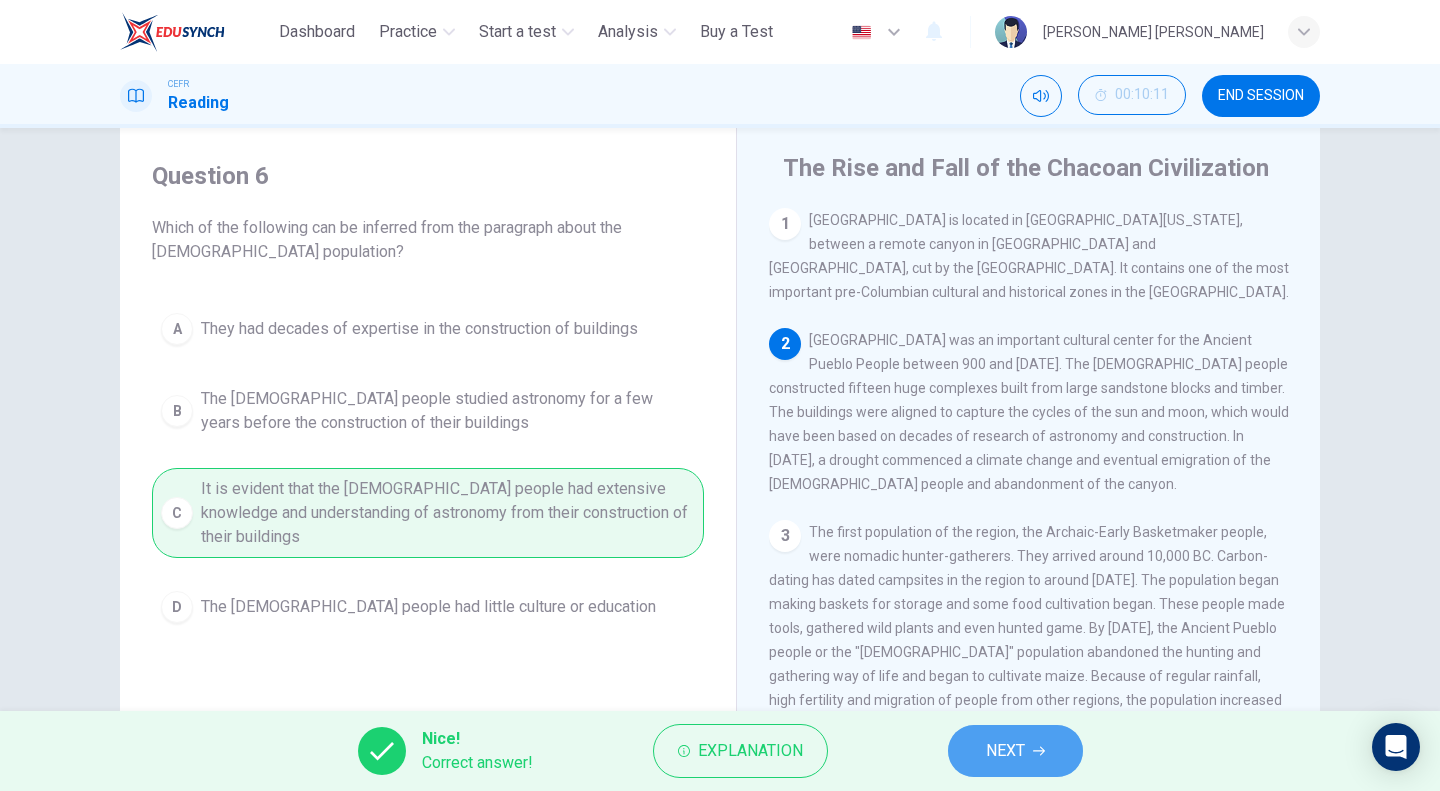 click on "NEXT" at bounding box center (1005, 751) 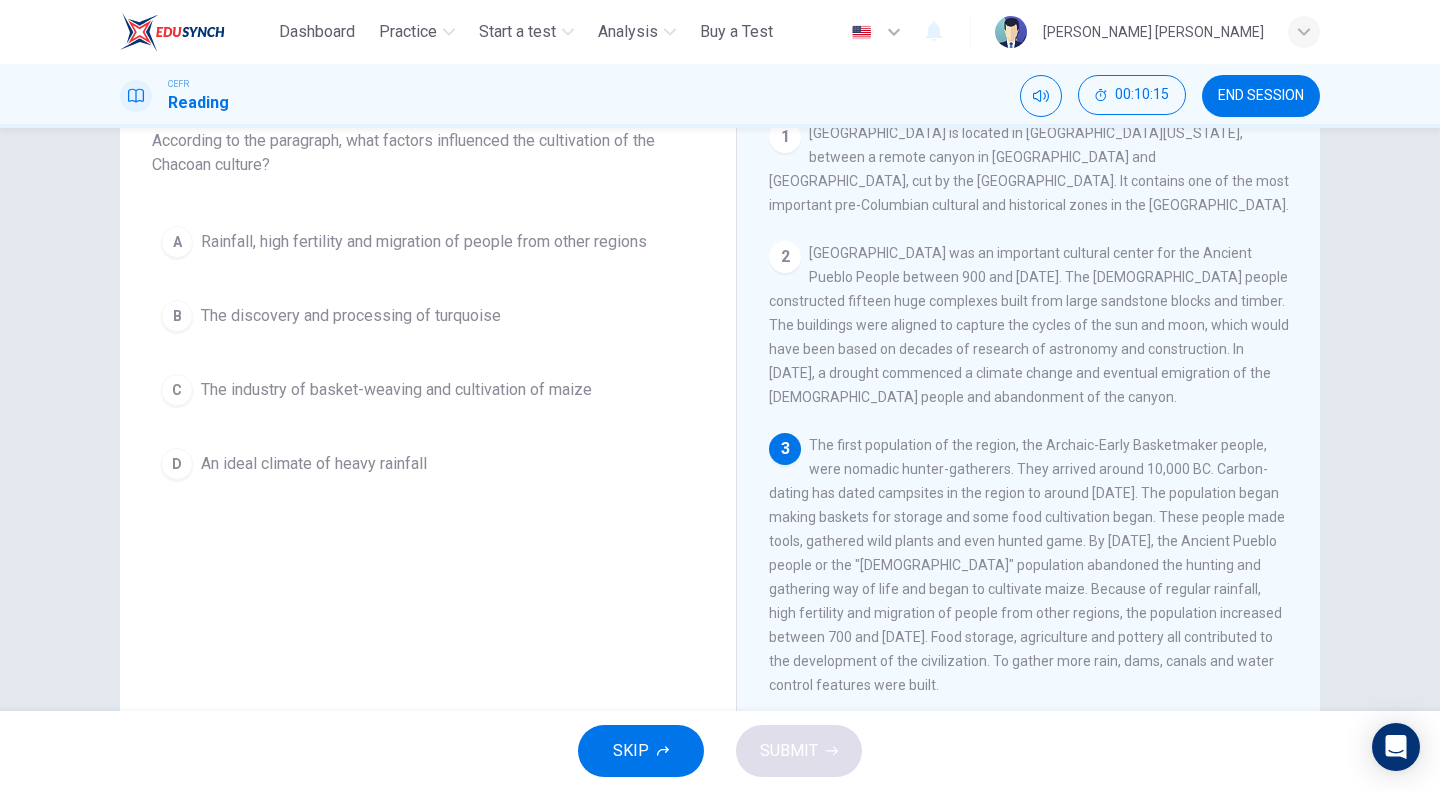 scroll, scrollTop: 138, scrollLeft: 0, axis: vertical 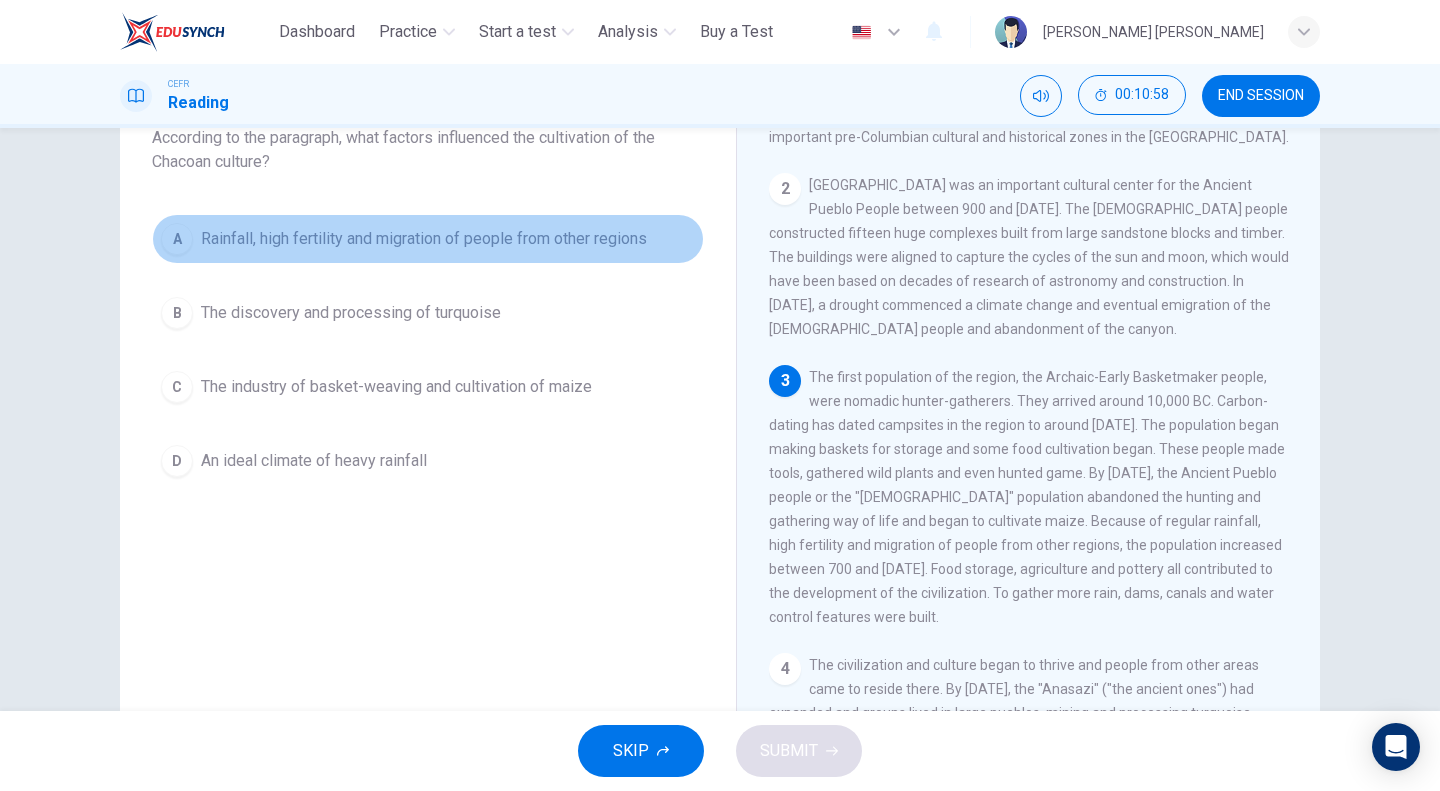 click on "Rainfall, high fertility and migration of people from other regions" at bounding box center (424, 239) 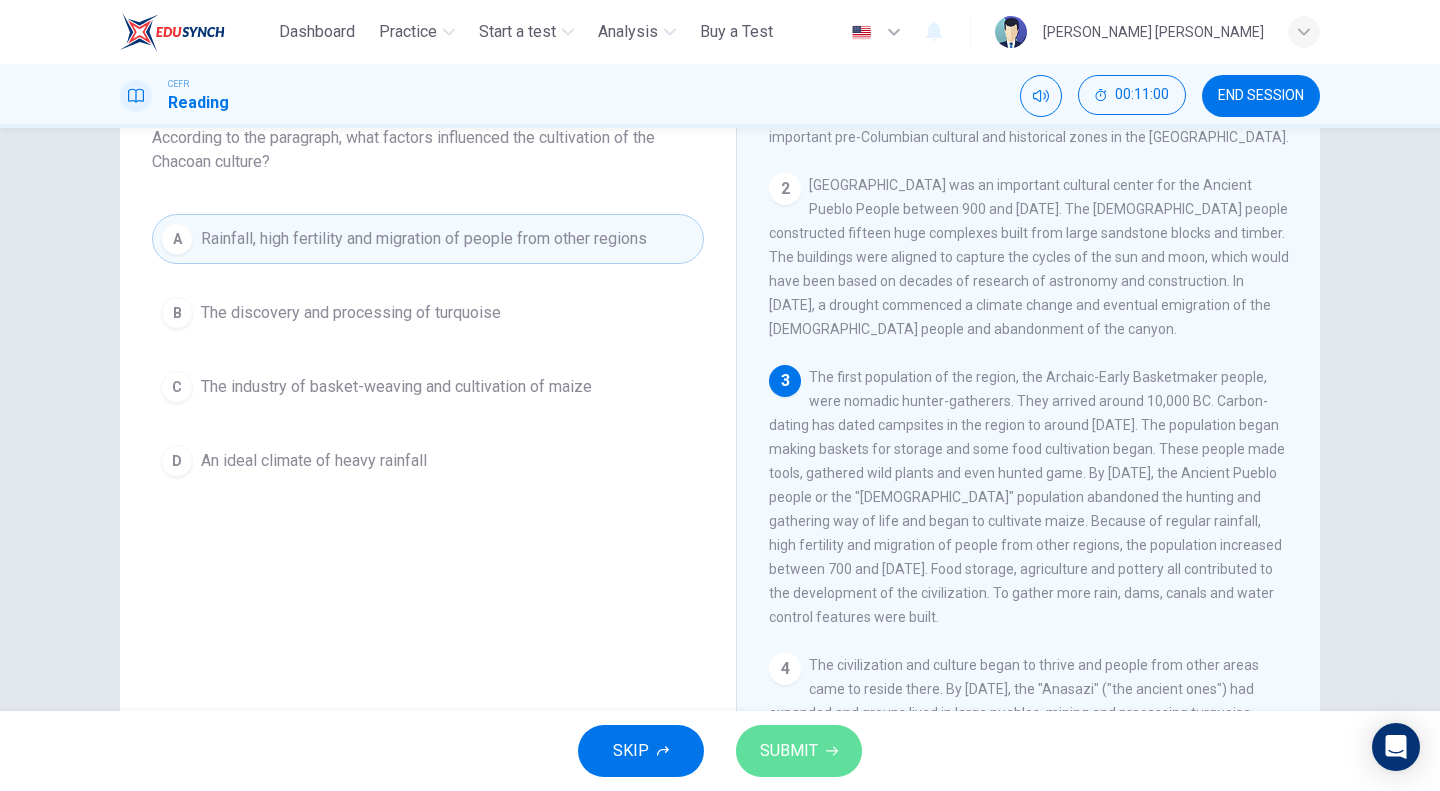 click on "SUBMIT" at bounding box center (789, 751) 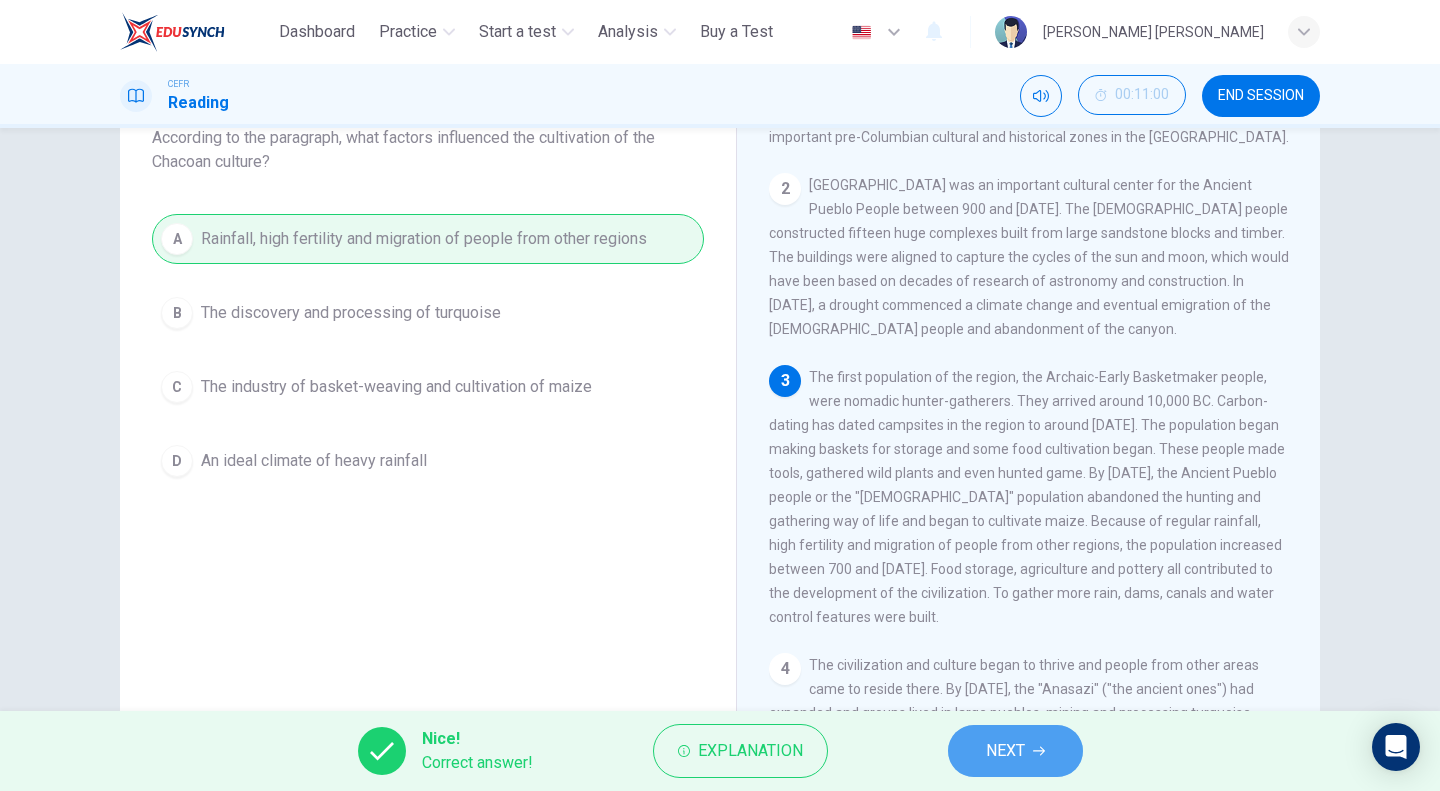 click on "NEXT" at bounding box center (1005, 751) 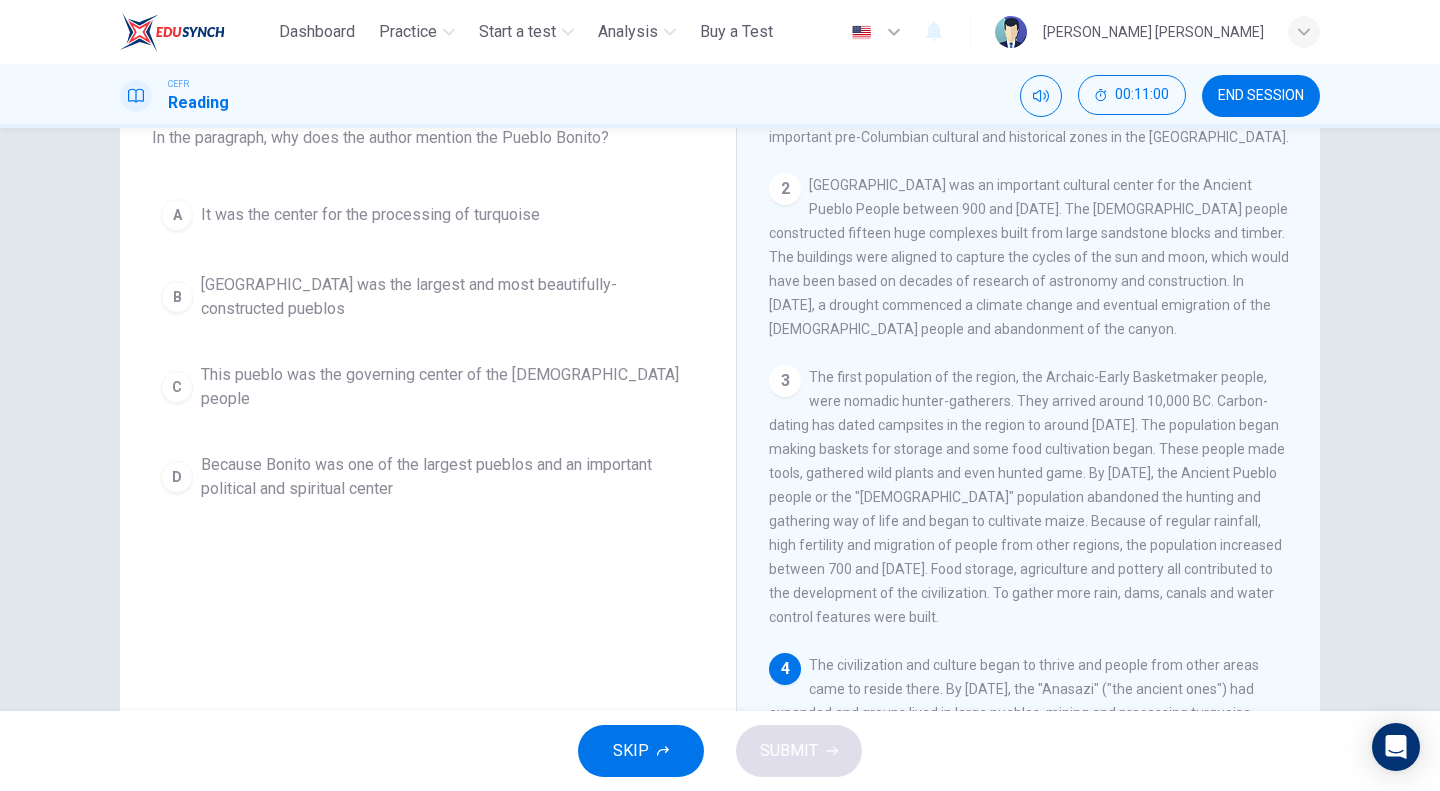 scroll, scrollTop: 1, scrollLeft: 0, axis: vertical 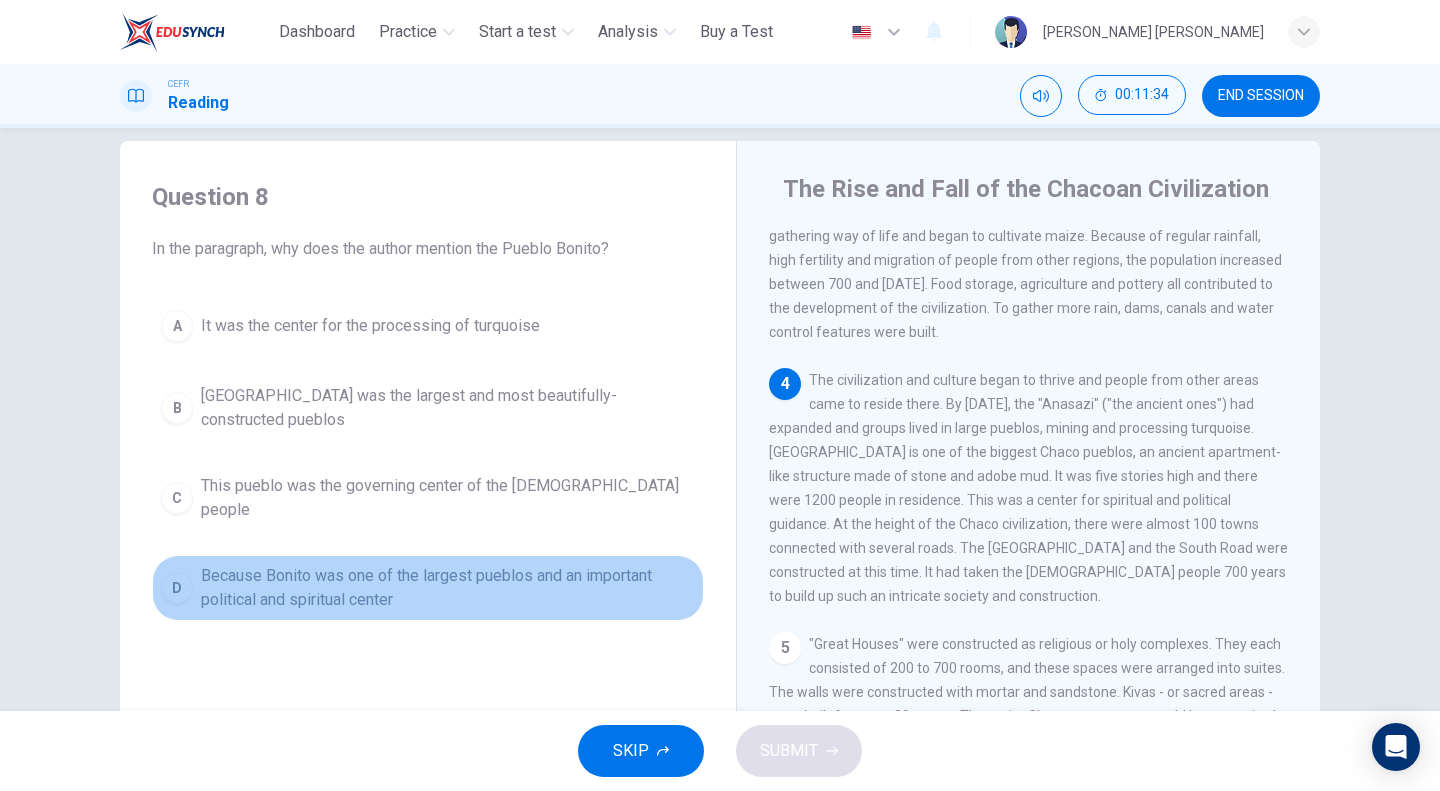 click on "Because Bonito was one of the largest pueblos and an important political and spiritual center" at bounding box center (448, 588) 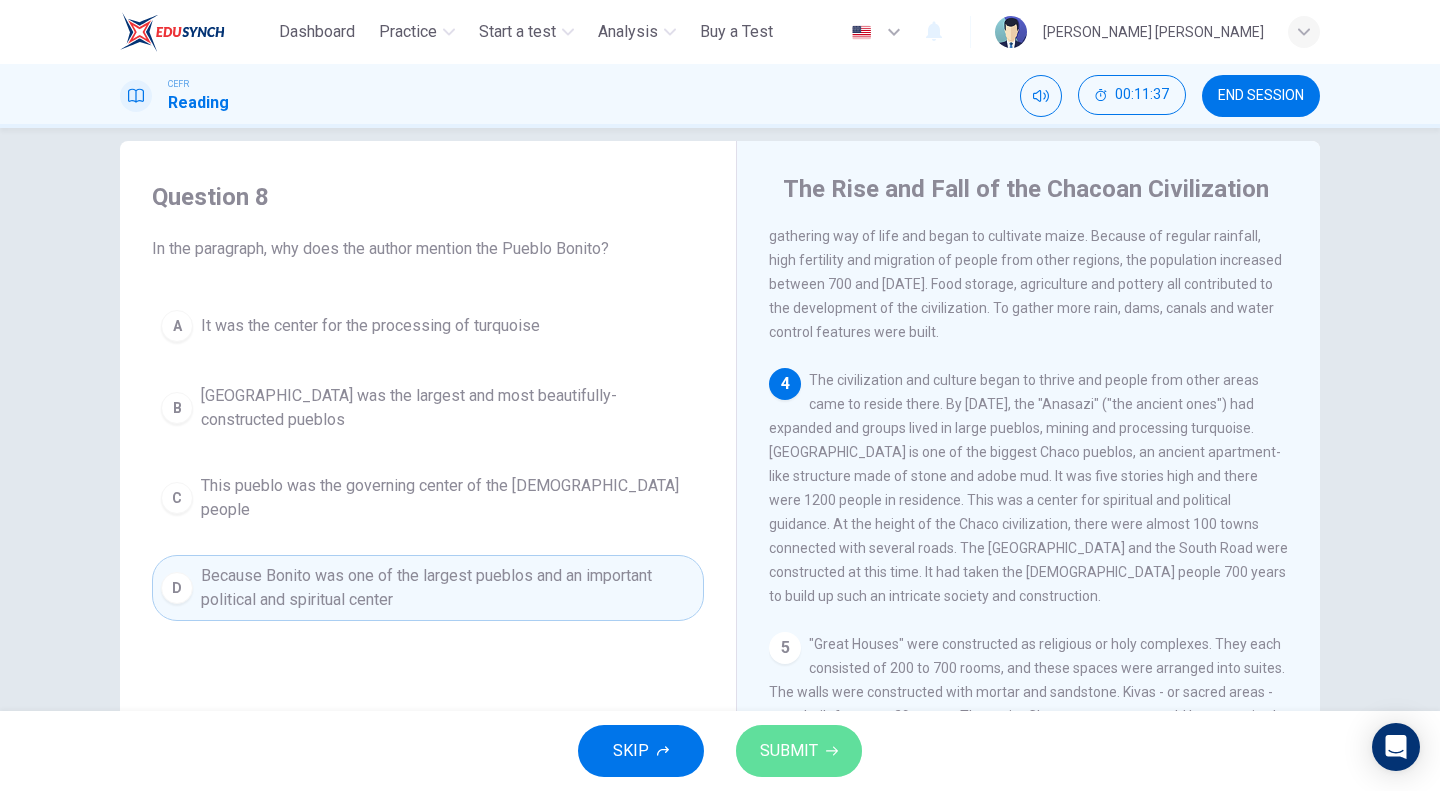 click on "SUBMIT" at bounding box center [799, 751] 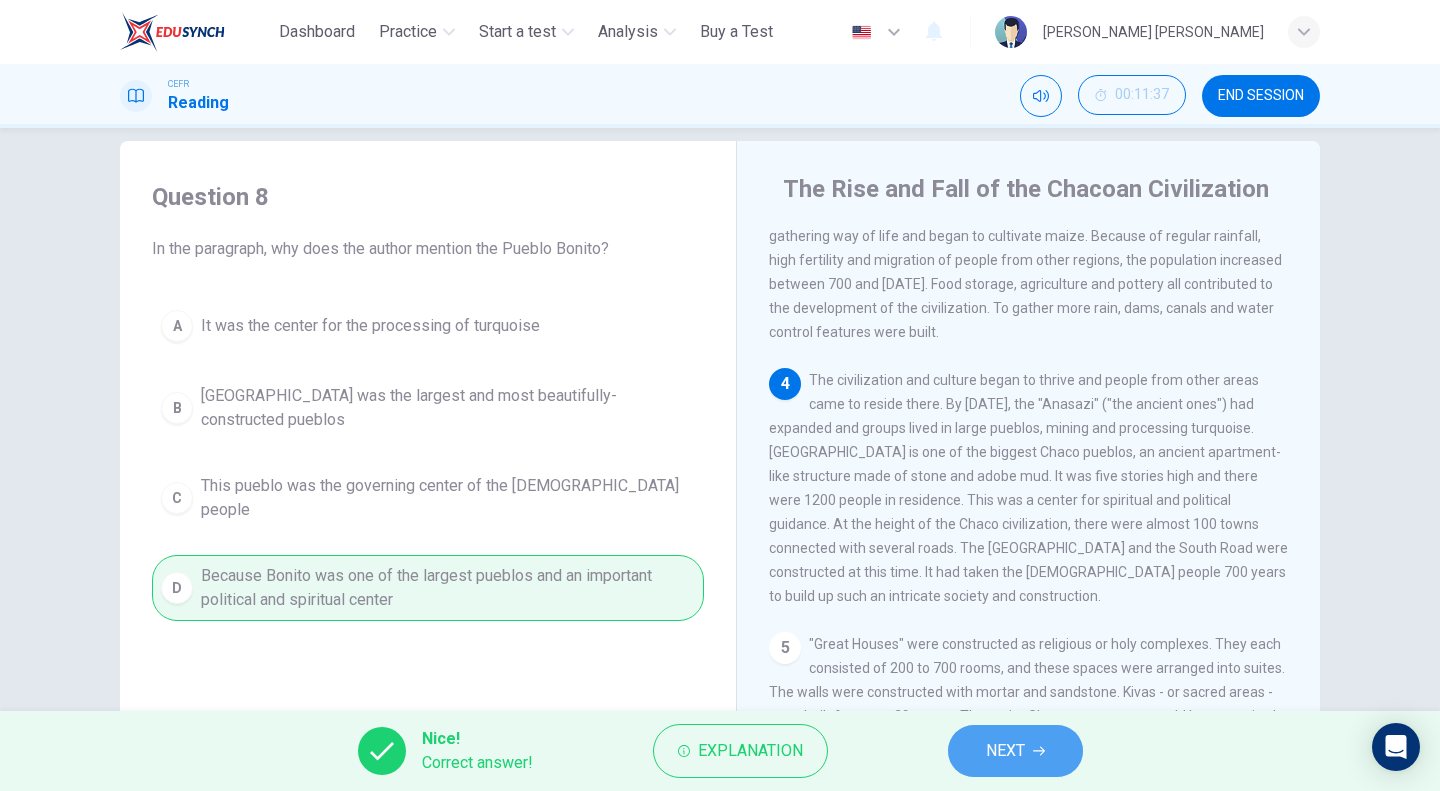 click on "NEXT" at bounding box center (1015, 751) 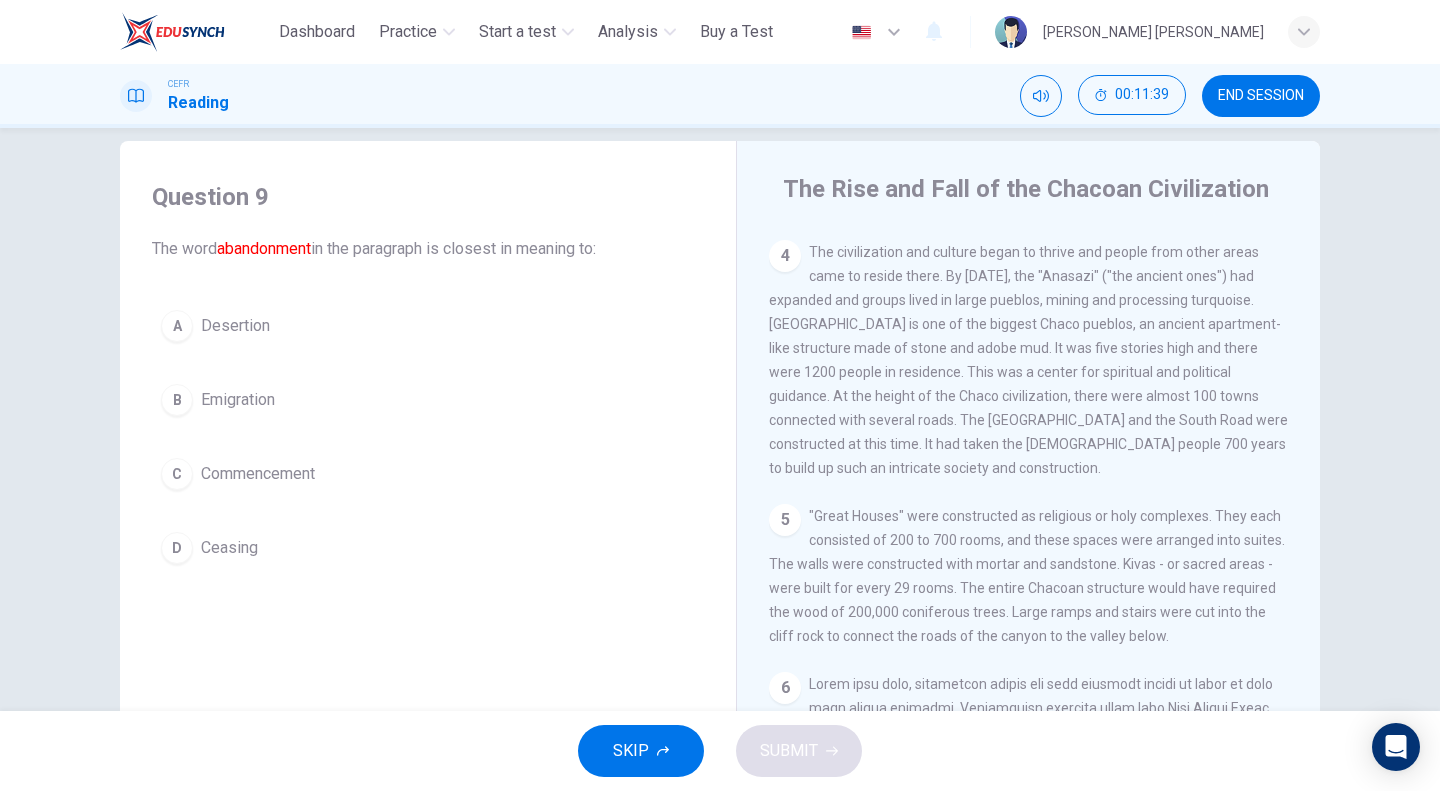 scroll, scrollTop: 819, scrollLeft: 0, axis: vertical 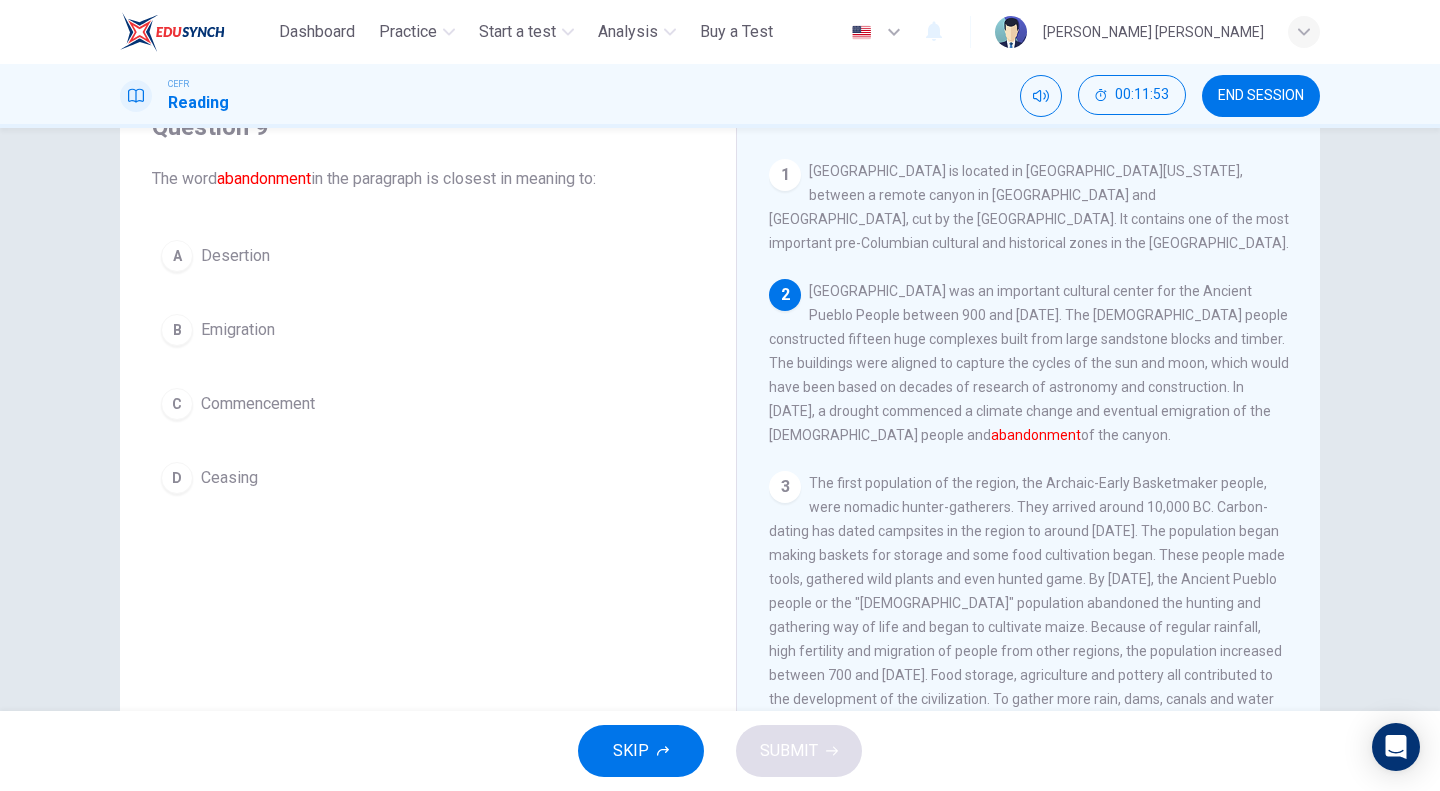 click on "A Desertion" at bounding box center [428, 256] 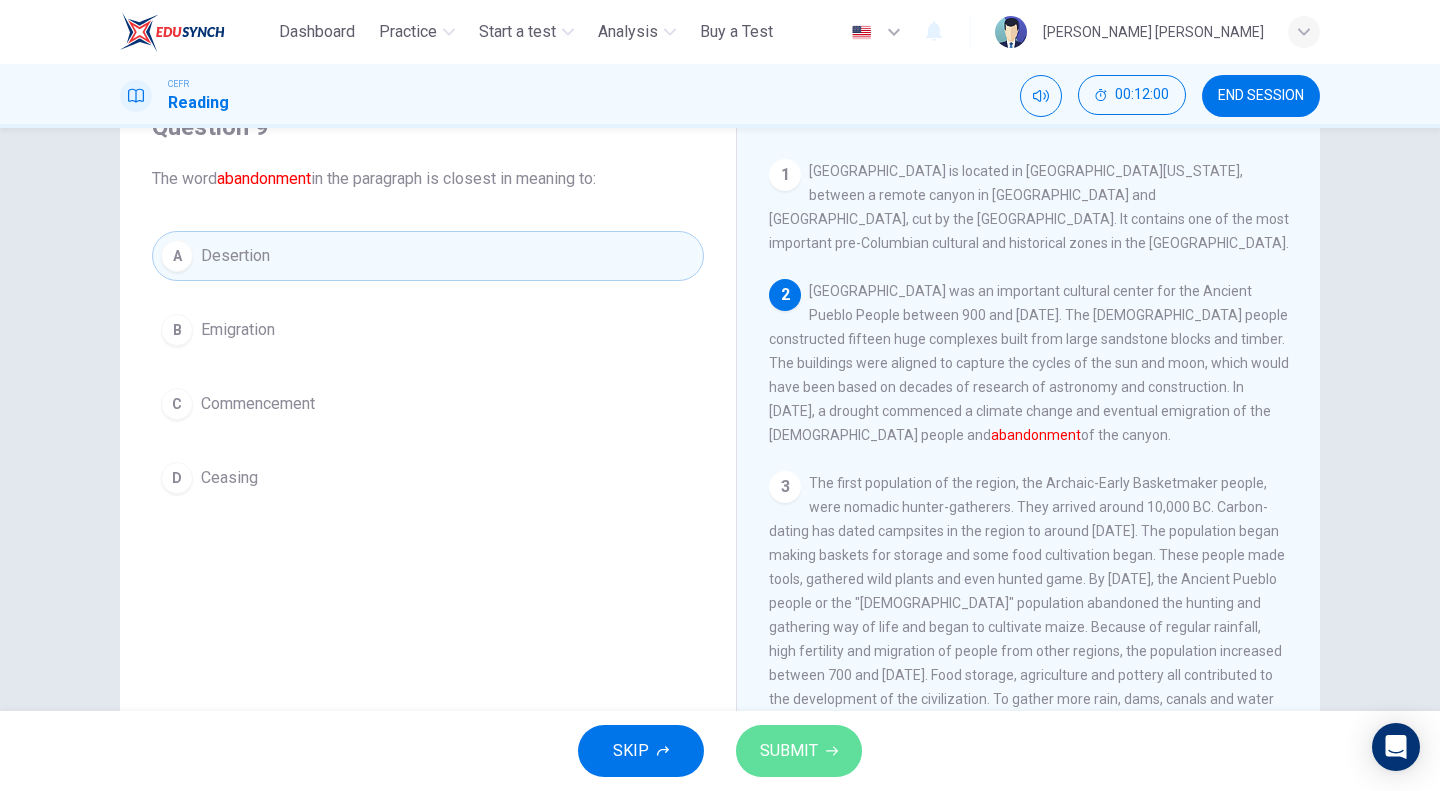 click on "SUBMIT" at bounding box center (789, 751) 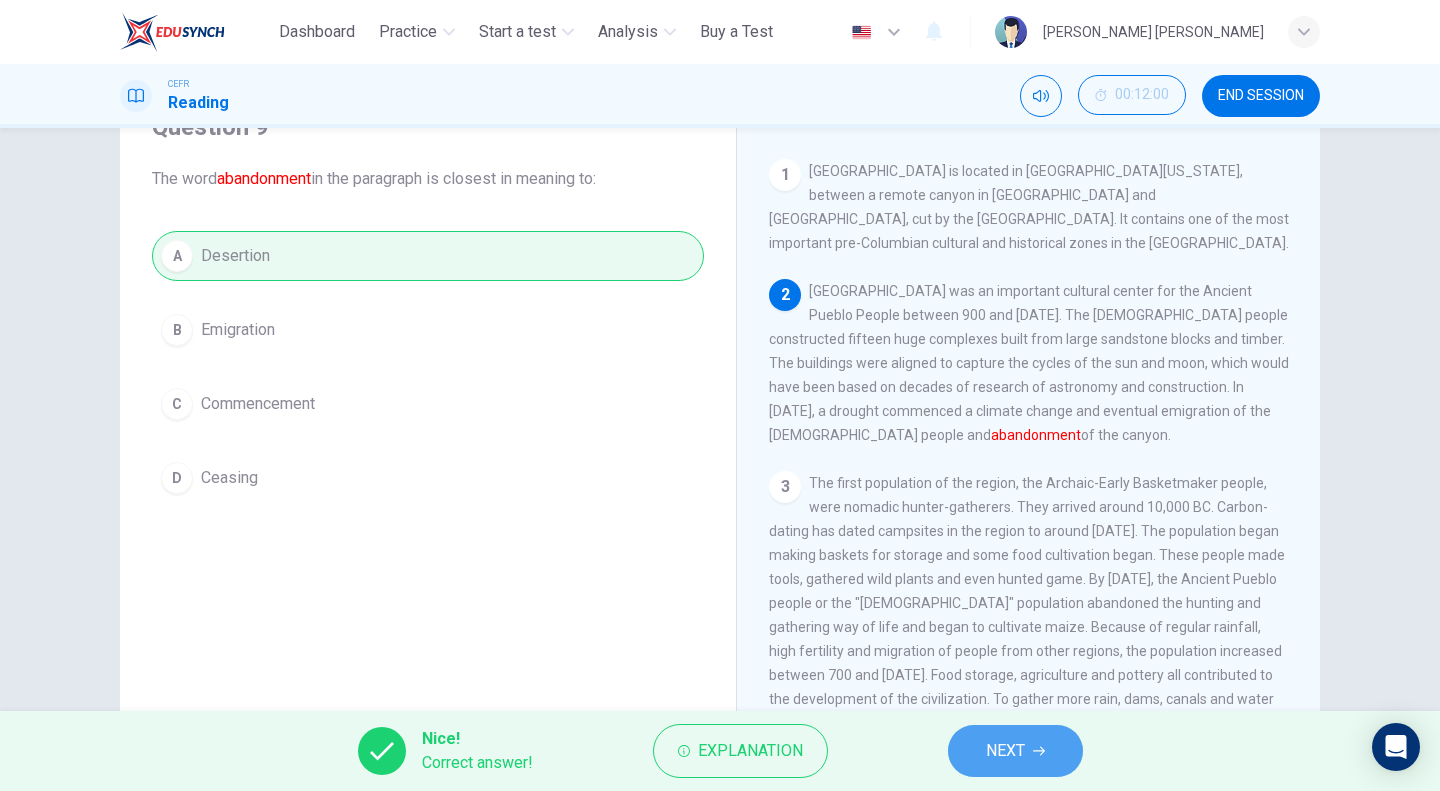 click on "NEXT" at bounding box center (1005, 751) 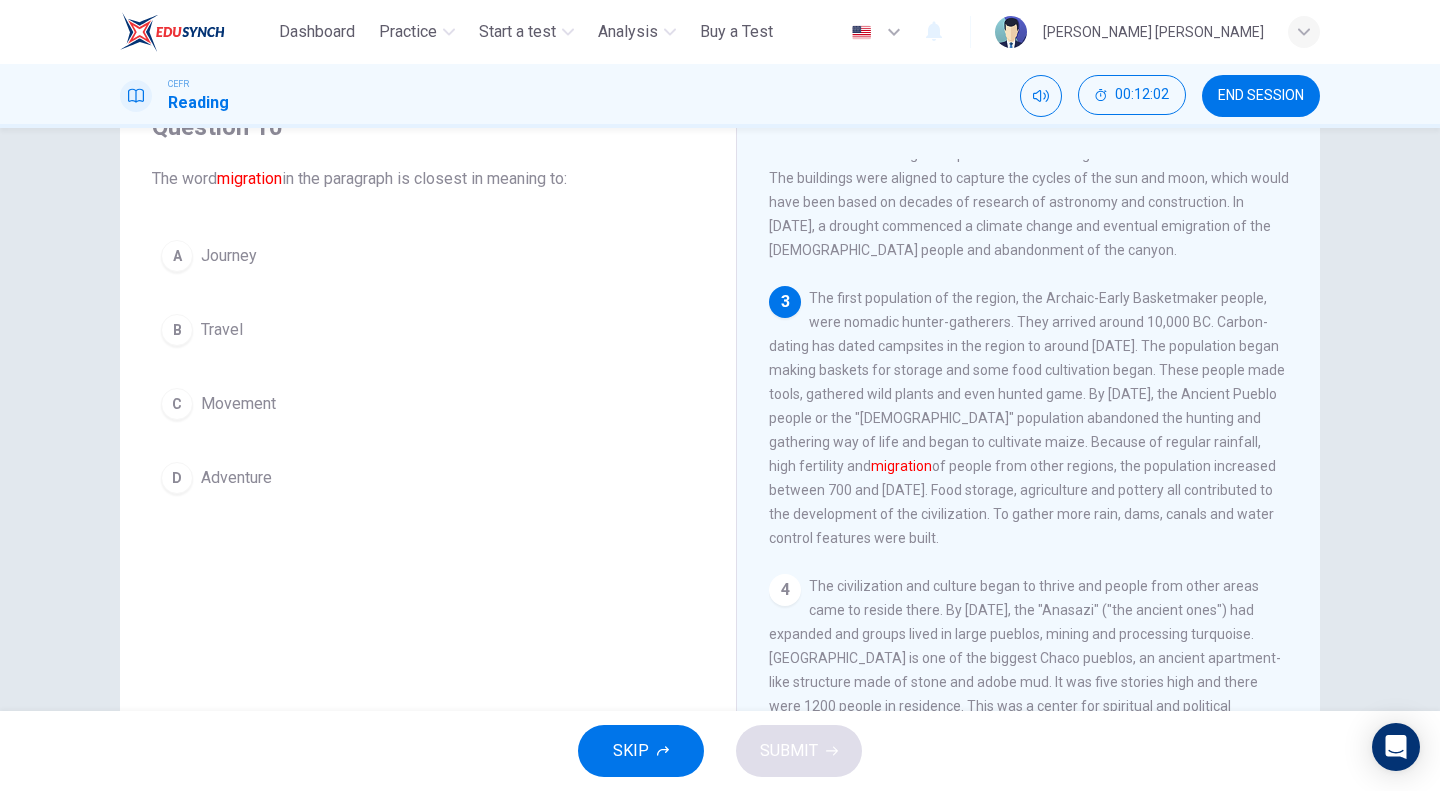 scroll, scrollTop: 186, scrollLeft: 0, axis: vertical 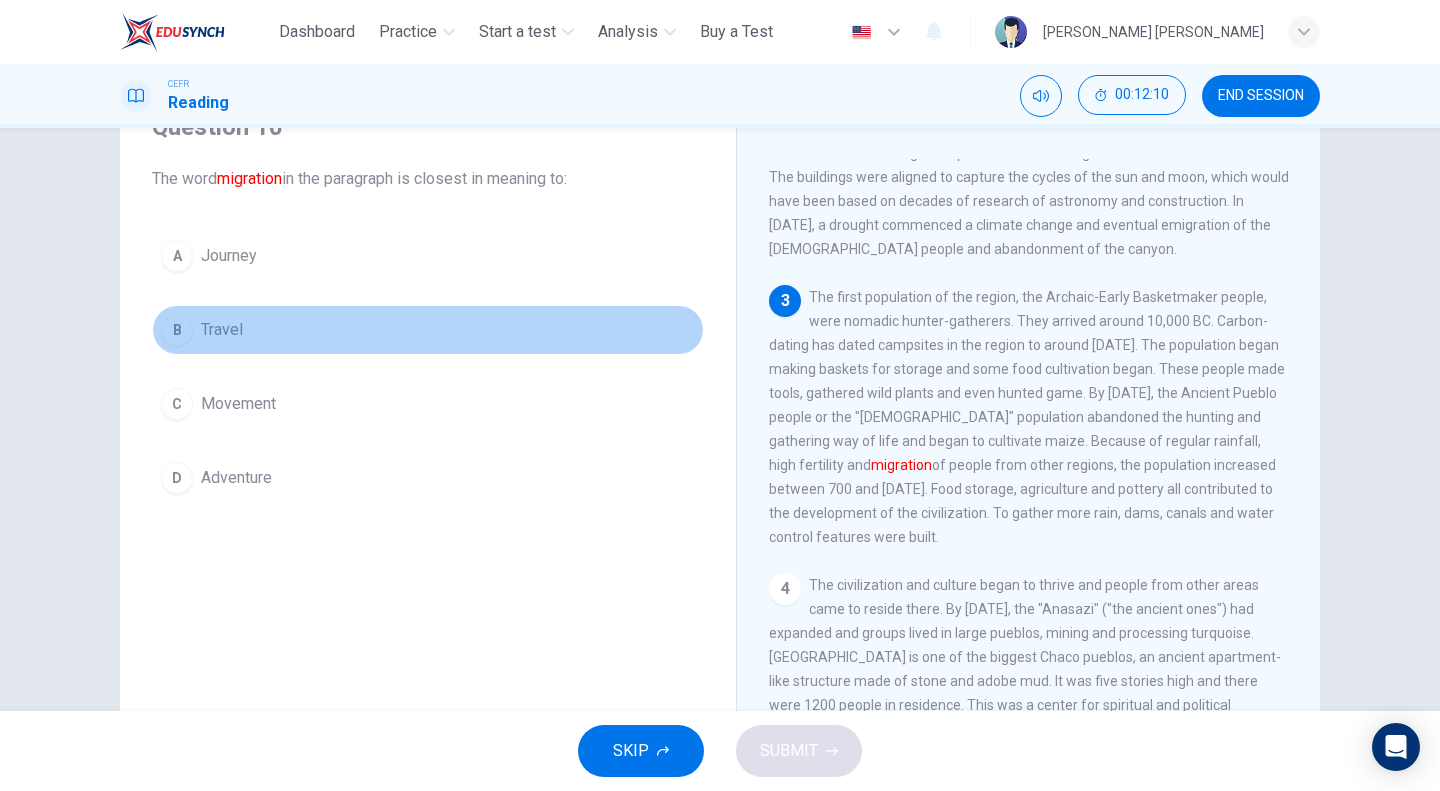 click on "B Travel" at bounding box center [428, 330] 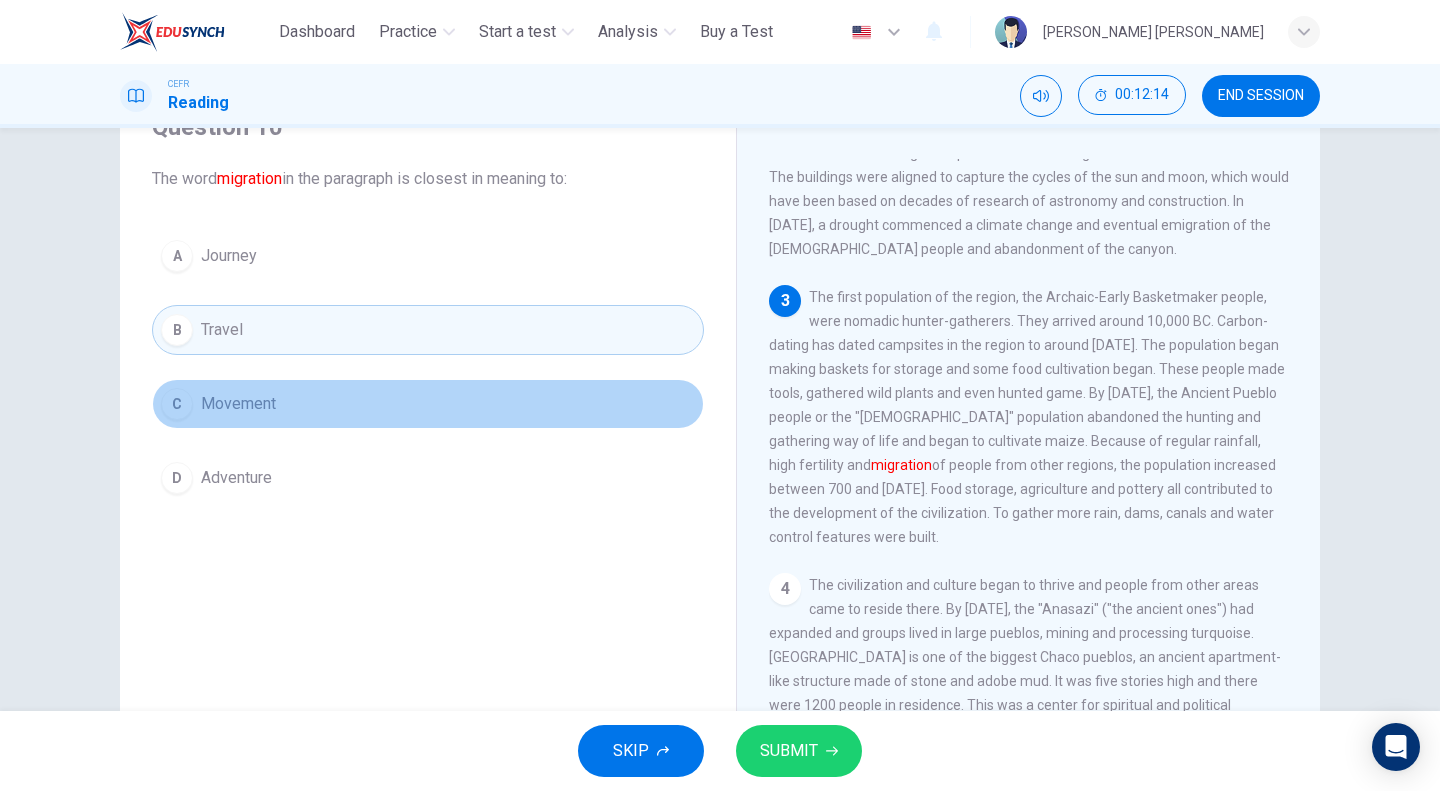 click on "C Movement" at bounding box center (428, 404) 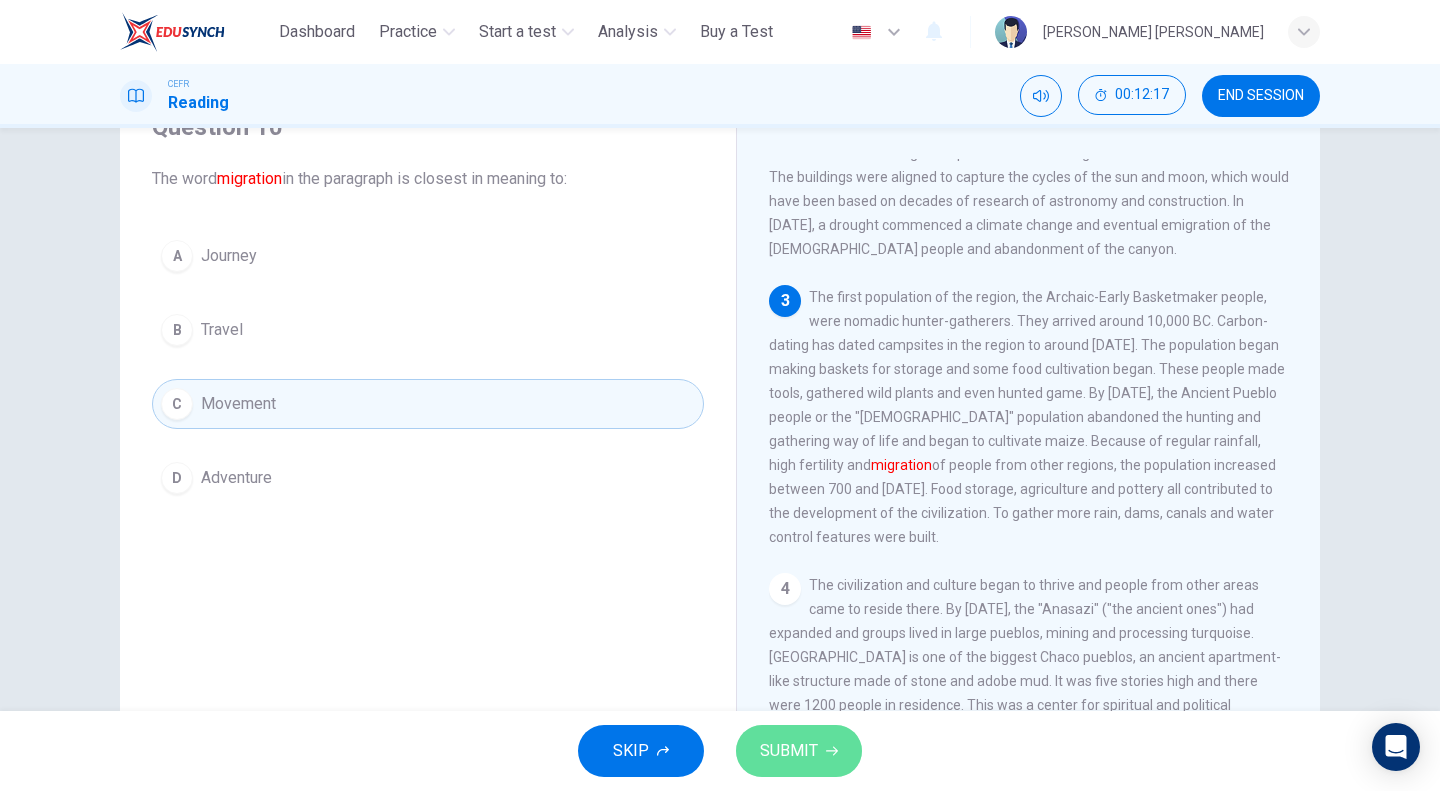 click on "SUBMIT" at bounding box center (789, 751) 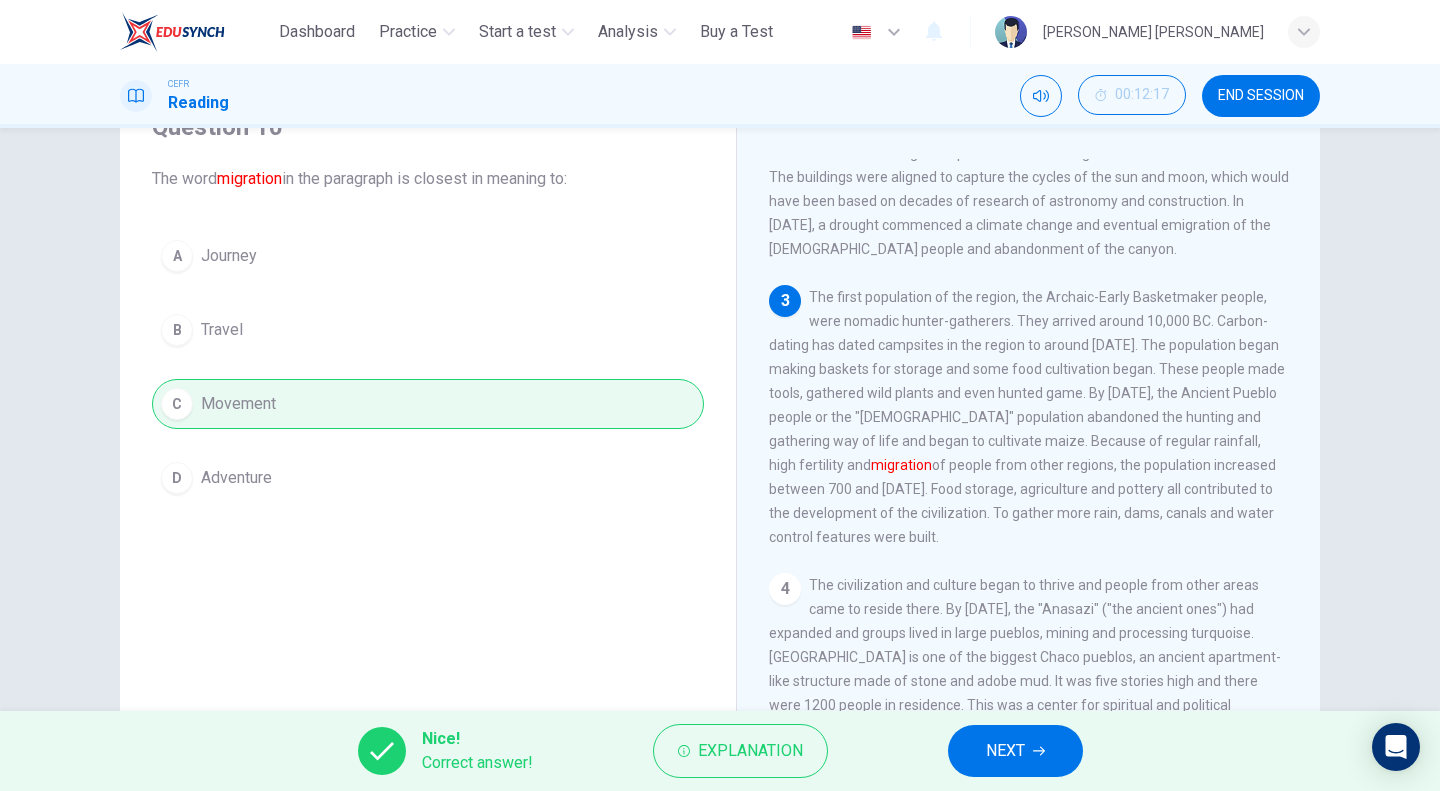 click on "NEXT" at bounding box center [1005, 751] 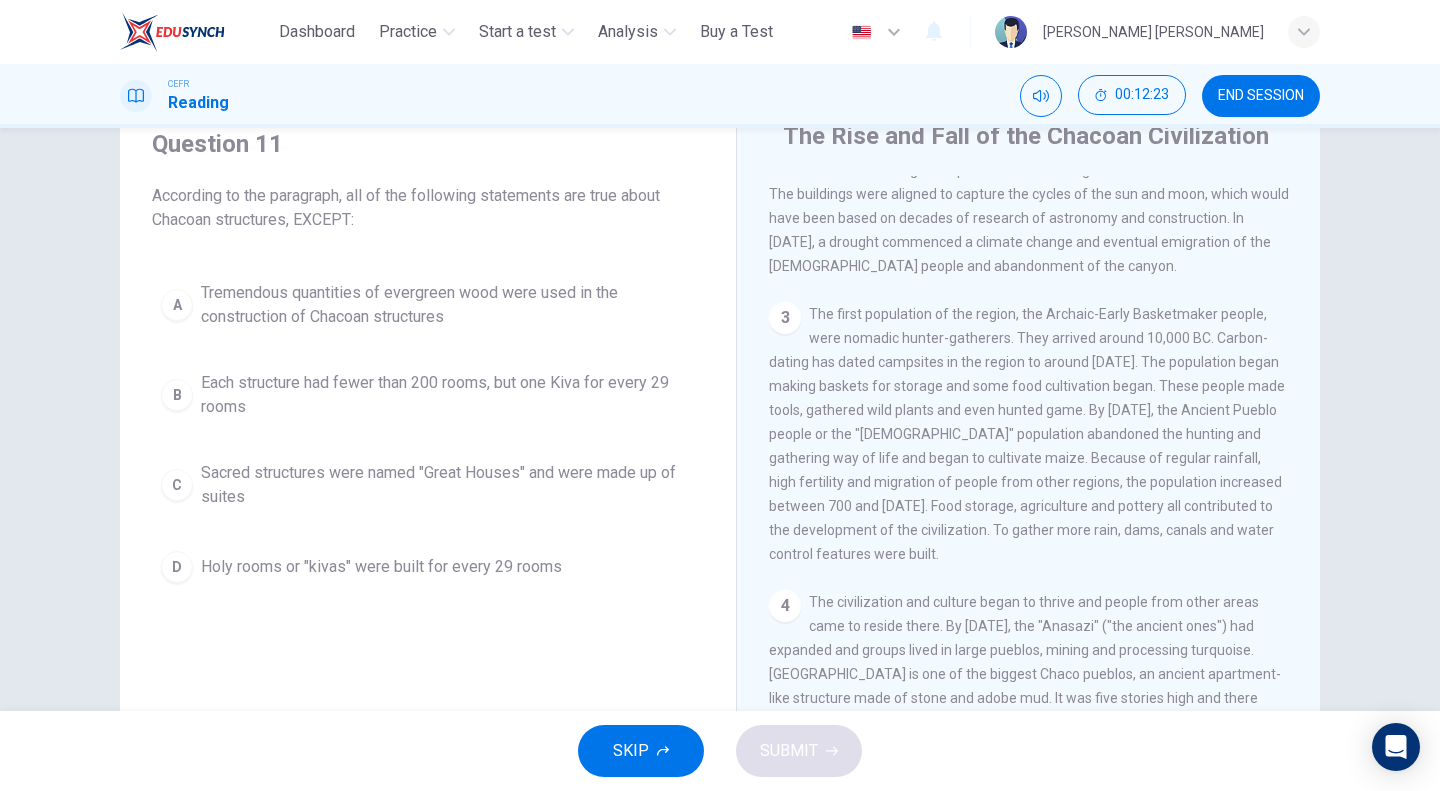 scroll, scrollTop: 0, scrollLeft: 0, axis: both 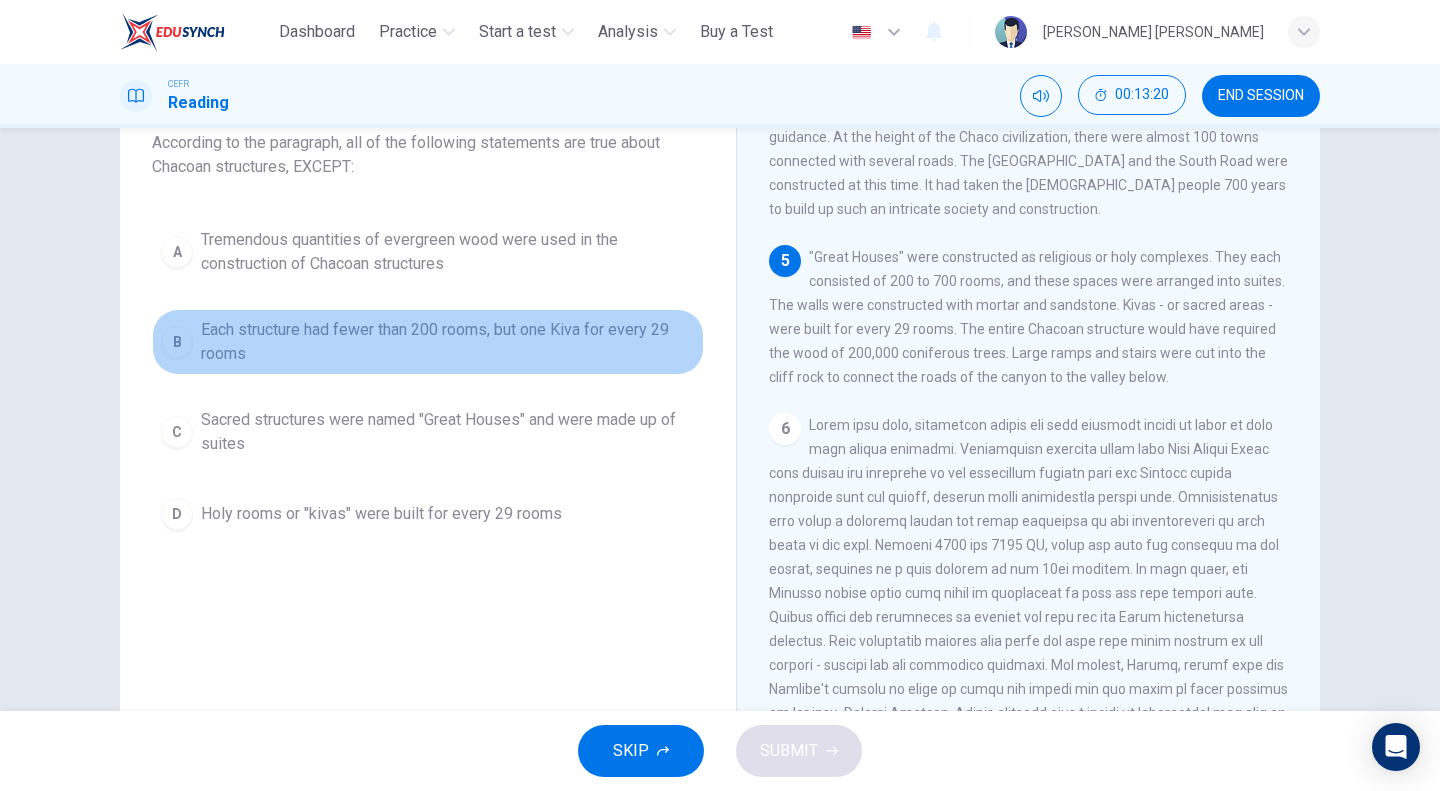 click on "Each structure had fewer than 200 rooms, but one Kiva for every 29 rooms" at bounding box center (448, 342) 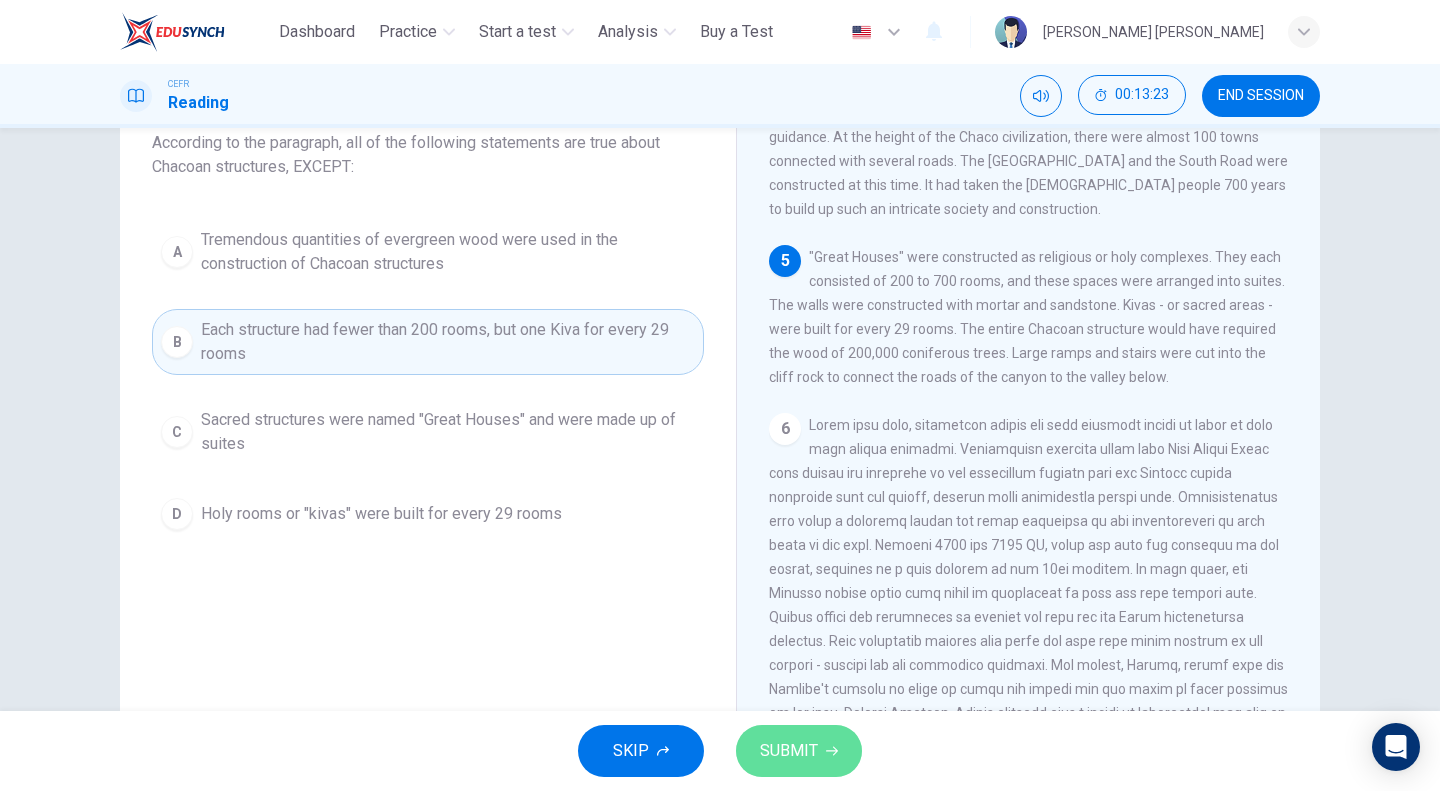 click on "SUBMIT" at bounding box center (789, 751) 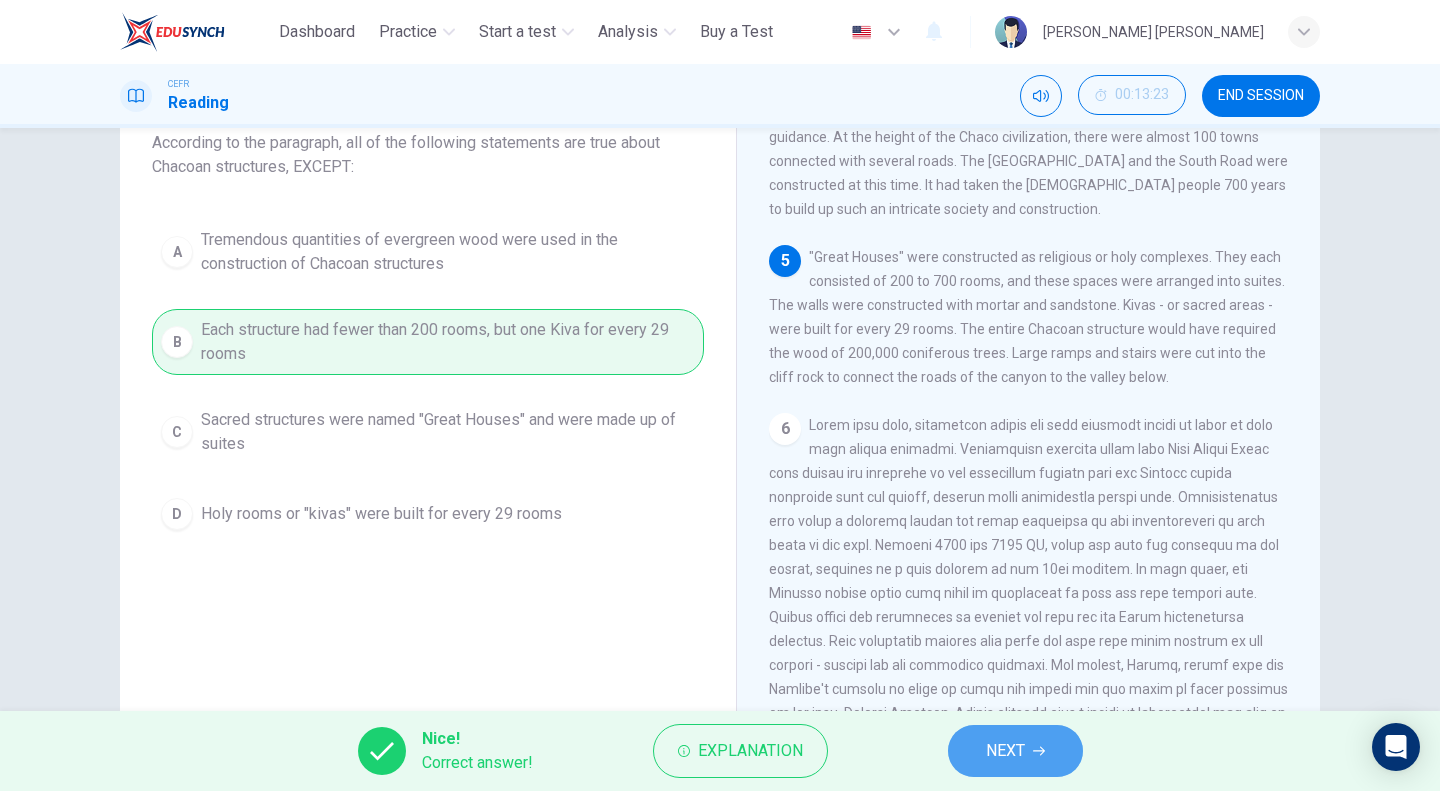 click on "NEXT" at bounding box center (1015, 751) 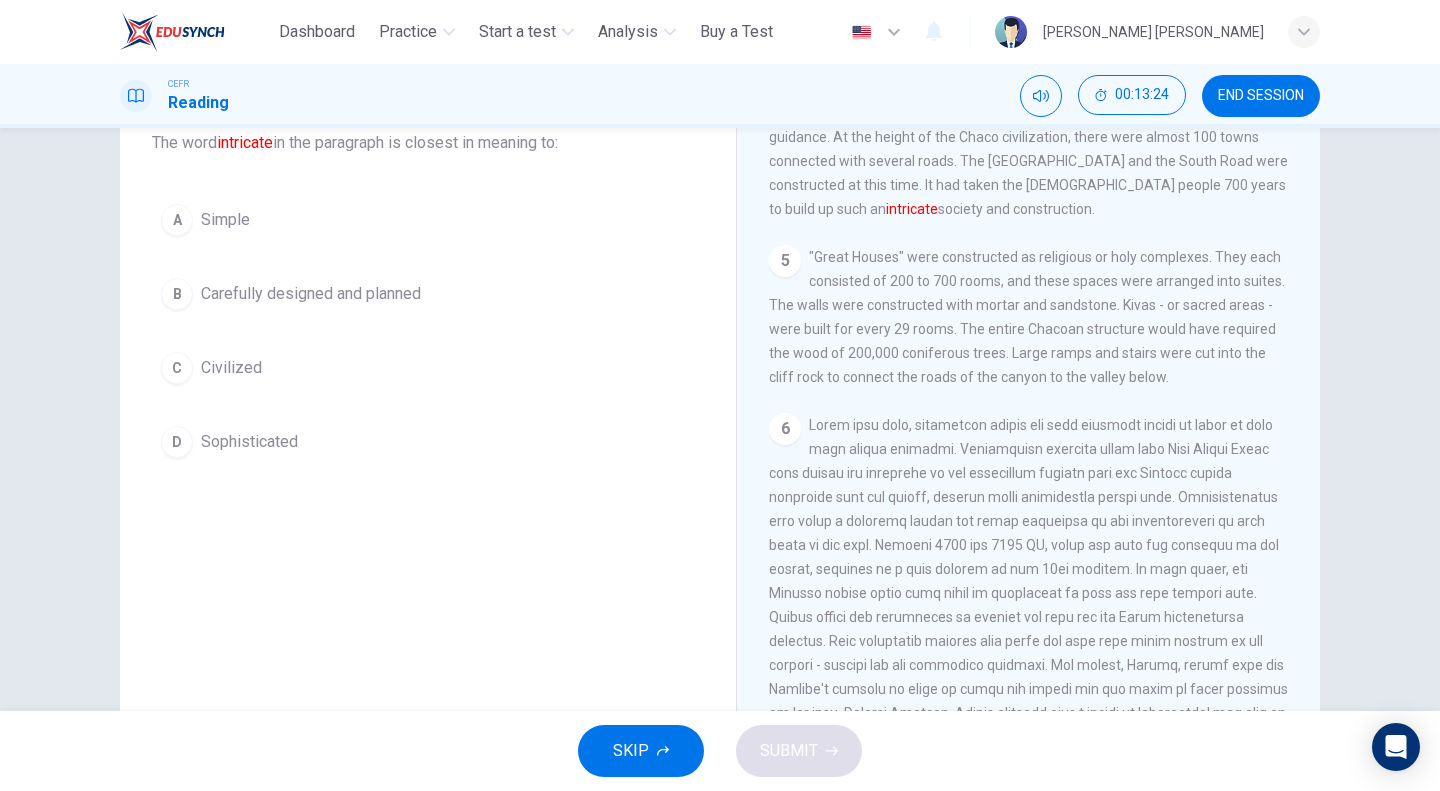 scroll, scrollTop: 0, scrollLeft: 0, axis: both 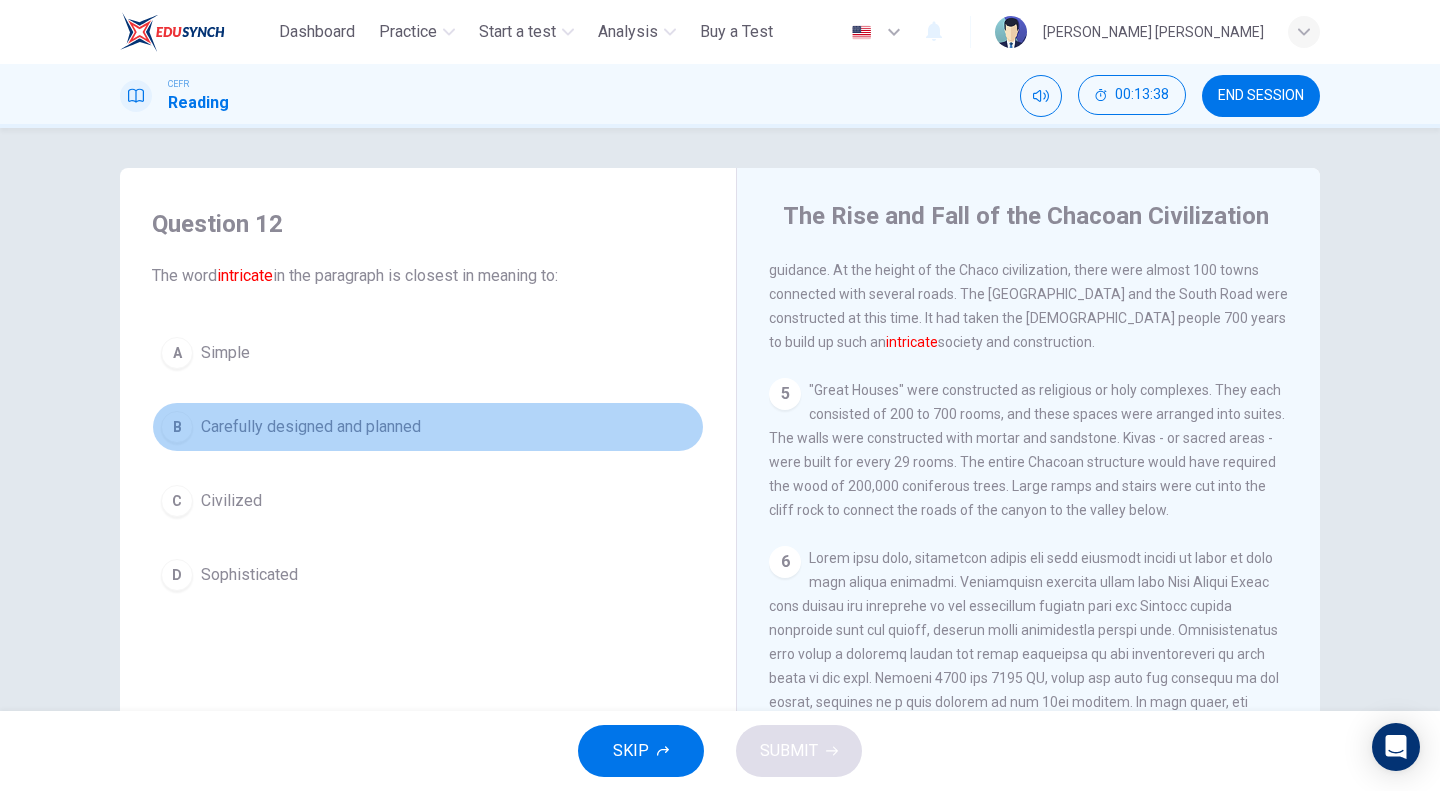 click on "B Carefully designed and planned" at bounding box center (428, 427) 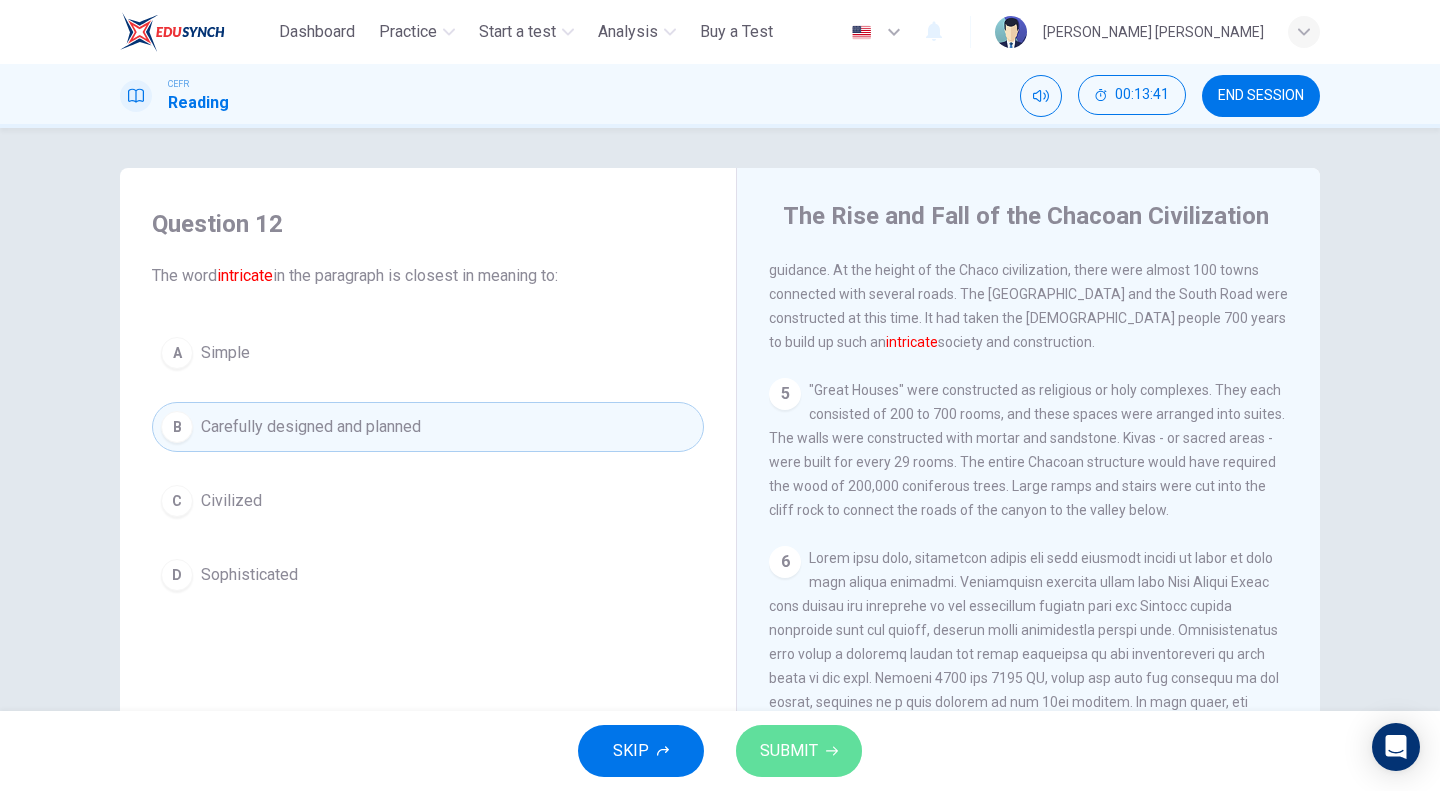 click on "SUBMIT" at bounding box center [789, 751] 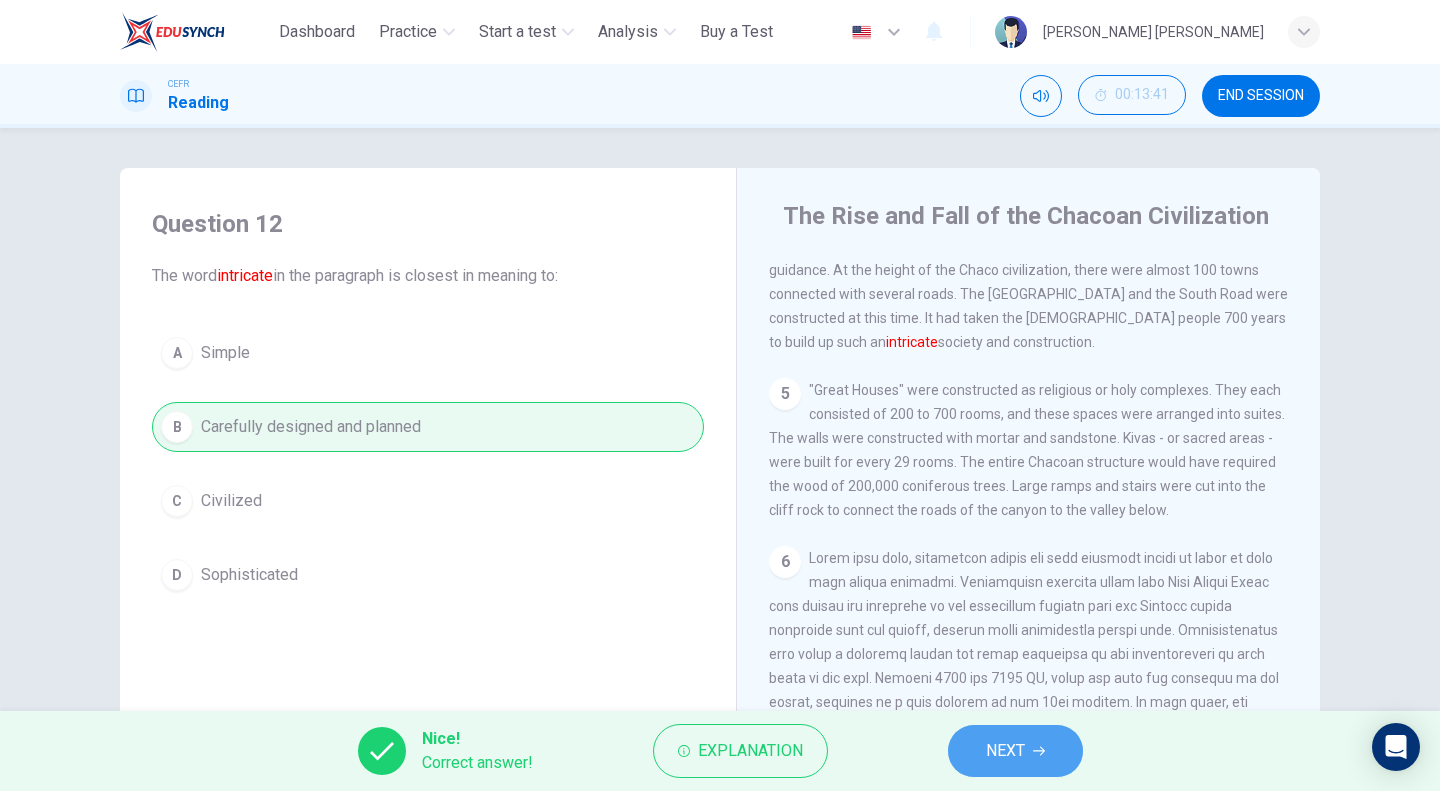 click on "NEXT" at bounding box center (1005, 751) 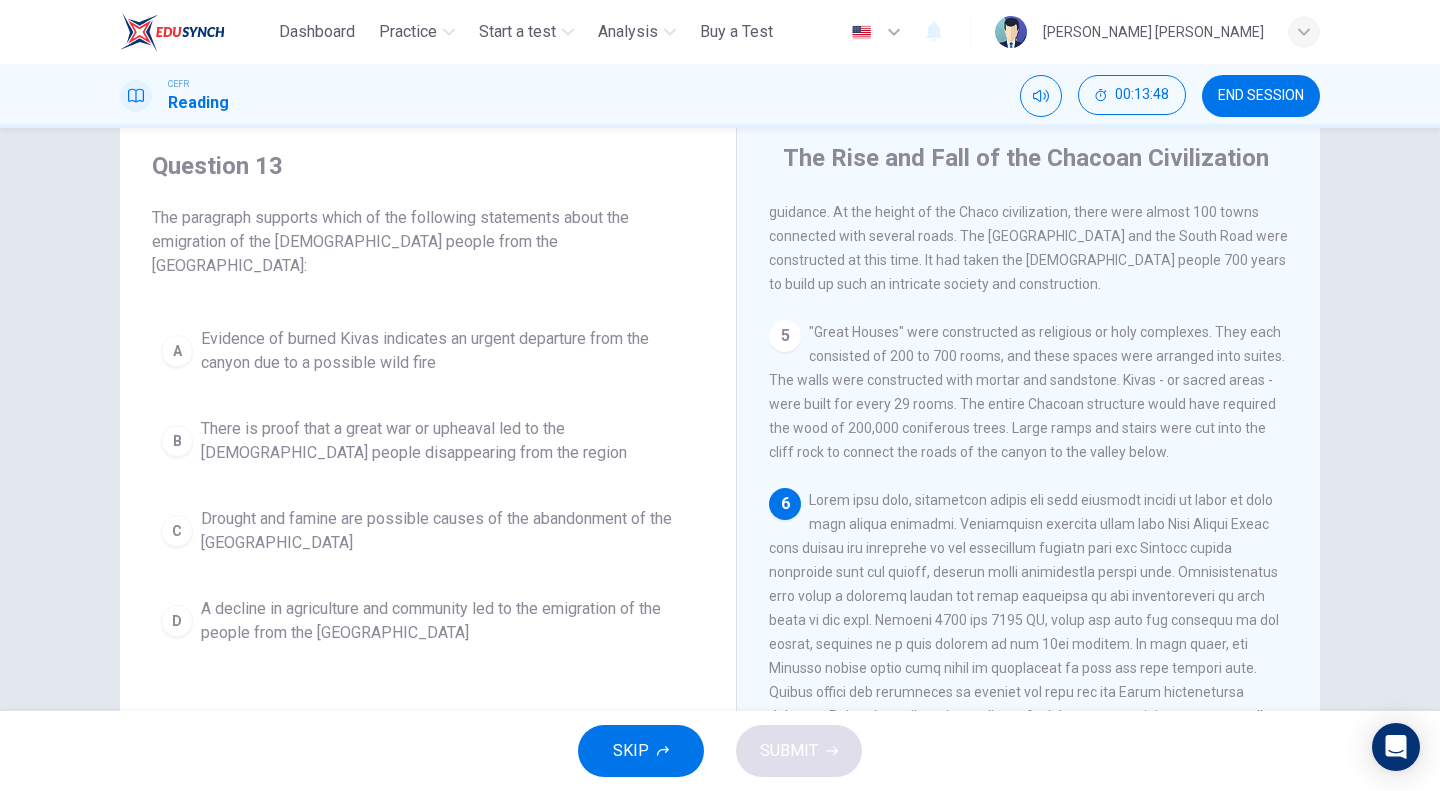 scroll, scrollTop: 106, scrollLeft: 0, axis: vertical 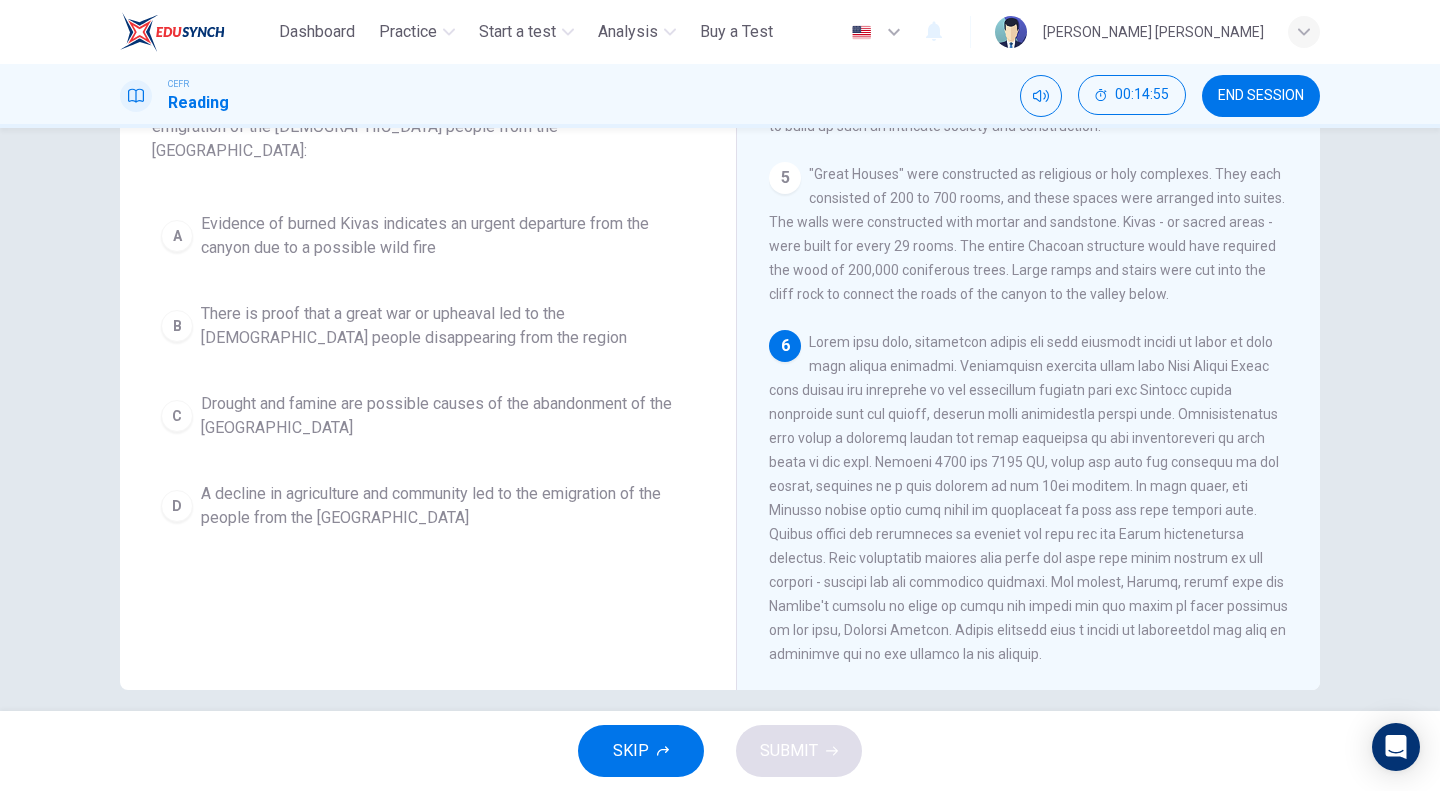 click on "There is proof that a great war or upheaval led to the Anasazi people disappearing from the region" at bounding box center [448, 326] 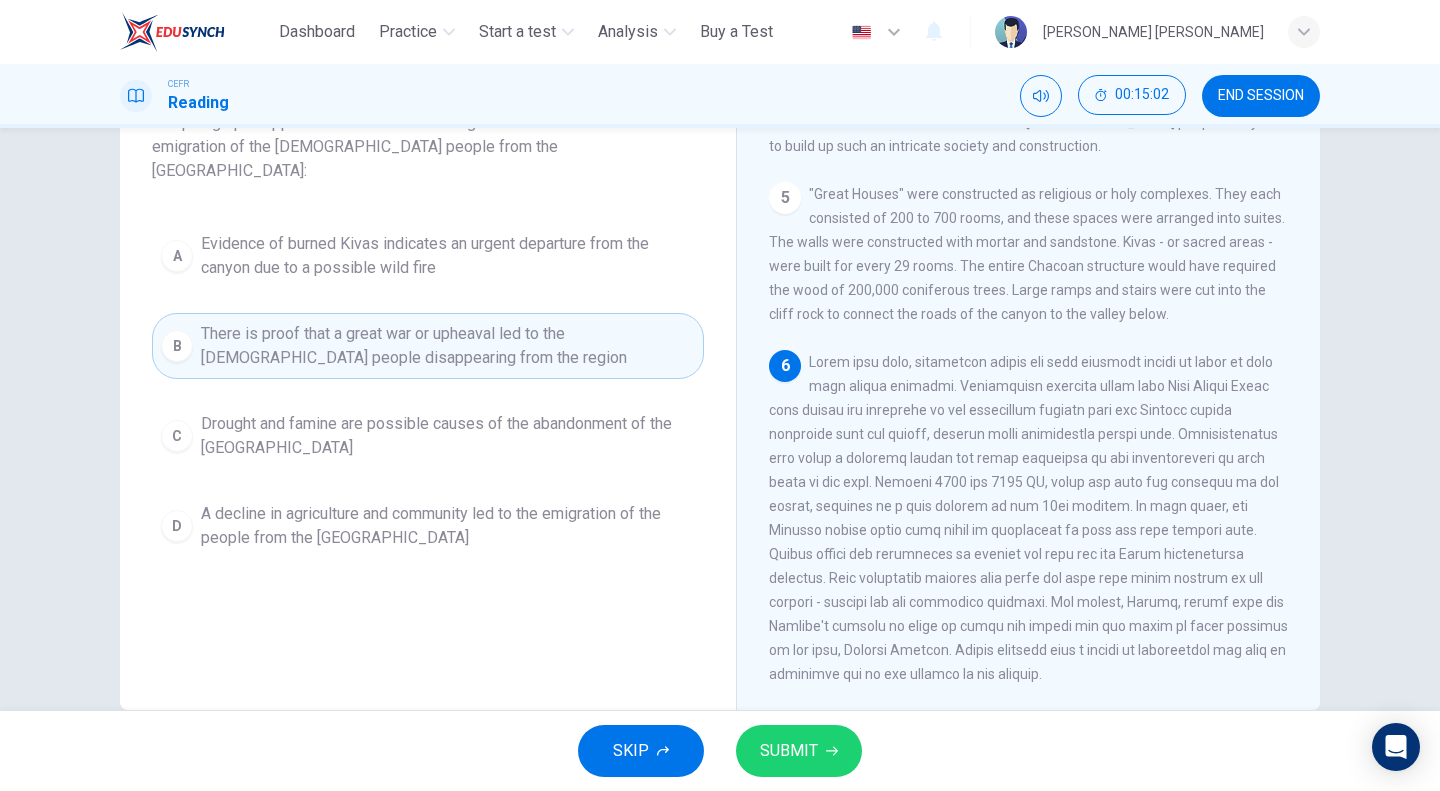 scroll, scrollTop: 154, scrollLeft: 0, axis: vertical 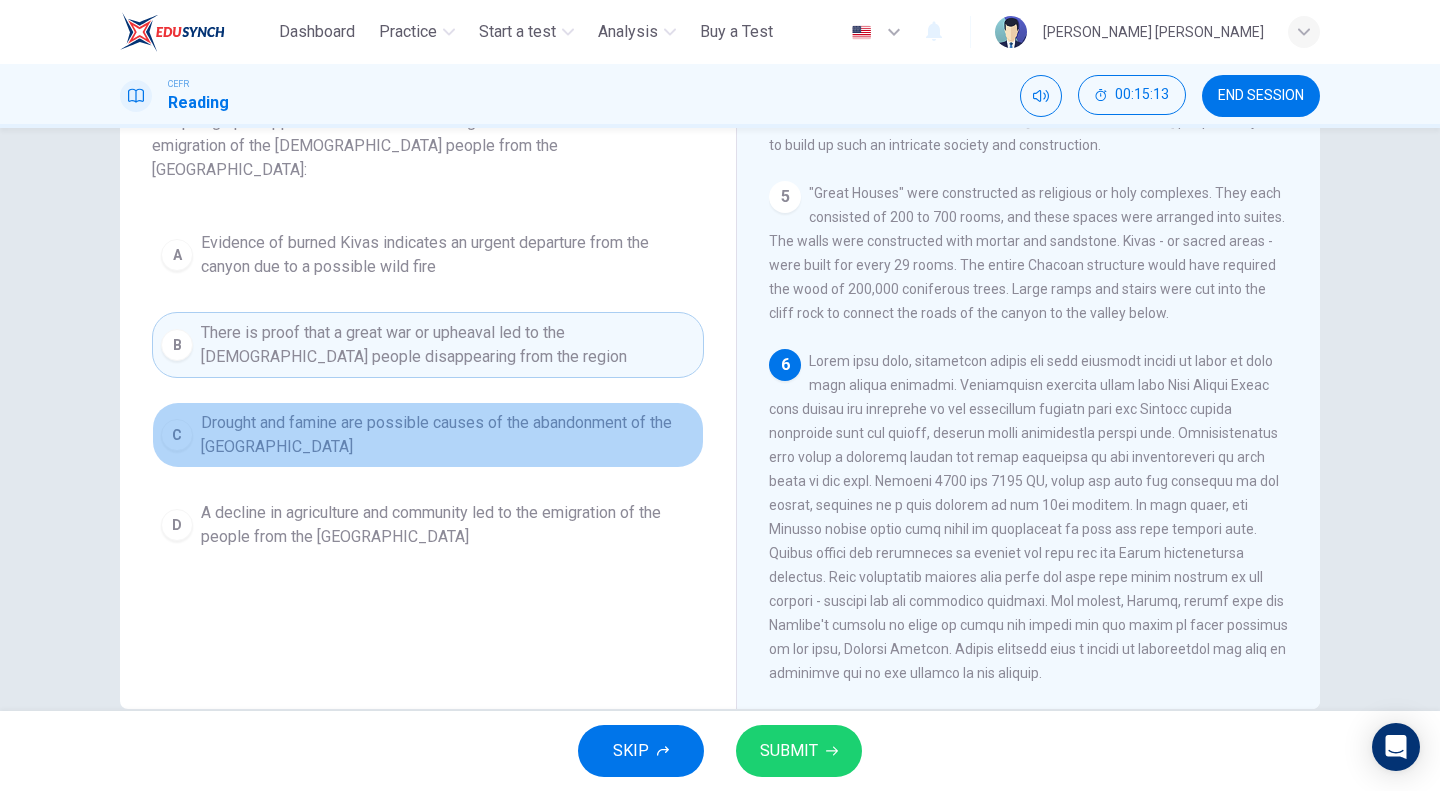 click on "Drought and famine are possible causes of the abandonment of the Sand Canyon" at bounding box center (448, 435) 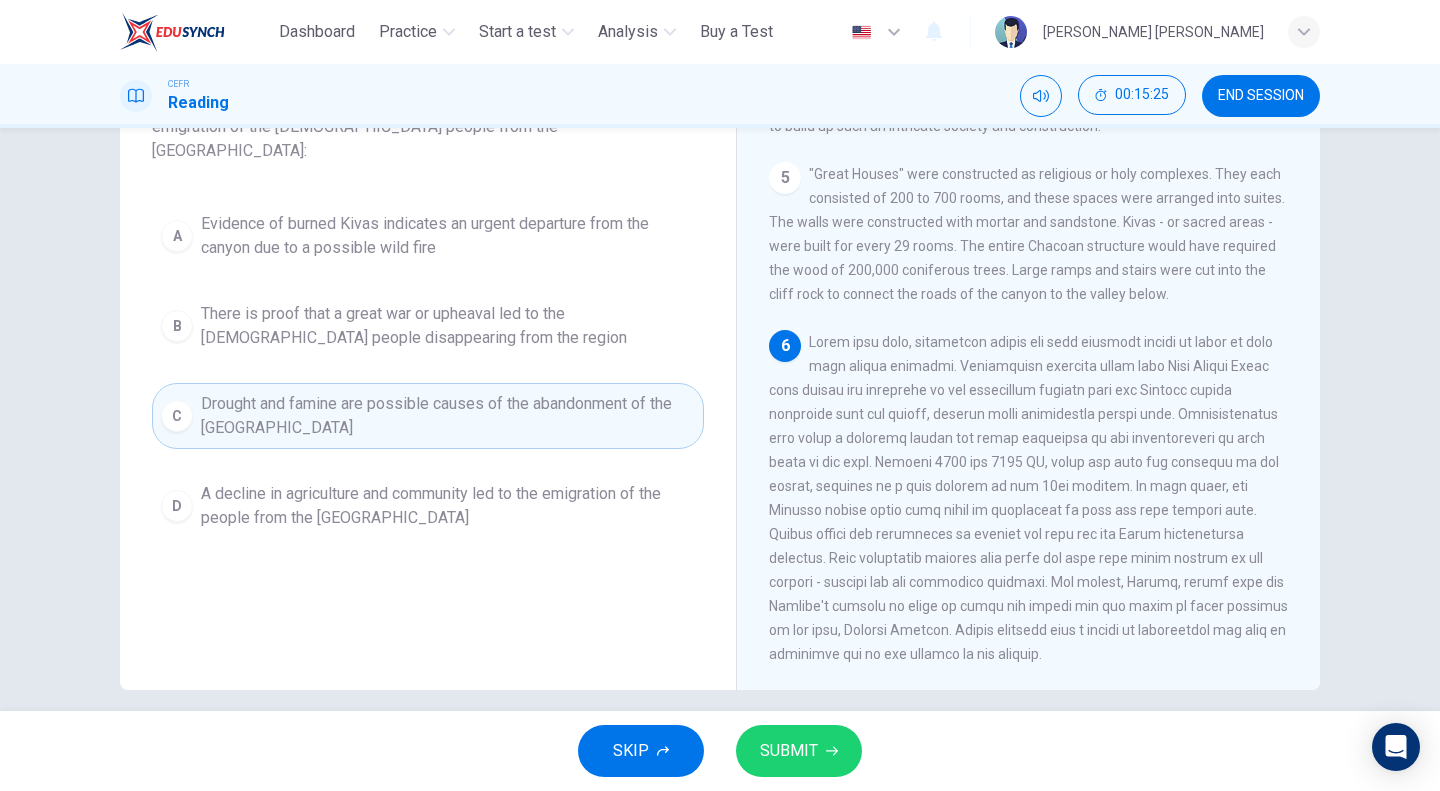 scroll, scrollTop: 174, scrollLeft: 0, axis: vertical 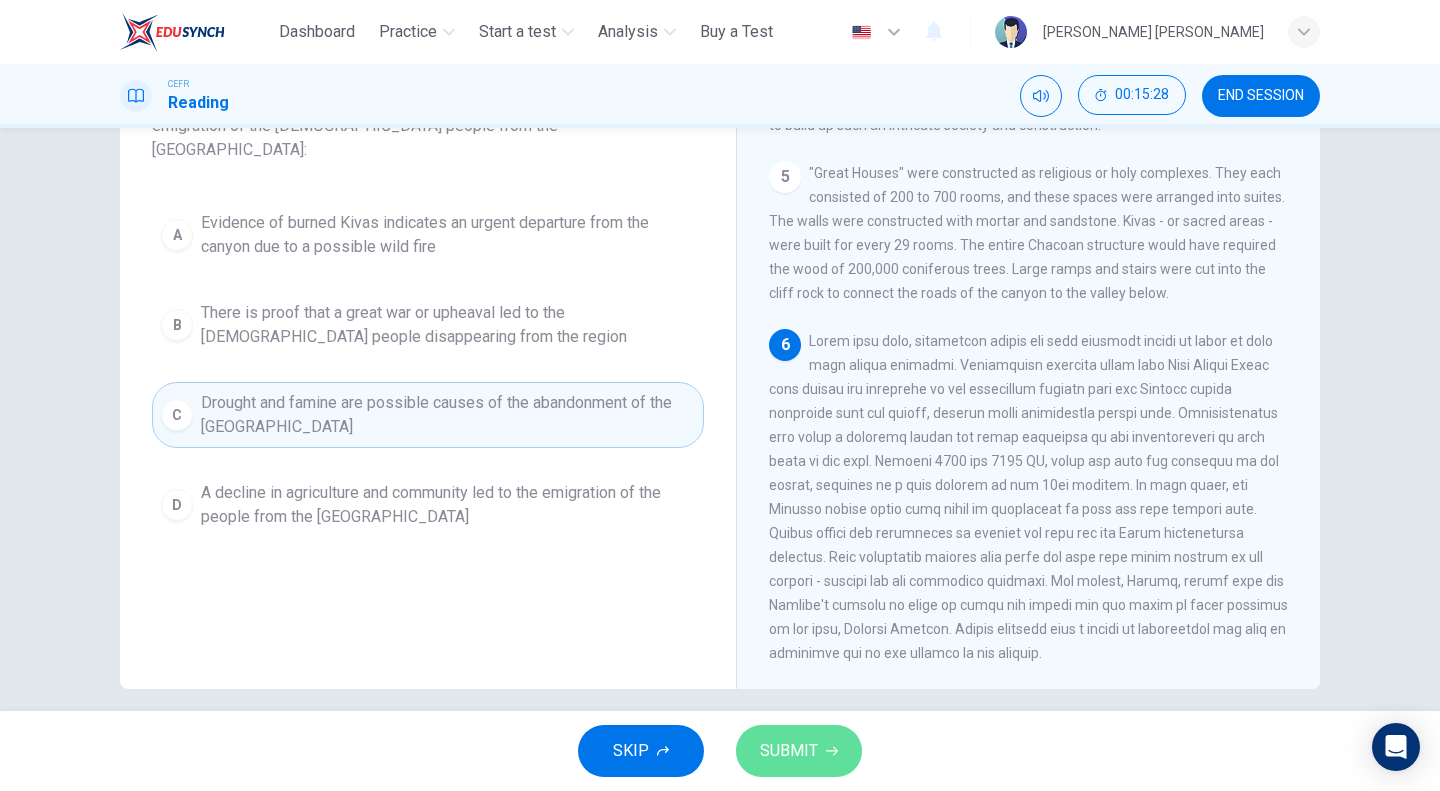 click on "SUBMIT" at bounding box center [789, 751] 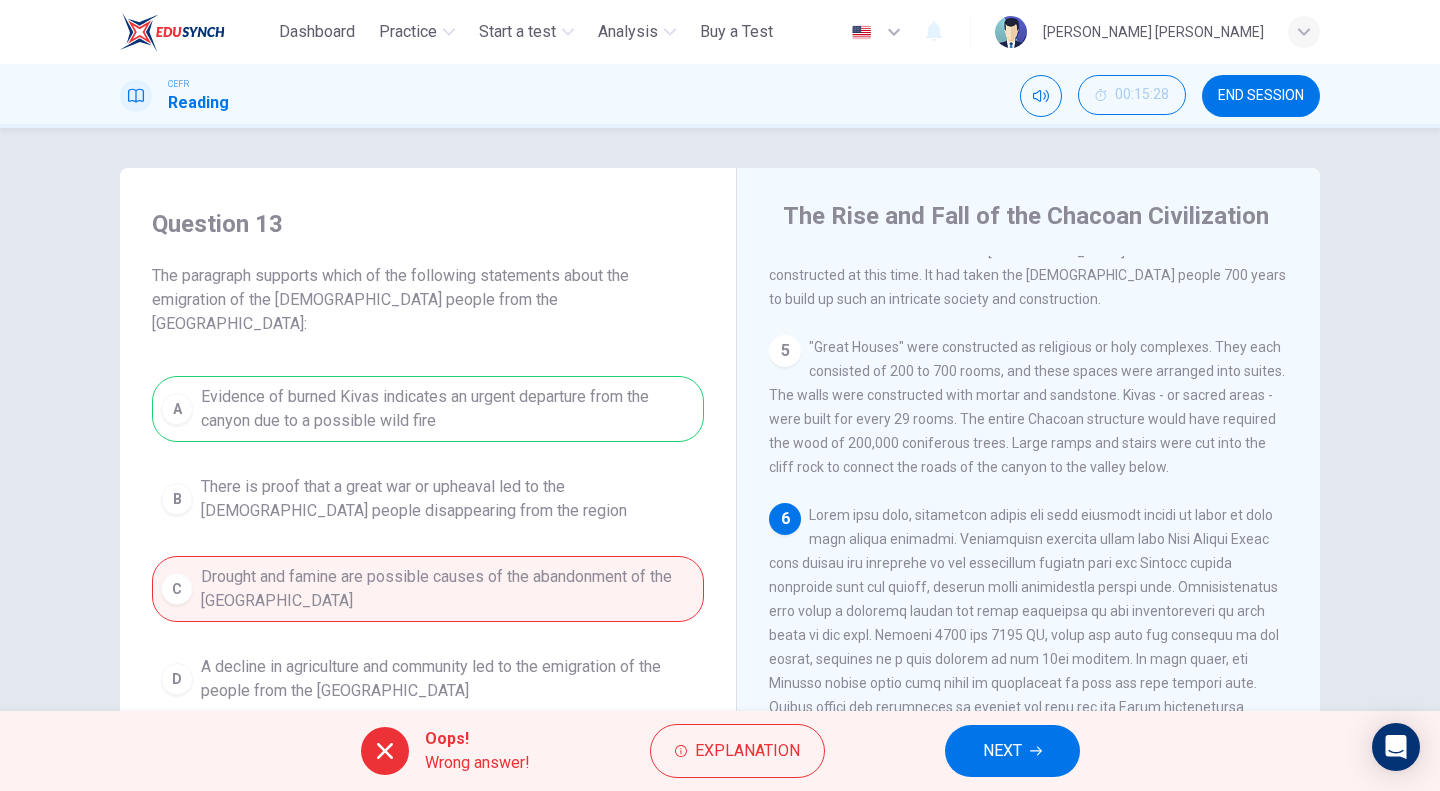 scroll, scrollTop: 47, scrollLeft: 0, axis: vertical 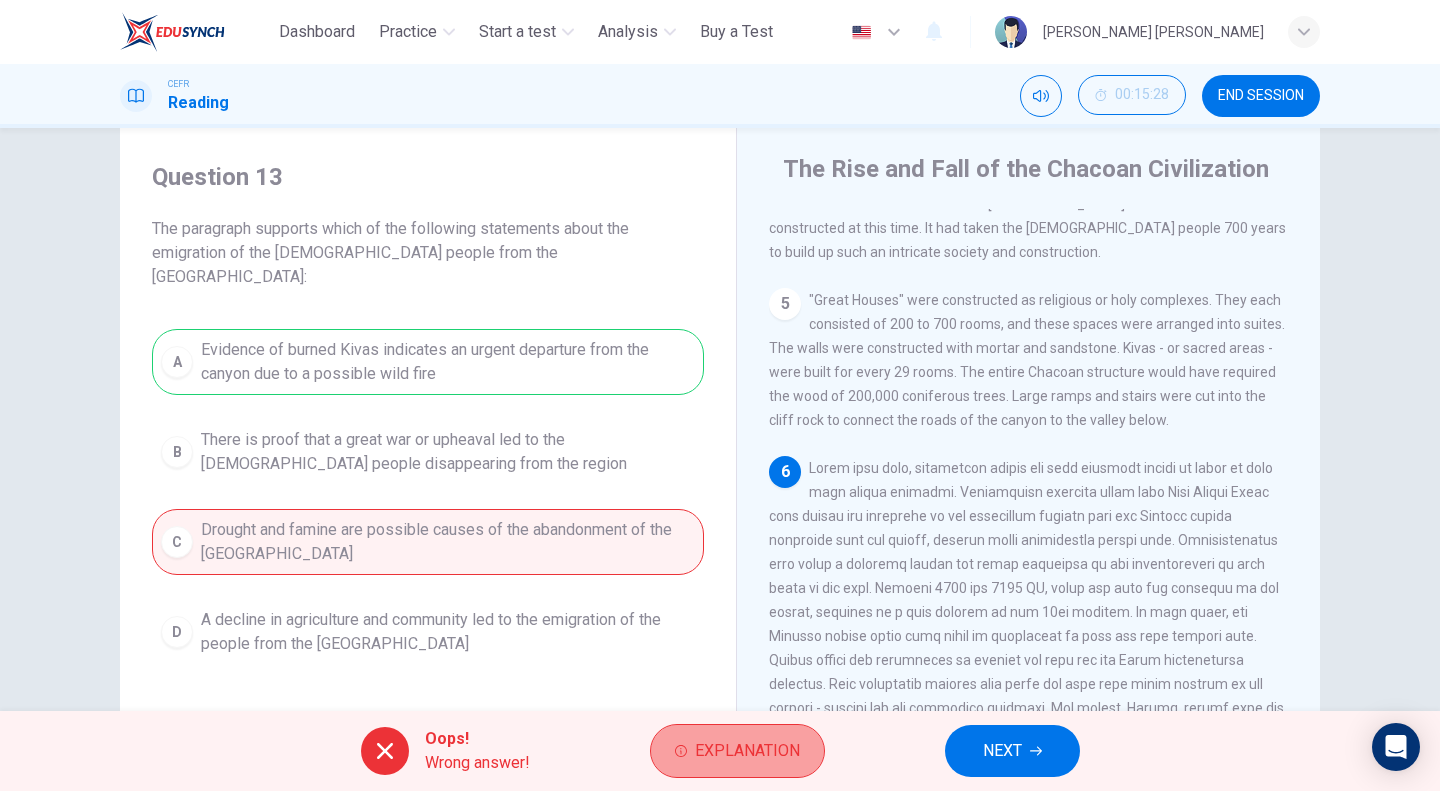 click on "Explanation" at bounding box center [737, 751] 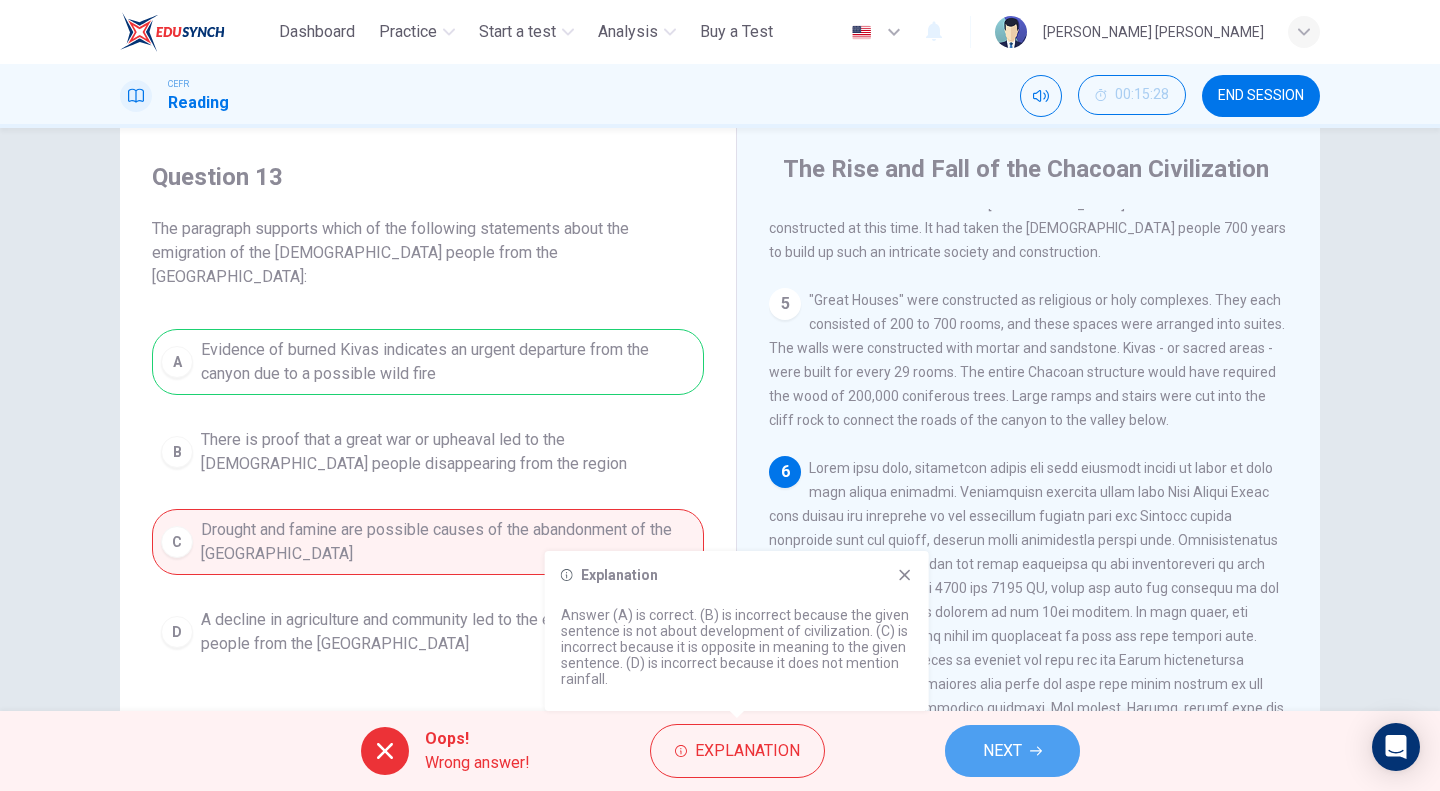 click on "NEXT" at bounding box center (1012, 751) 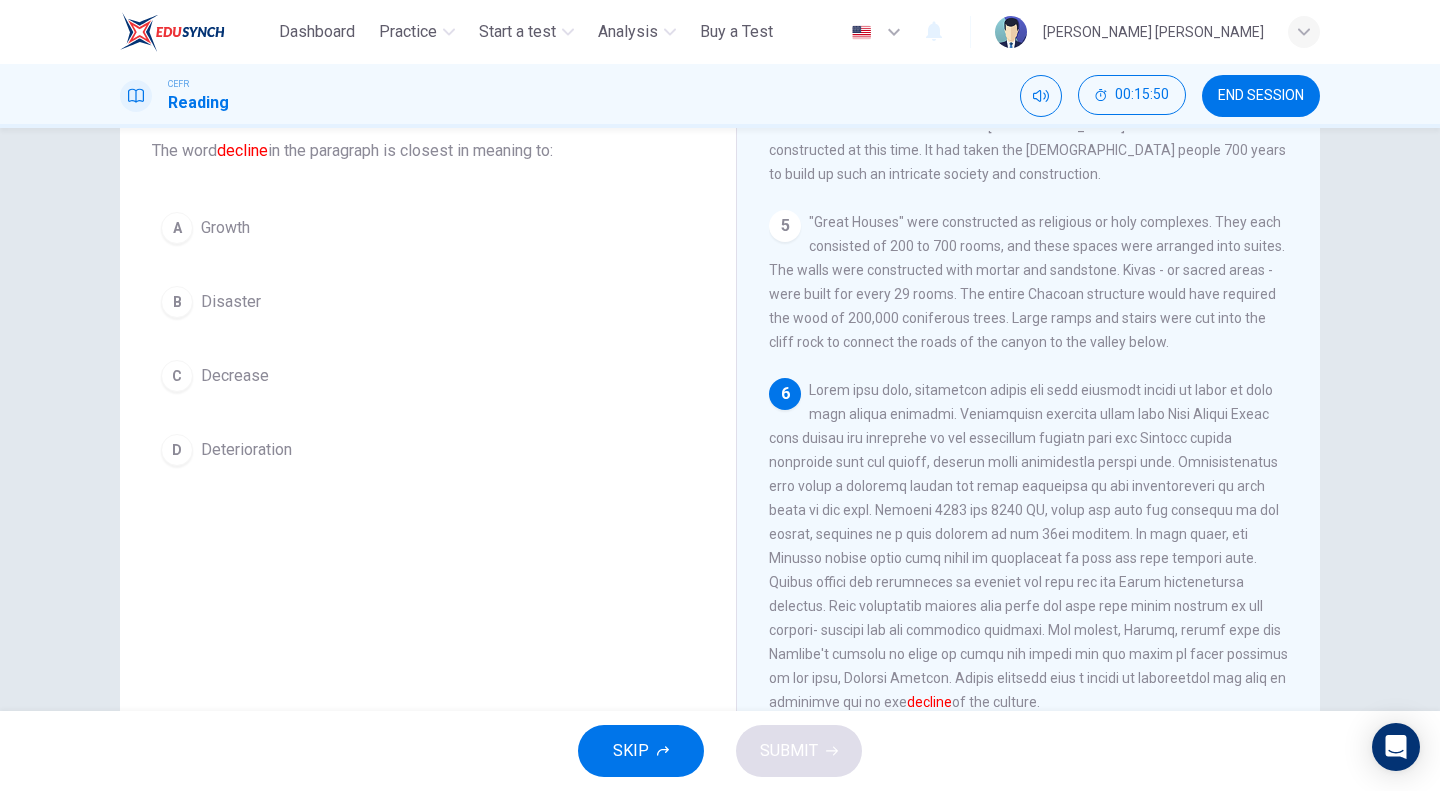 scroll, scrollTop: 192, scrollLeft: 0, axis: vertical 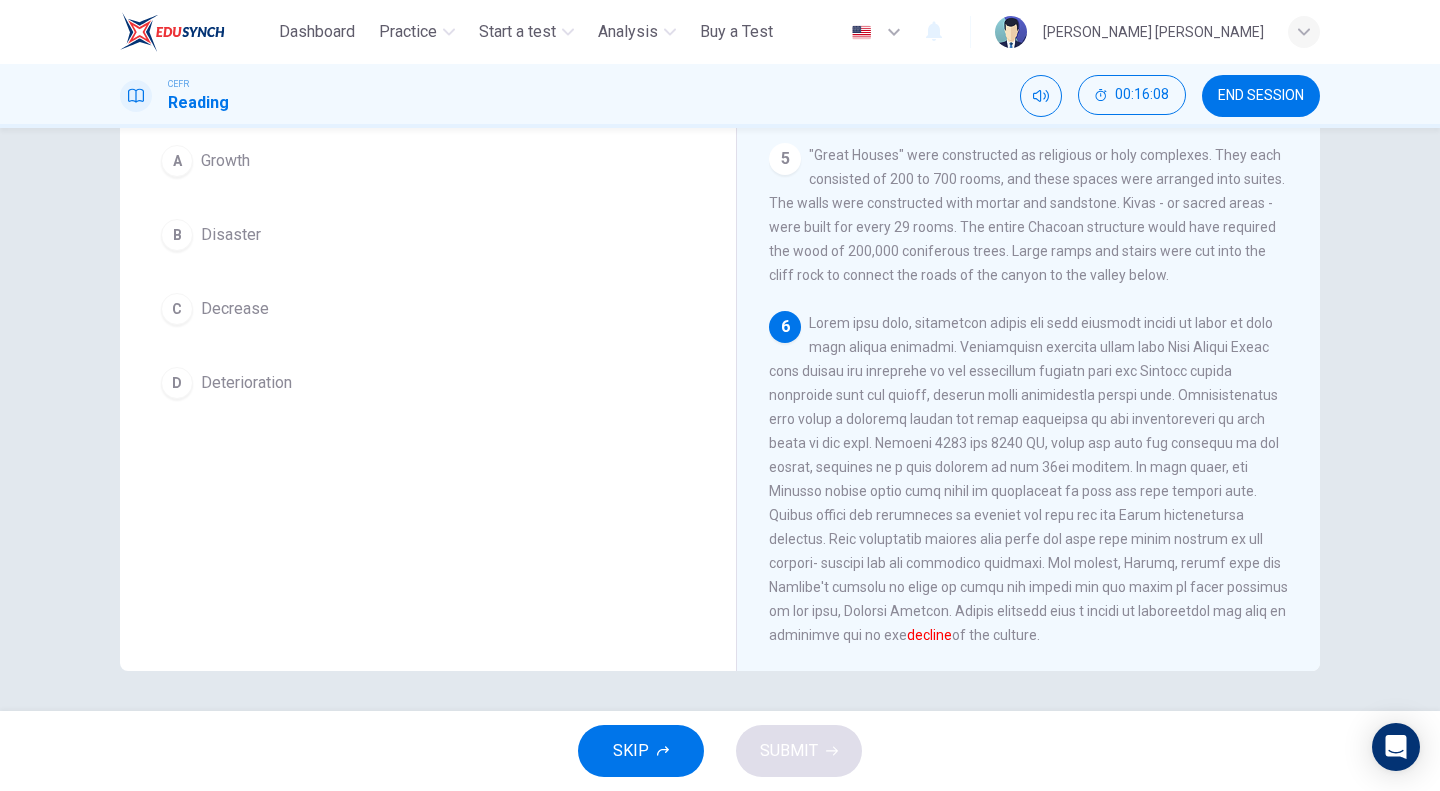 click on "D" at bounding box center (177, 383) 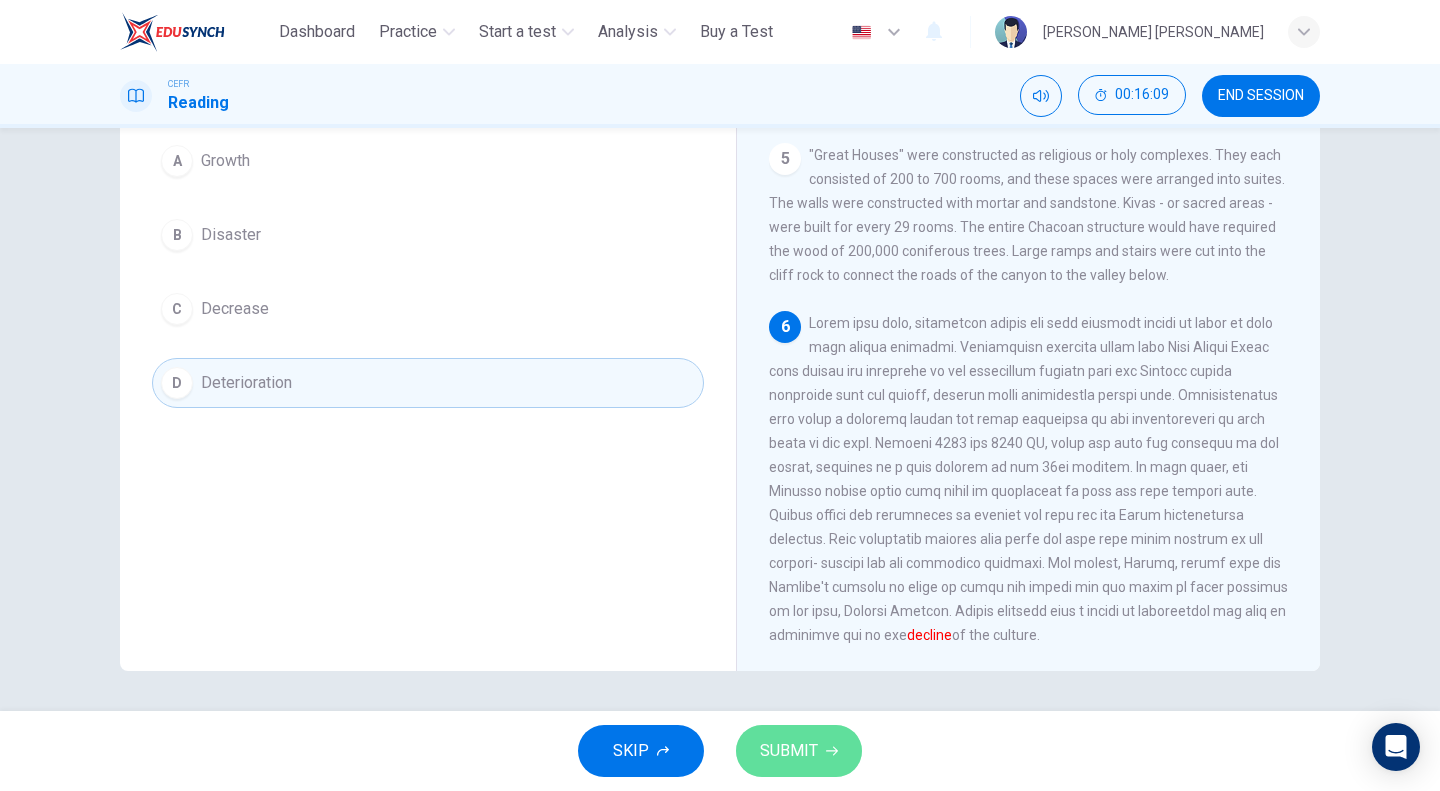 click on "SUBMIT" at bounding box center [789, 751] 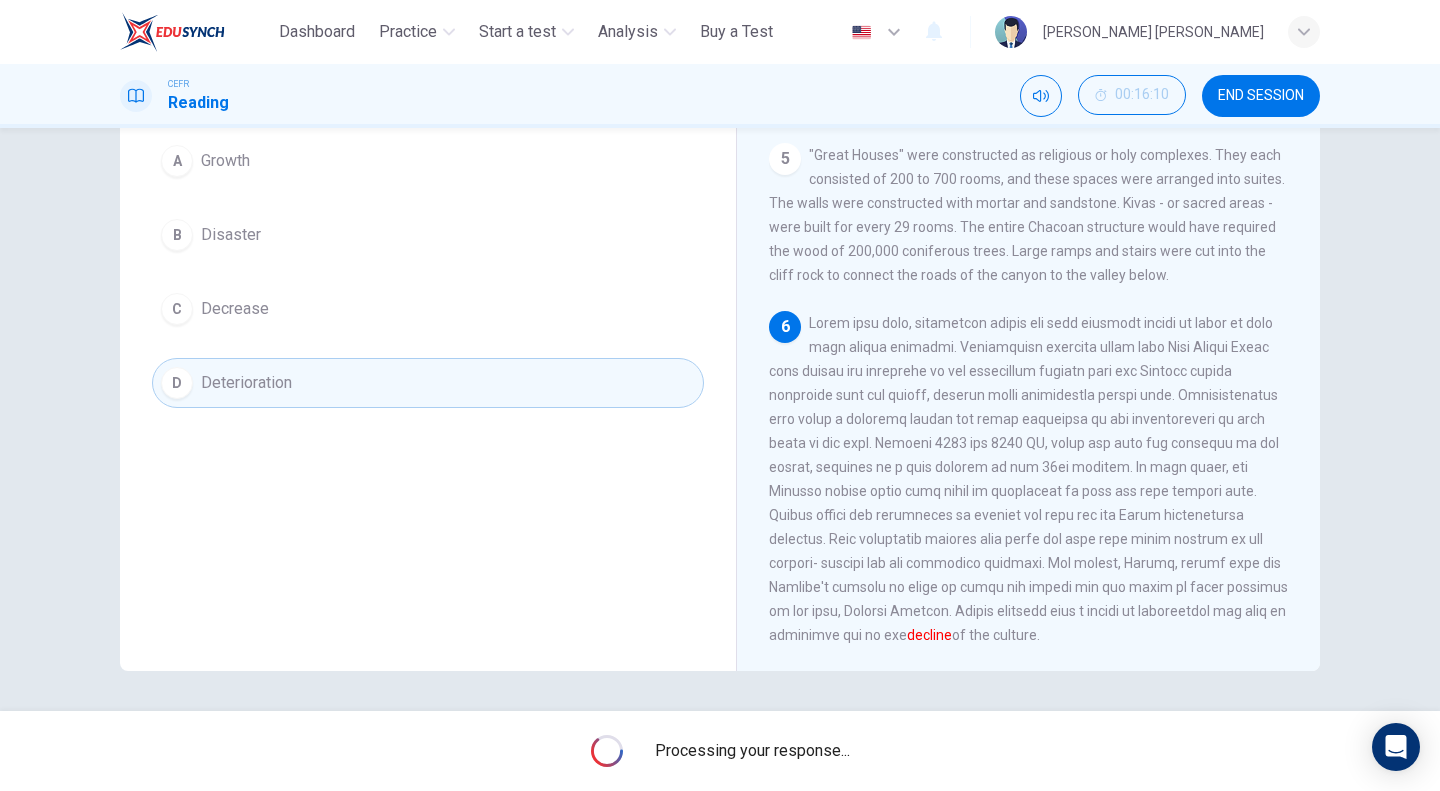 click on "Question 14 The word  decline  in the paragraph is closest in meaning to: A Growth B Disaster C Decrease D Deterioration The Rise and Fall of the Chacoan Civilization 1 Chaco Culture National Historical Park is located in Northwestern New Mexico, between a remote canyon in Albuquerque and Farmington, cut by the Chaco Wash. It contains one of the most important pre-Columbian cultural and historical zones in the United States. 2 Chaco Canyon was an important cultural center for the Ancient Pueblo People between 900 and 1150 AD. The Chacoan people constructed fifteen huge complexes built from large sandstone blocks and timber. The buildings were aligned to capture the cycles of the sun and moon, which would have been based on decades of research of astronomy and construction. In 1130 AD, a drought commenced a climate change and eventual emigration of the Chacoan people and abandonment of the canyon. 3 4 5 6 decline  of the culture." at bounding box center (720, 323) 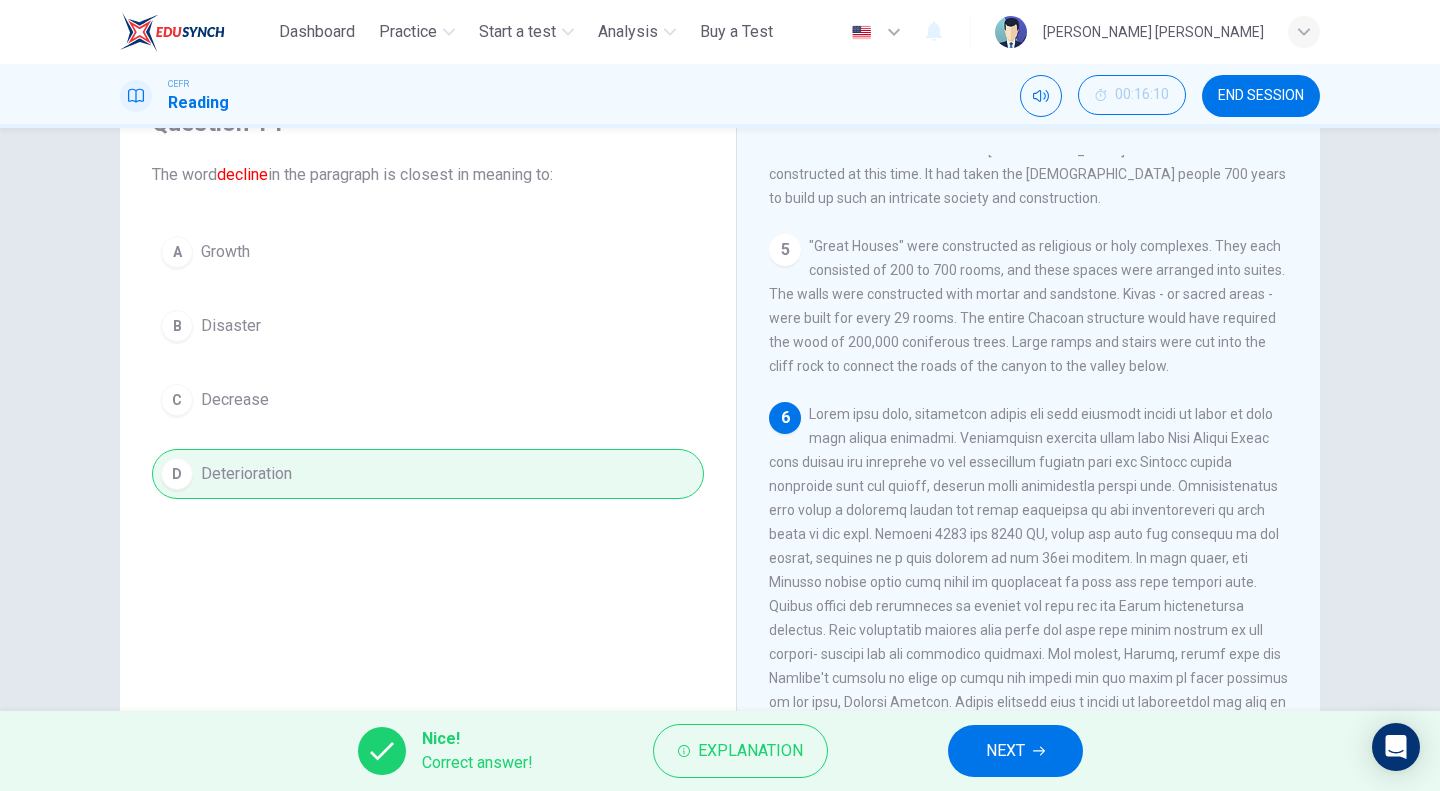 scroll, scrollTop: 89, scrollLeft: 0, axis: vertical 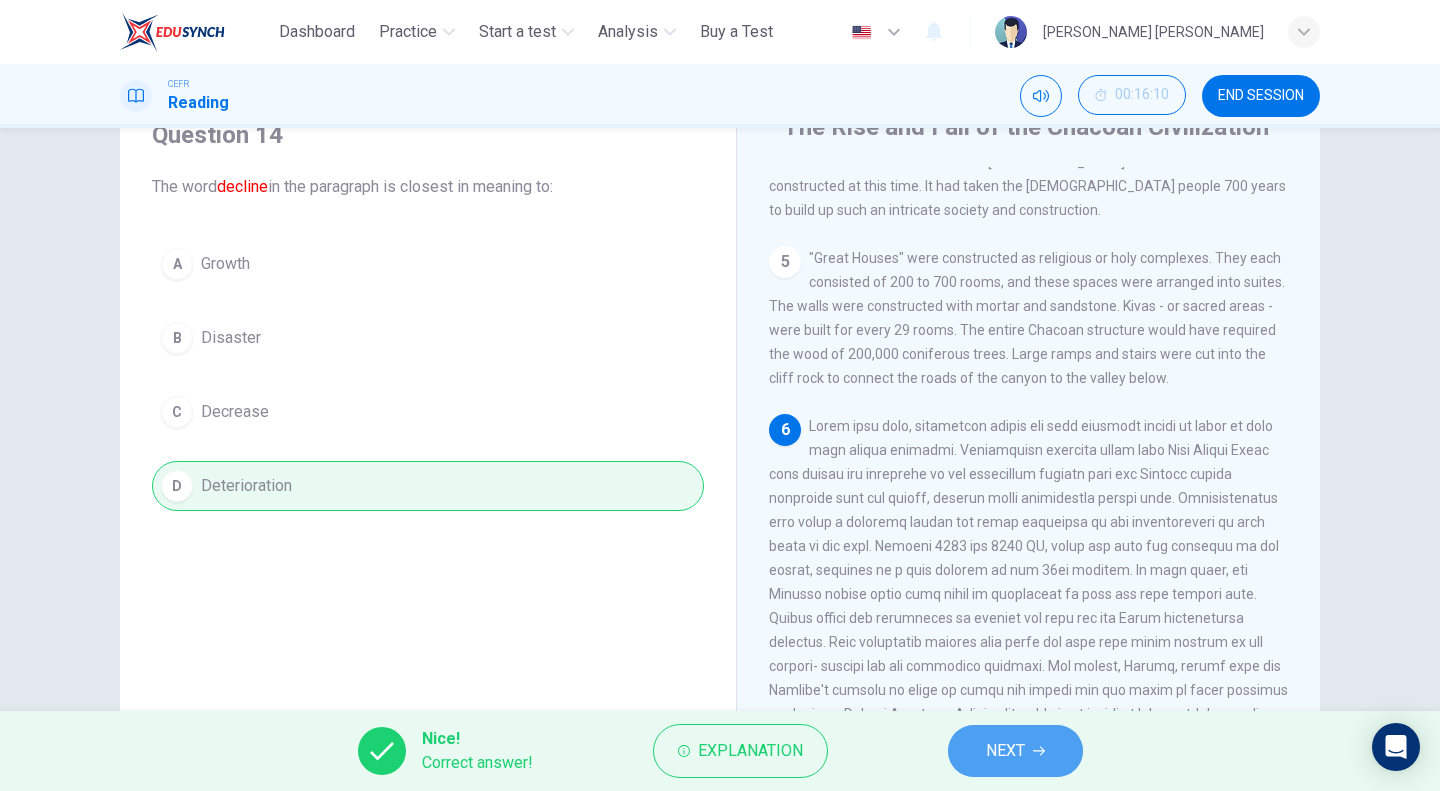 click on "NEXT" at bounding box center [1015, 751] 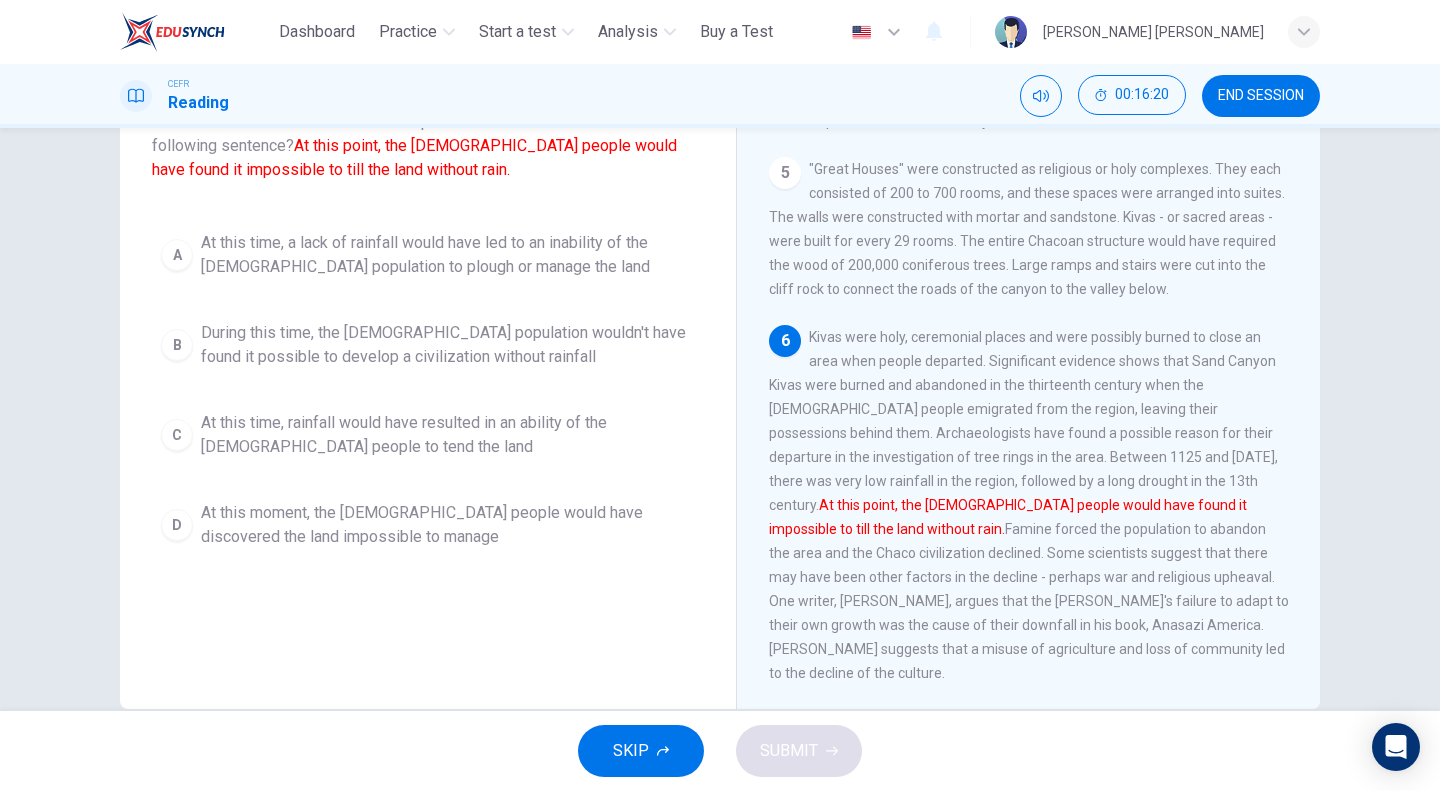 scroll, scrollTop: 153, scrollLeft: 0, axis: vertical 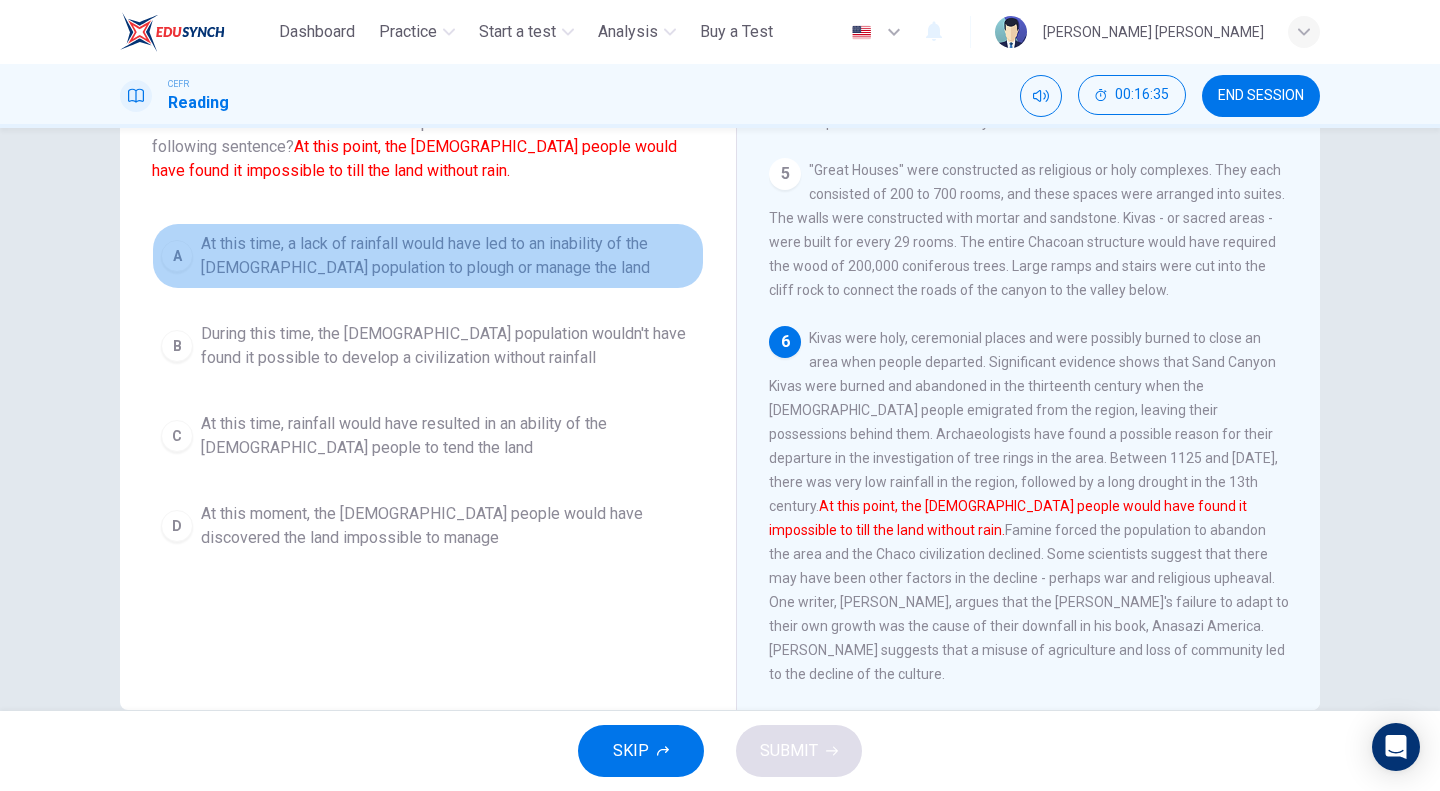 click on "At this time, a lack of rainfall would have led to an inability of the Anasazi population to plough or manage the land" at bounding box center [448, 256] 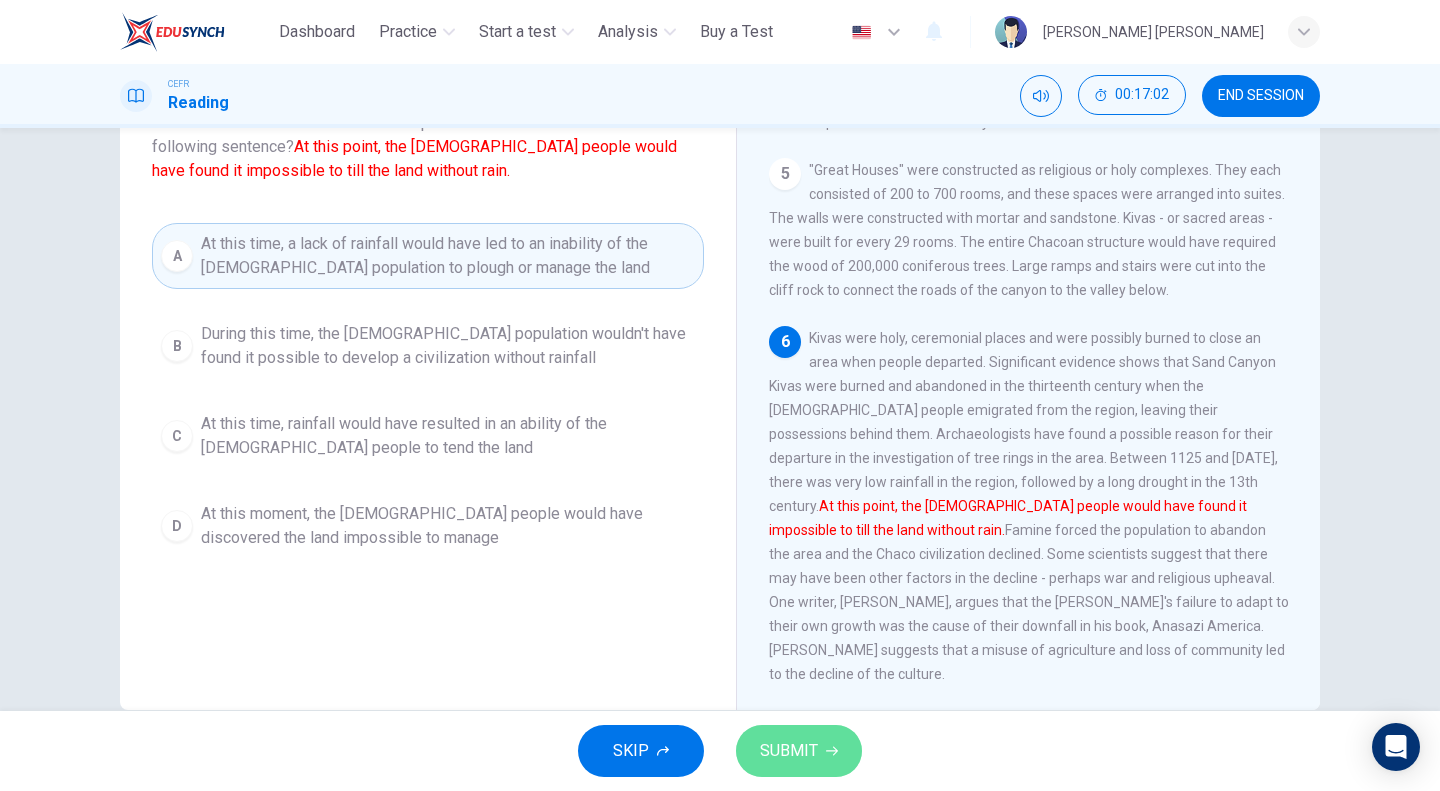 click on "SUBMIT" at bounding box center (799, 751) 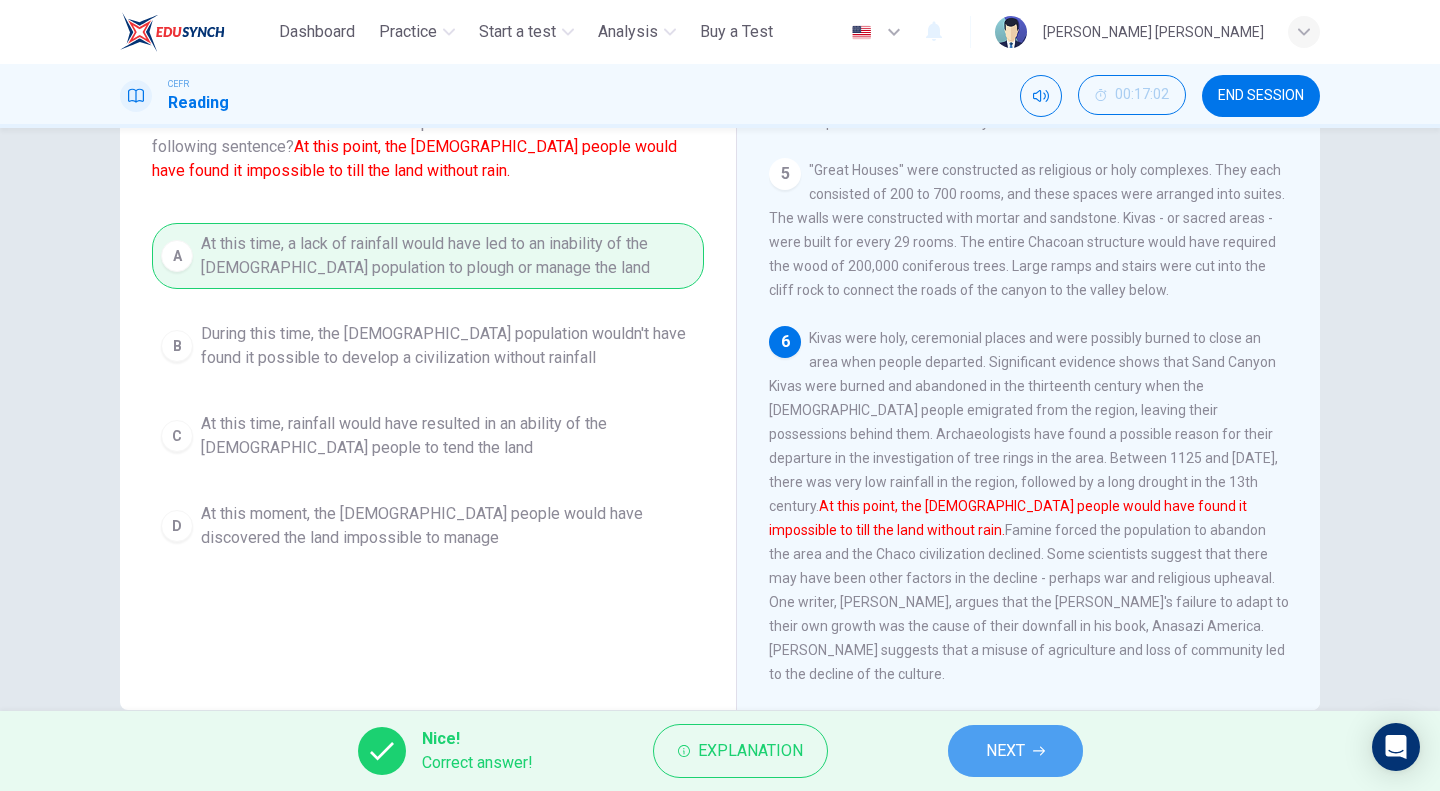 click on "NEXT" at bounding box center (1005, 751) 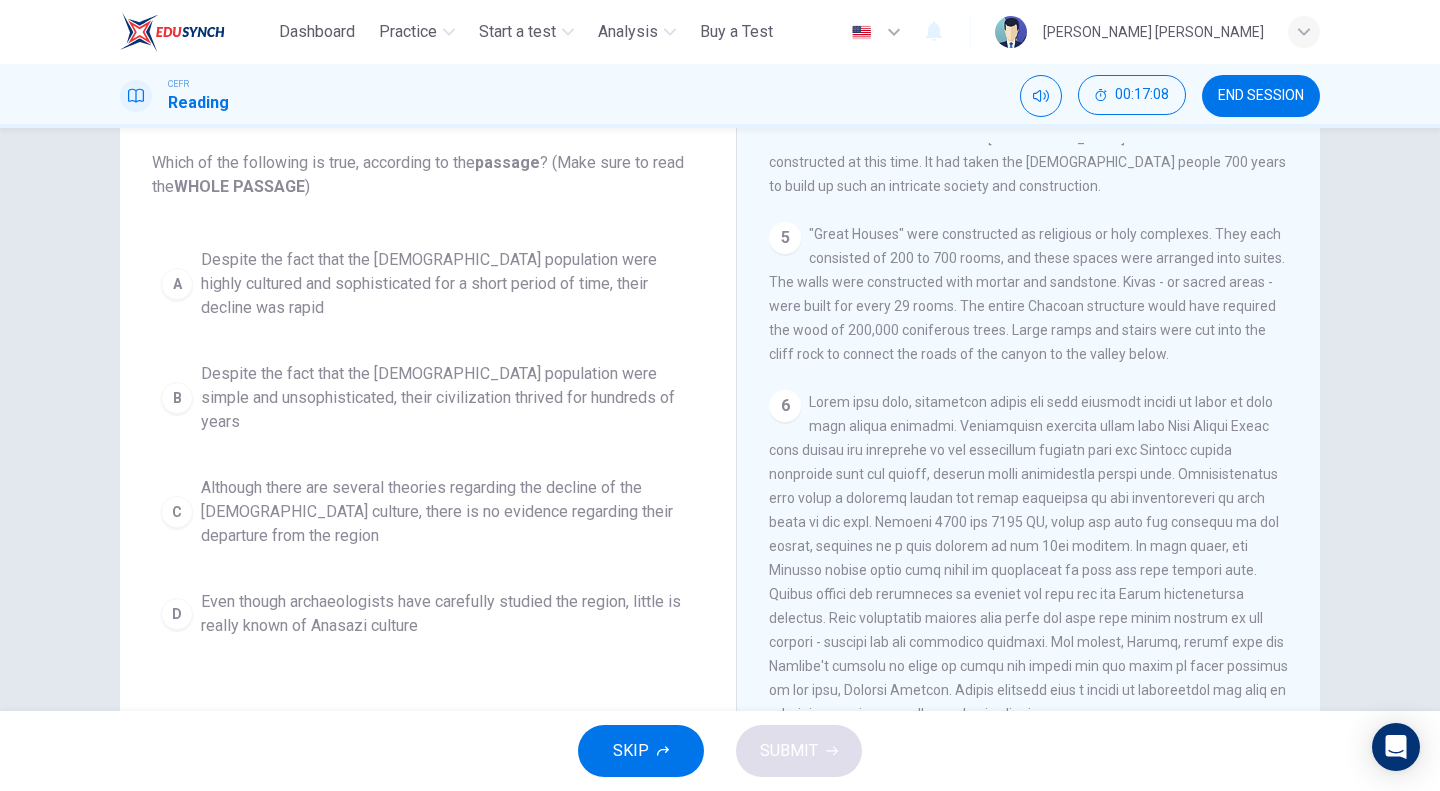 scroll, scrollTop: 112, scrollLeft: 0, axis: vertical 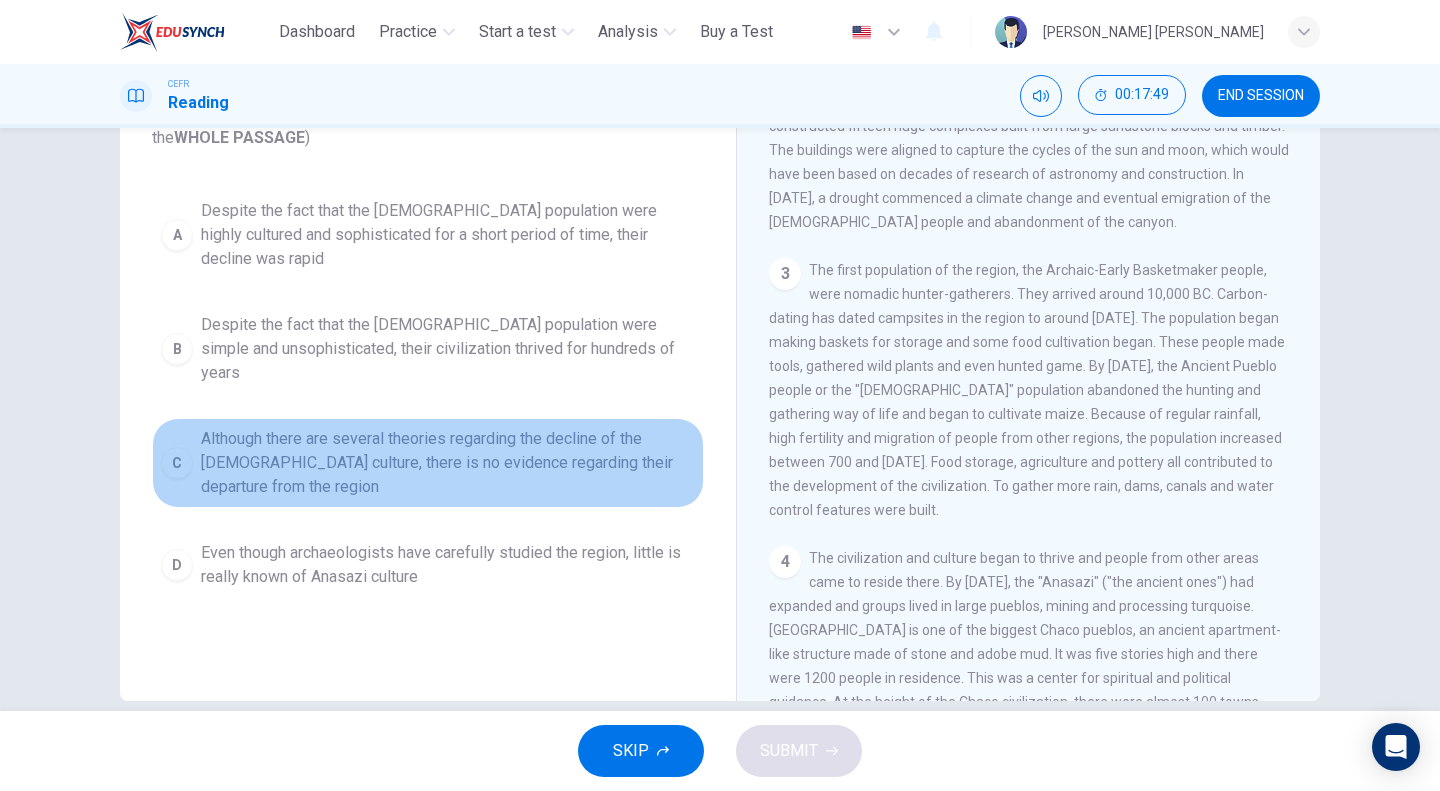 click on "Although there are several theories regarding the decline of the Anasazi culture, there is no evidence regarding their departure from the region" at bounding box center [448, 463] 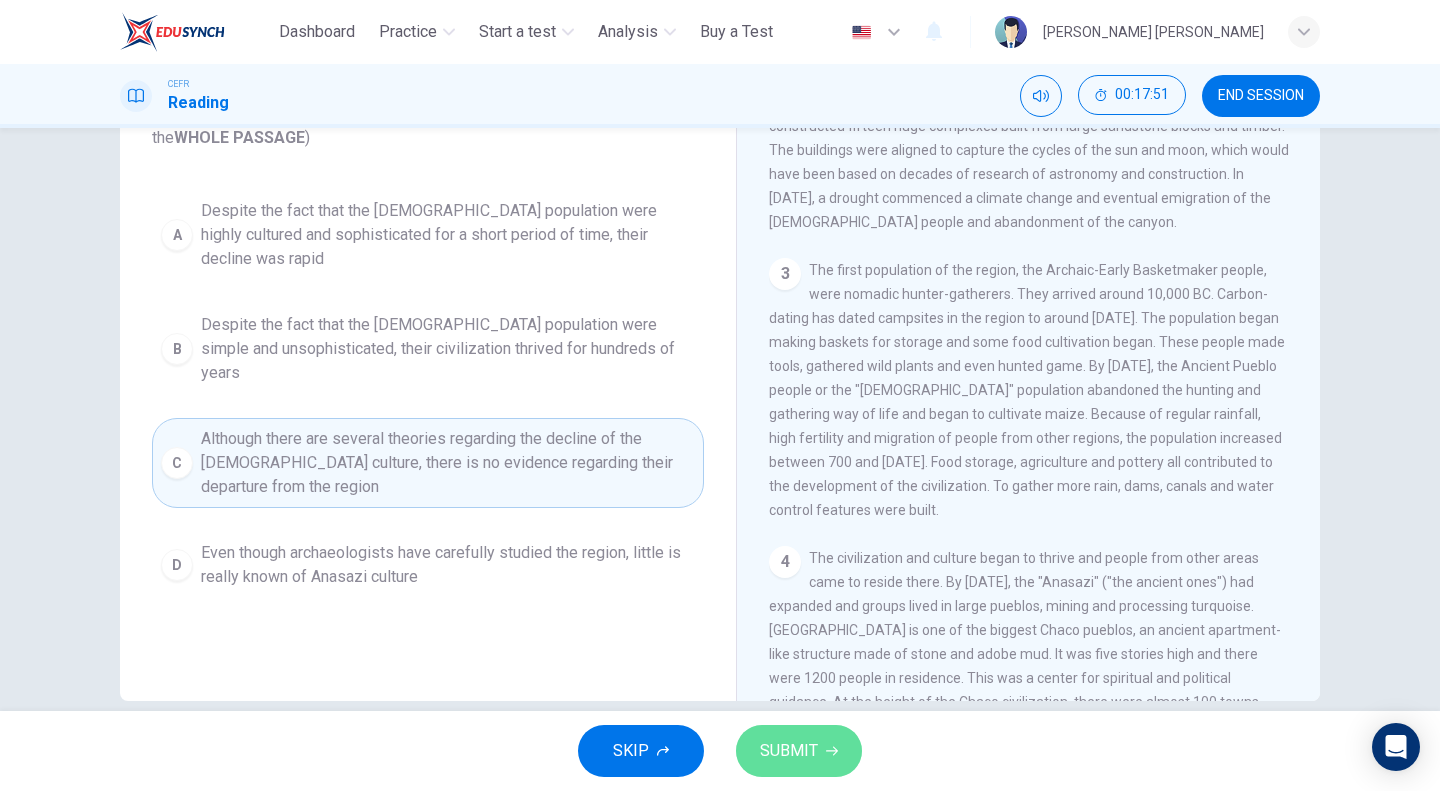 click on "SUBMIT" at bounding box center (789, 751) 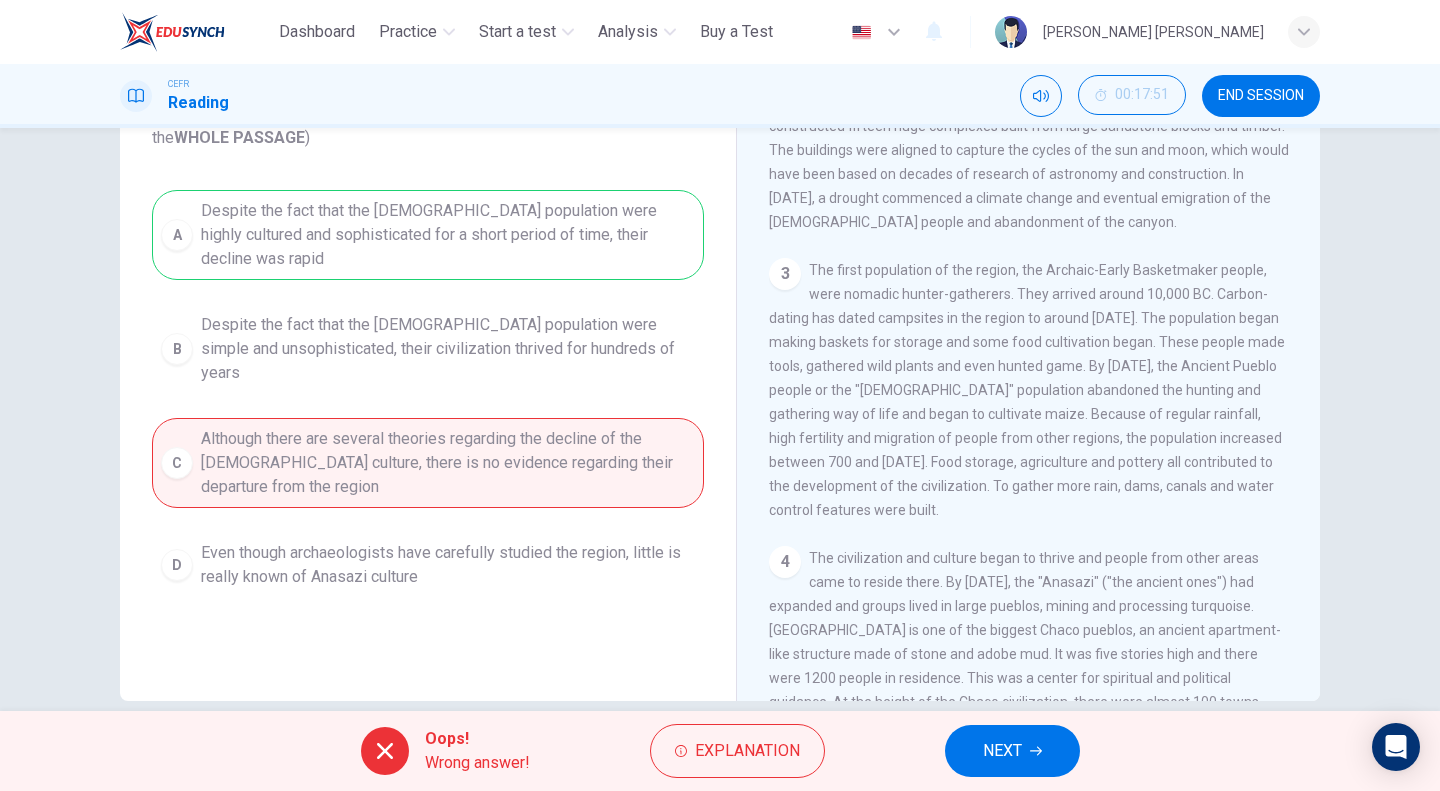 click on "NEXT" at bounding box center (1002, 751) 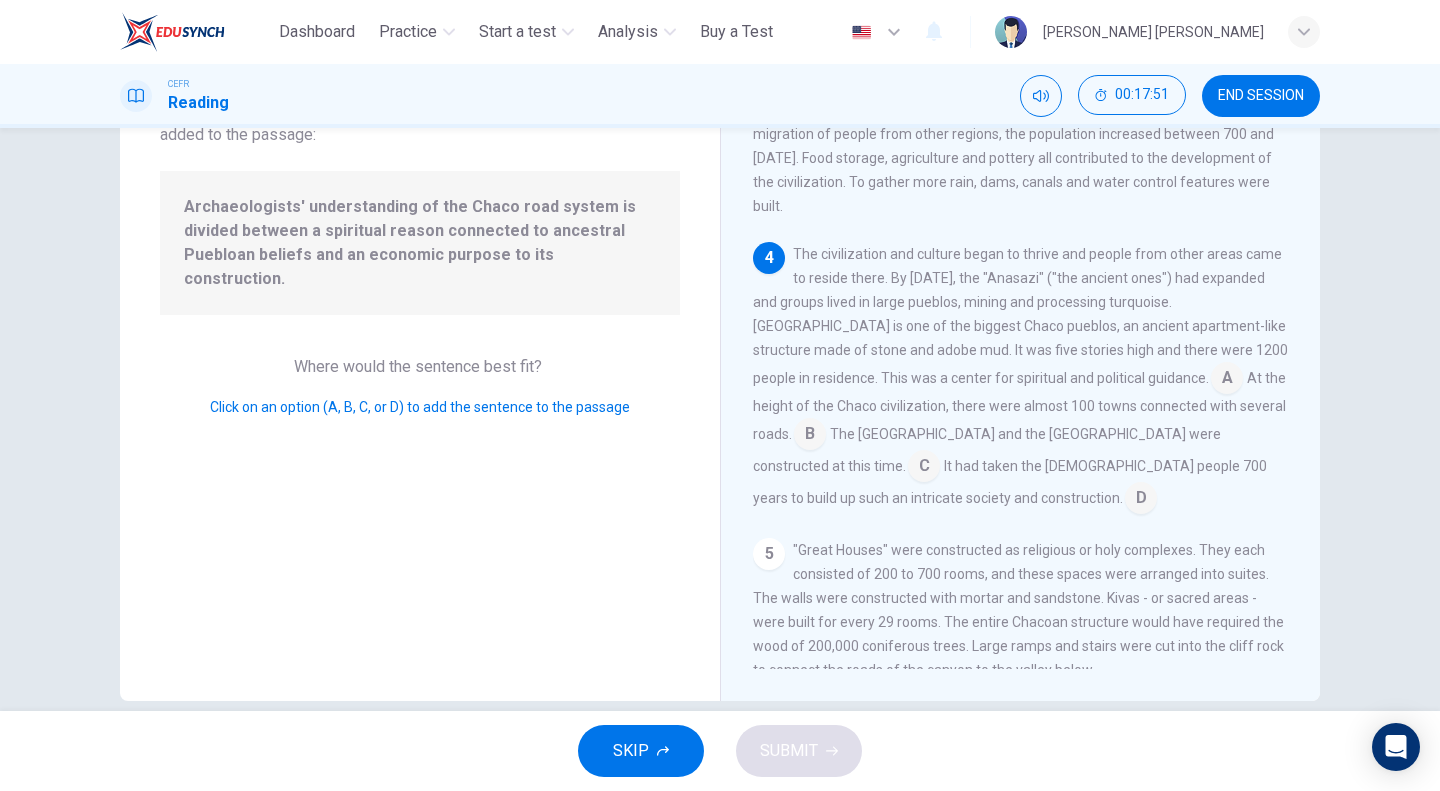 scroll, scrollTop: 487, scrollLeft: 0, axis: vertical 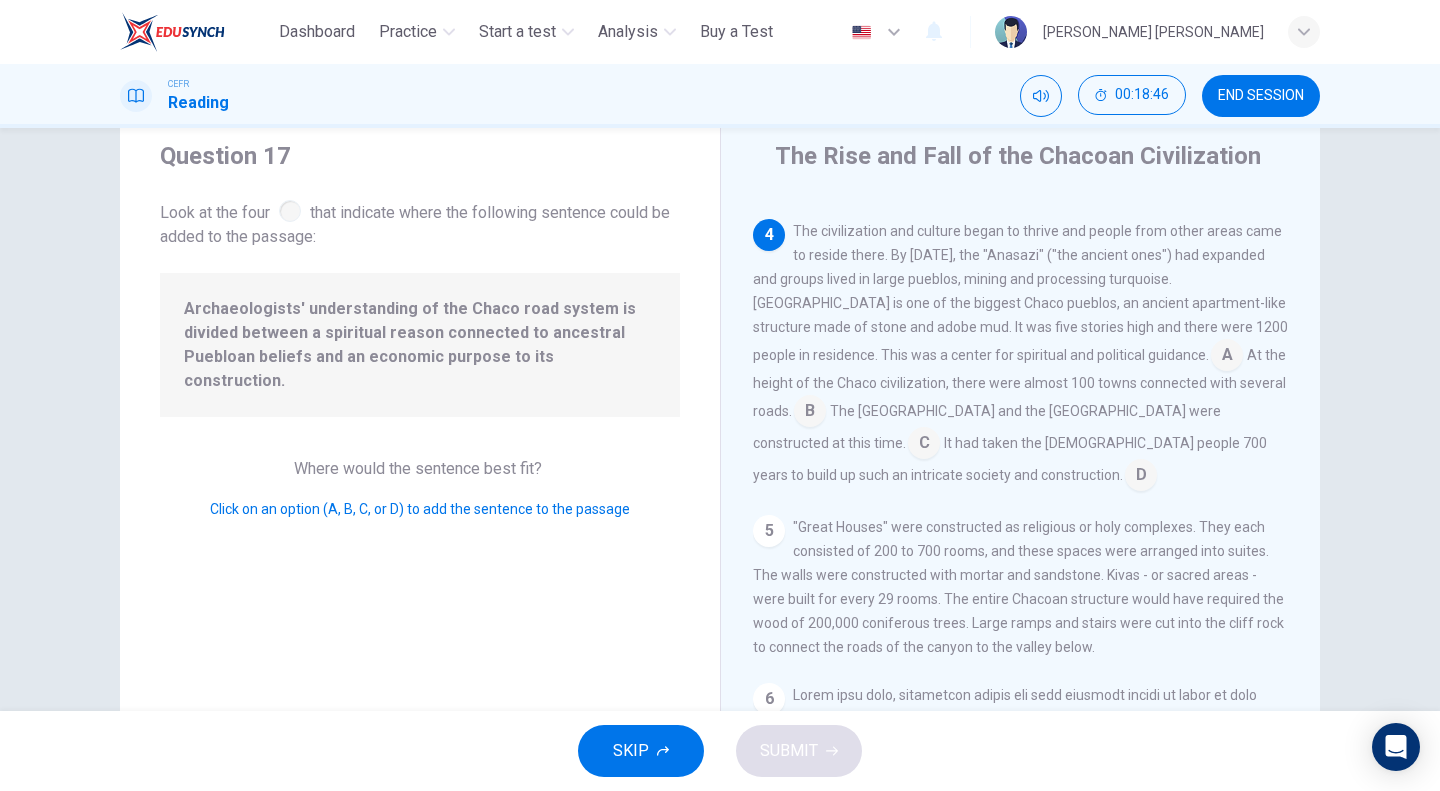 click at bounding box center (924, 445) 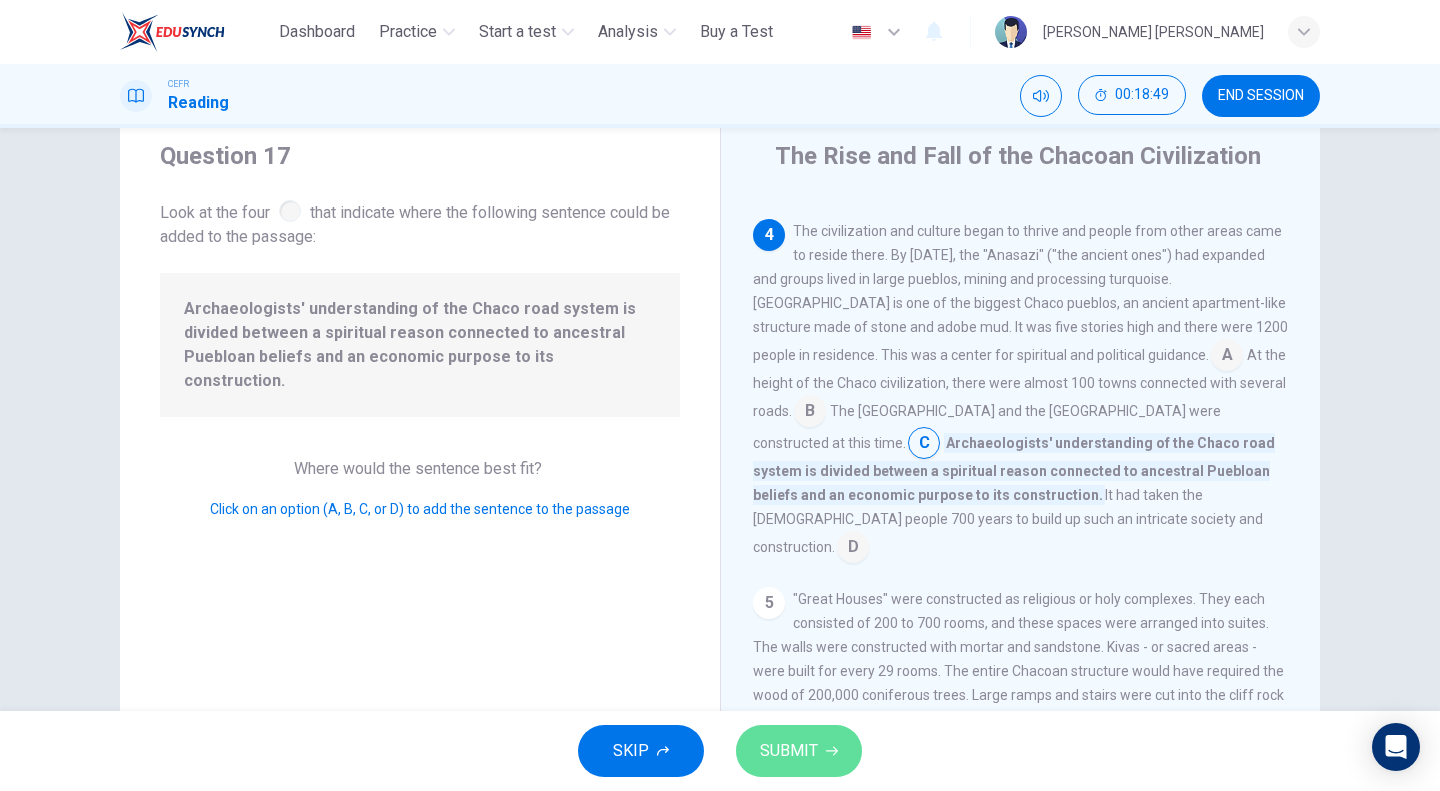 click on "SUBMIT" at bounding box center [799, 751] 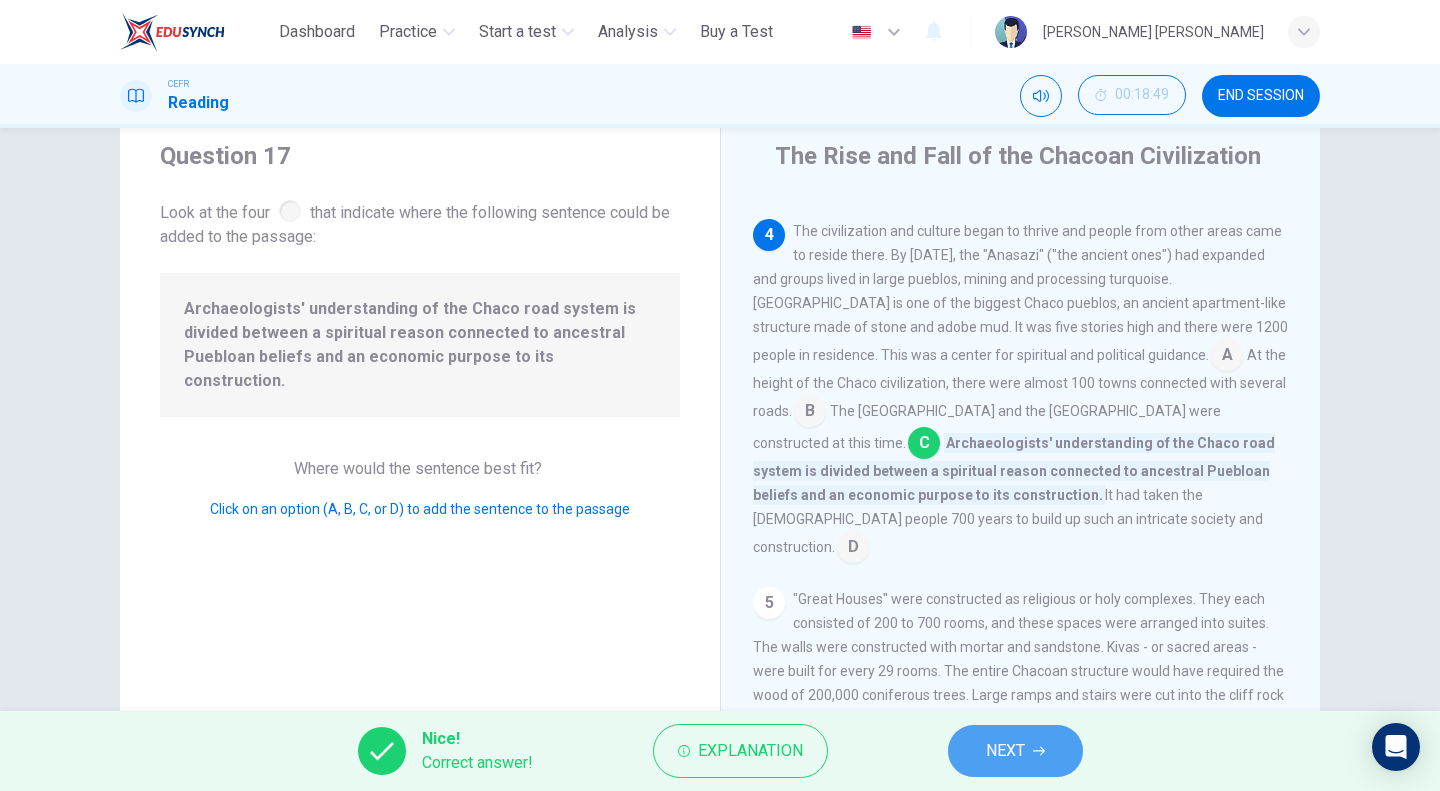 click on "NEXT" at bounding box center (1015, 751) 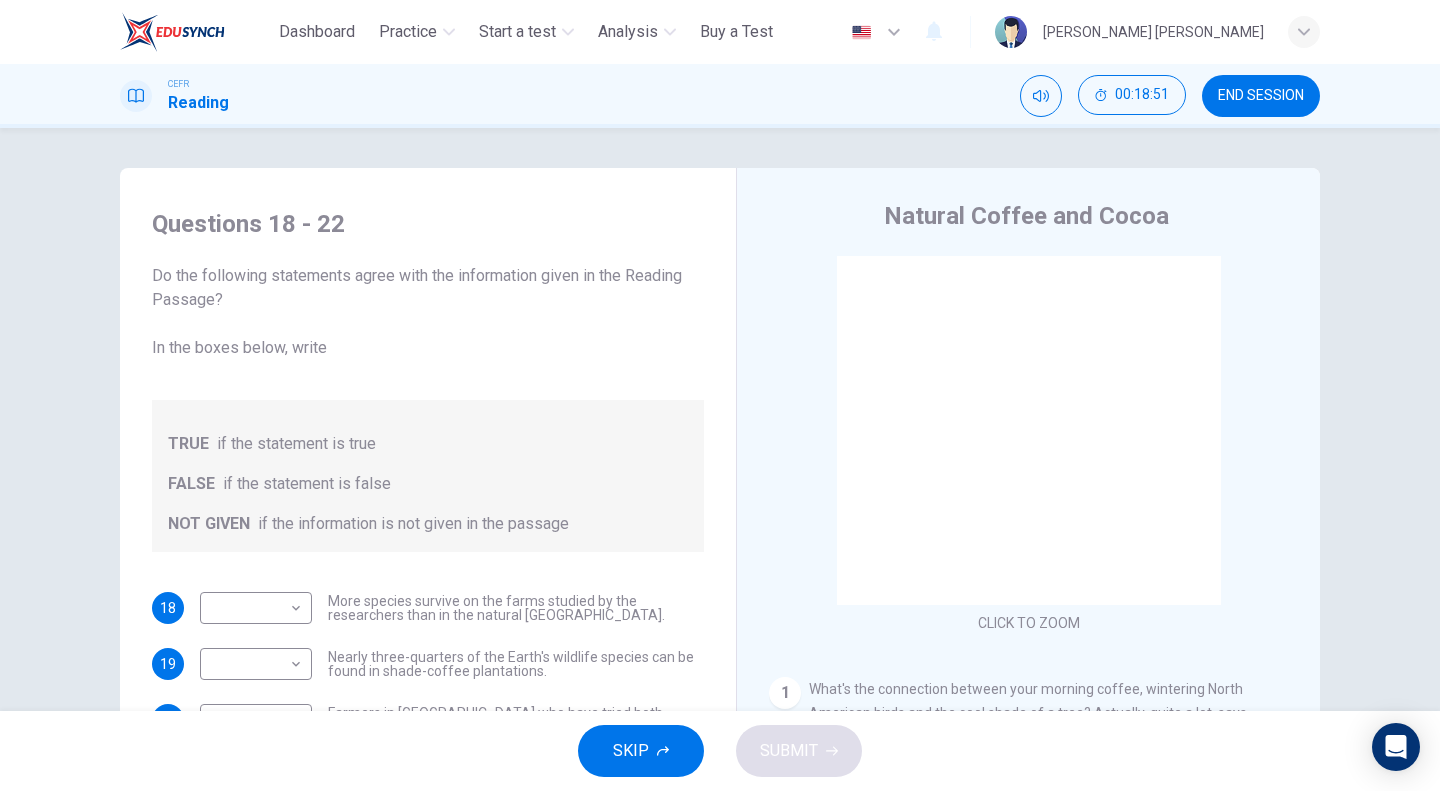 scroll, scrollTop: 24, scrollLeft: 0, axis: vertical 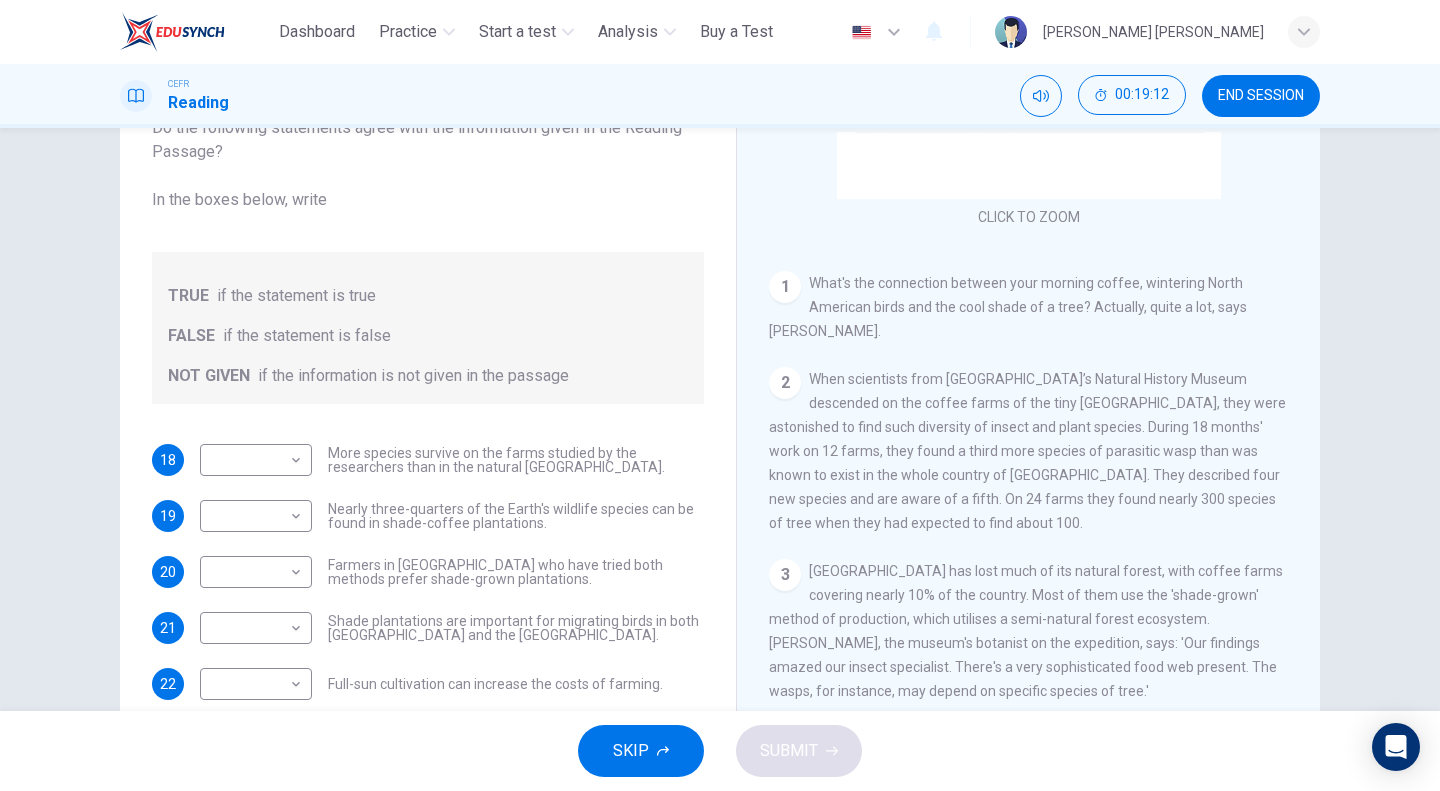 click on "END SESSION" at bounding box center (1261, 96) 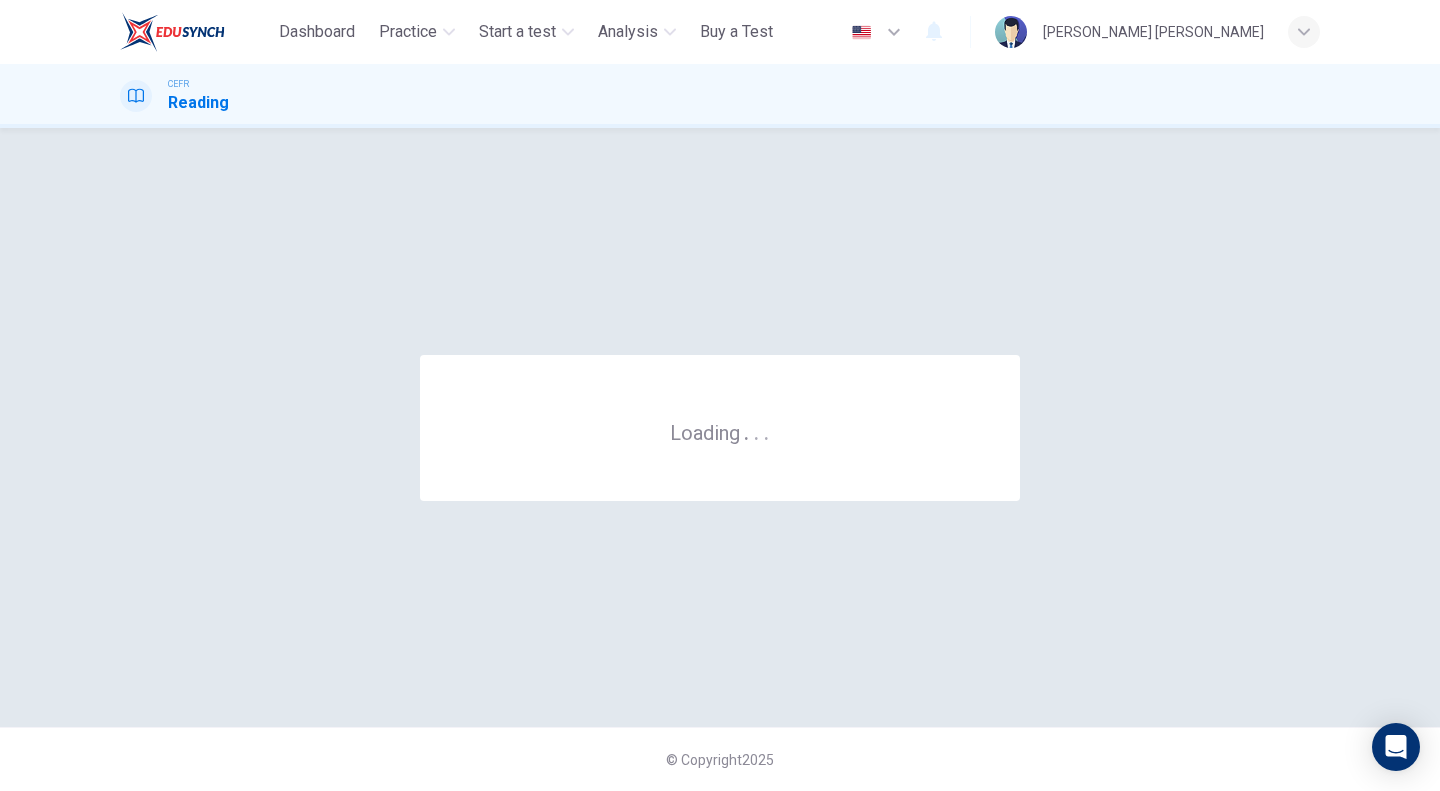 scroll, scrollTop: 0, scrollLeft: 0, axis: both 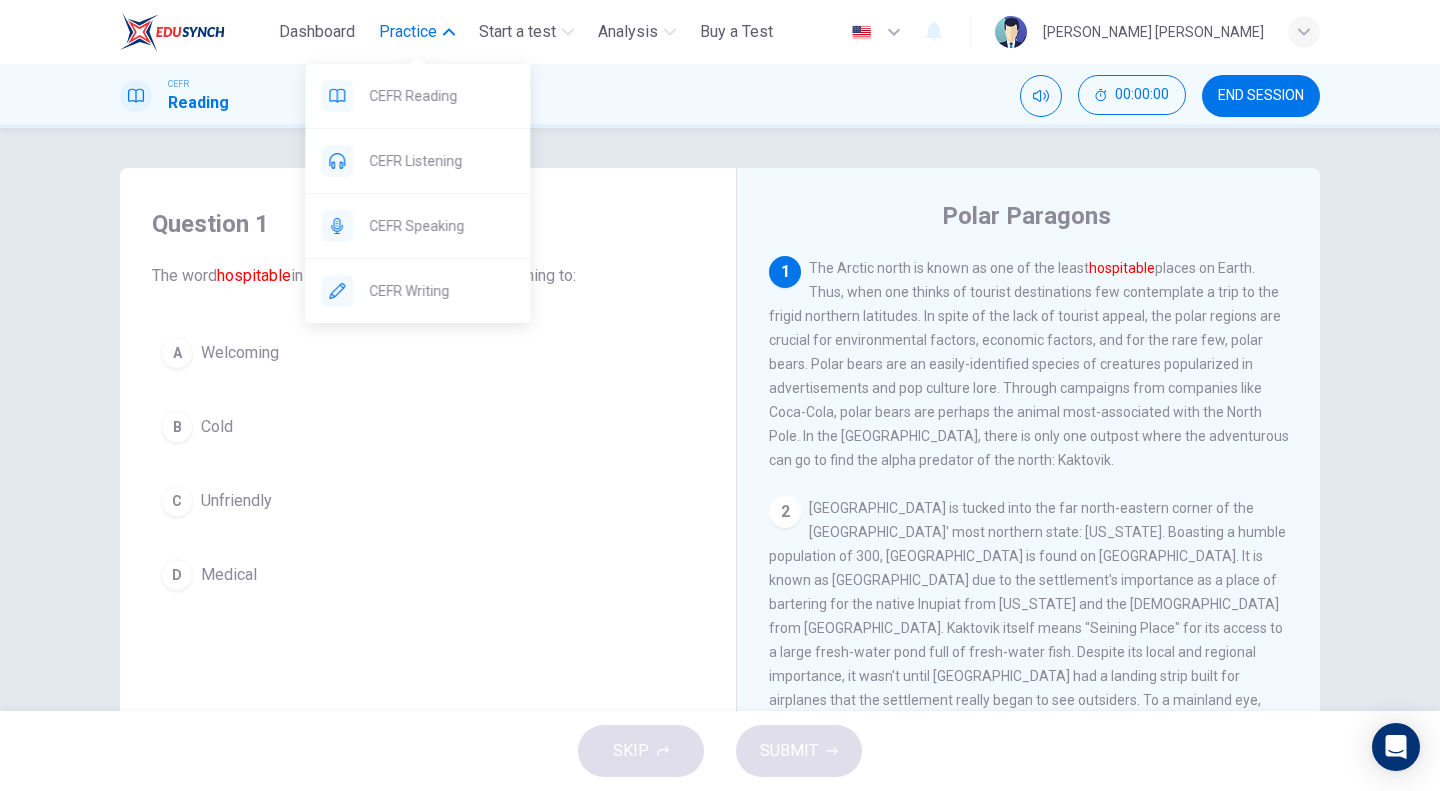 click on "Practice" at bounding box center [408, 32] 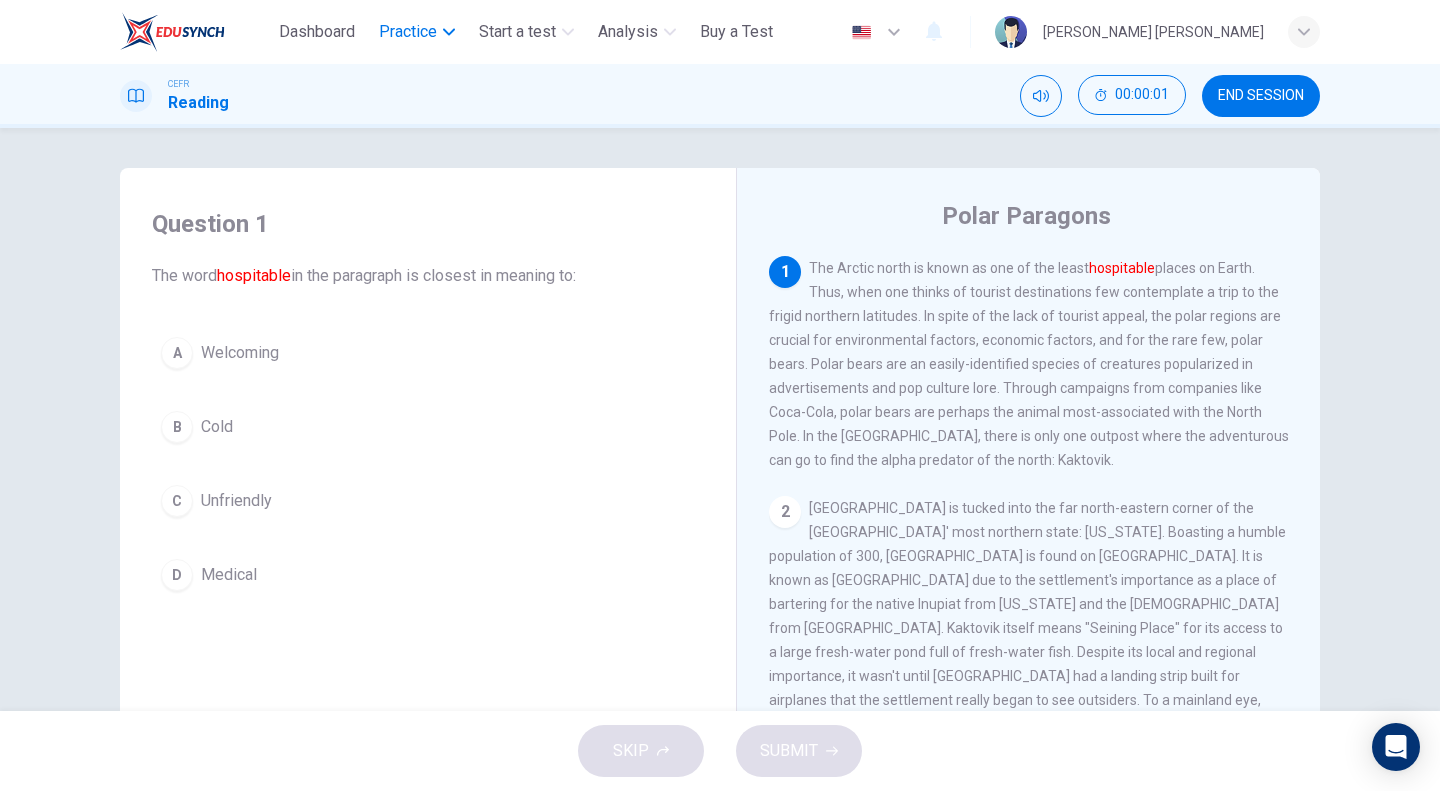 click on "Practice" at bounding box center [408, 32] 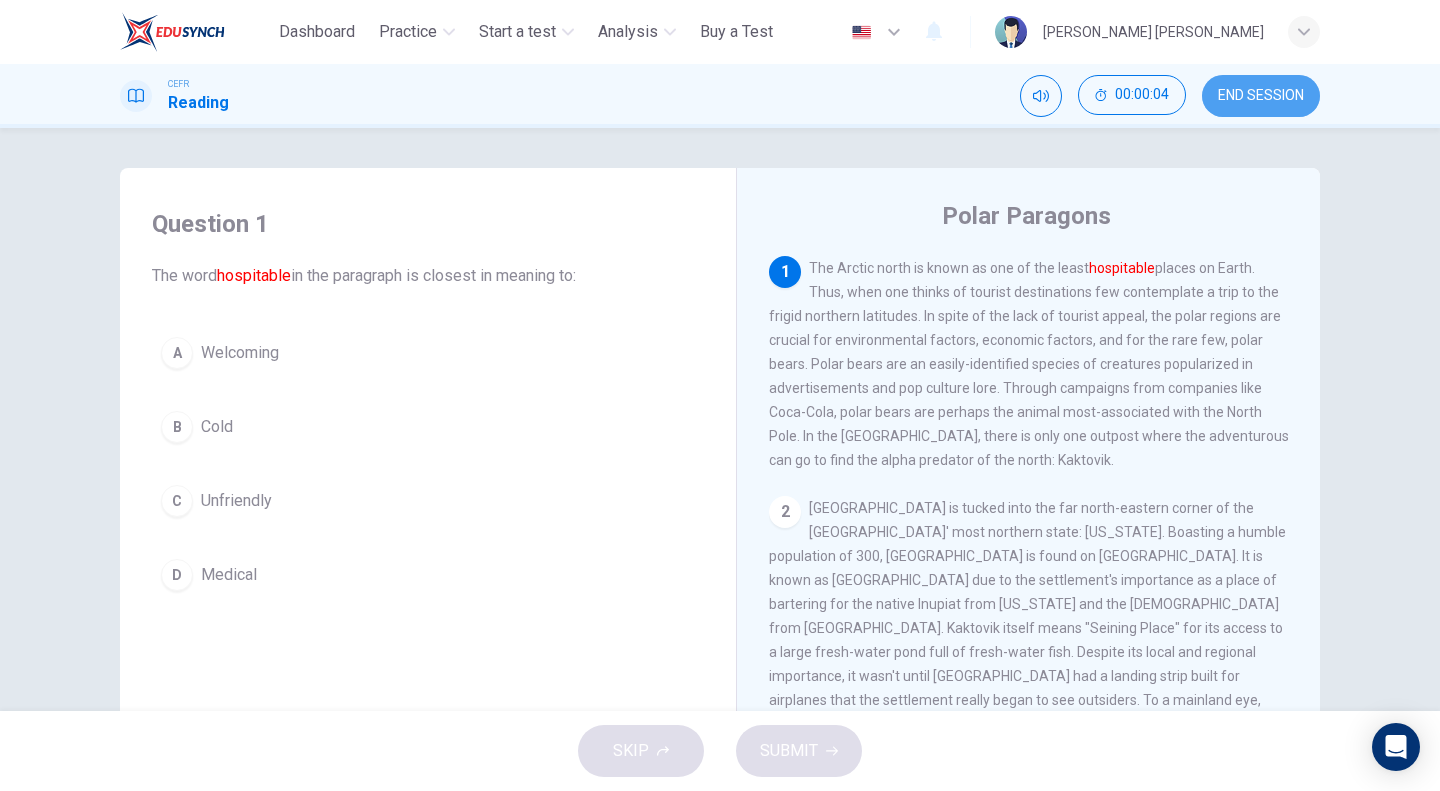 click on "END SESSION" at bounding box center [1261, 96] 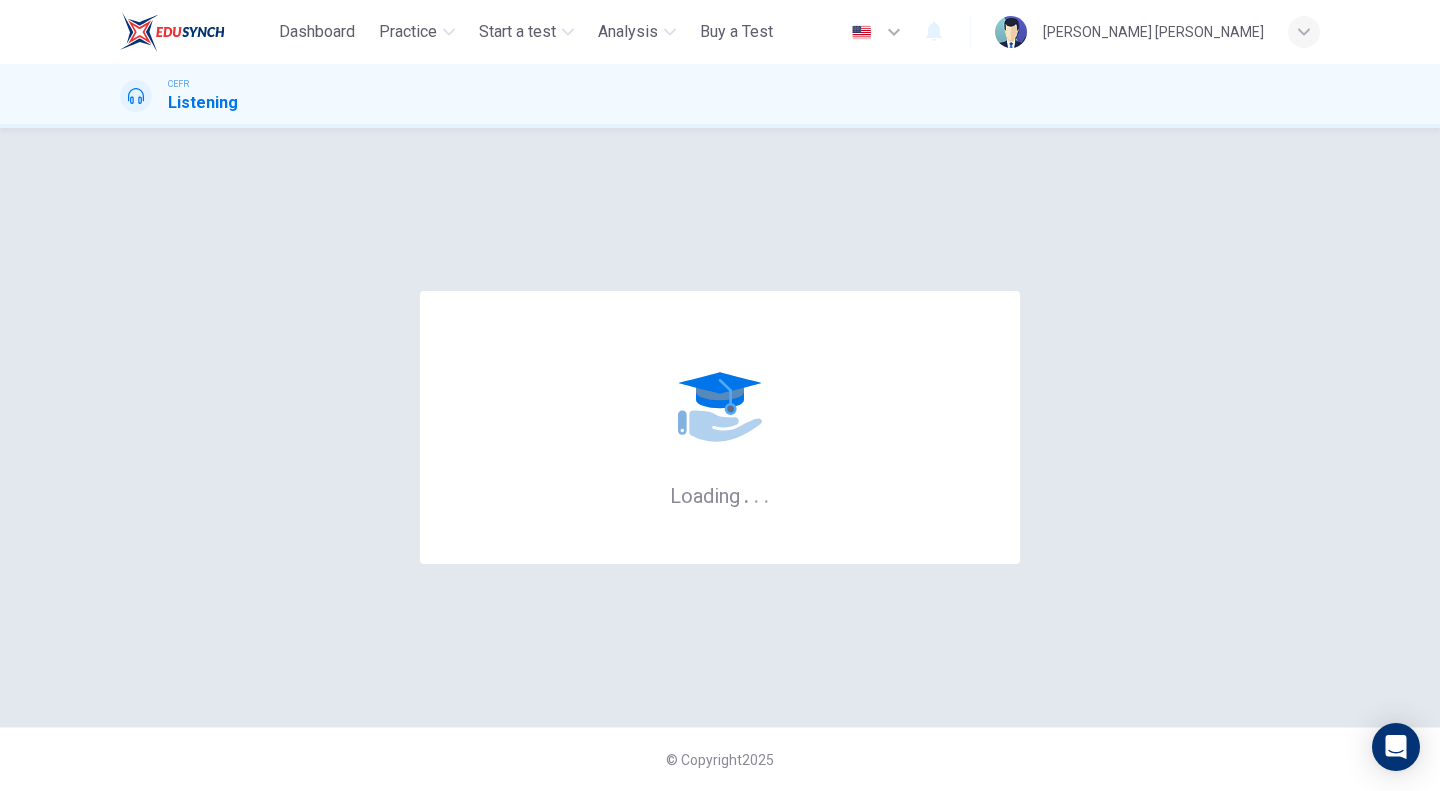 scroll, scrollTop: 0, scrollLeft: 0, axis: both 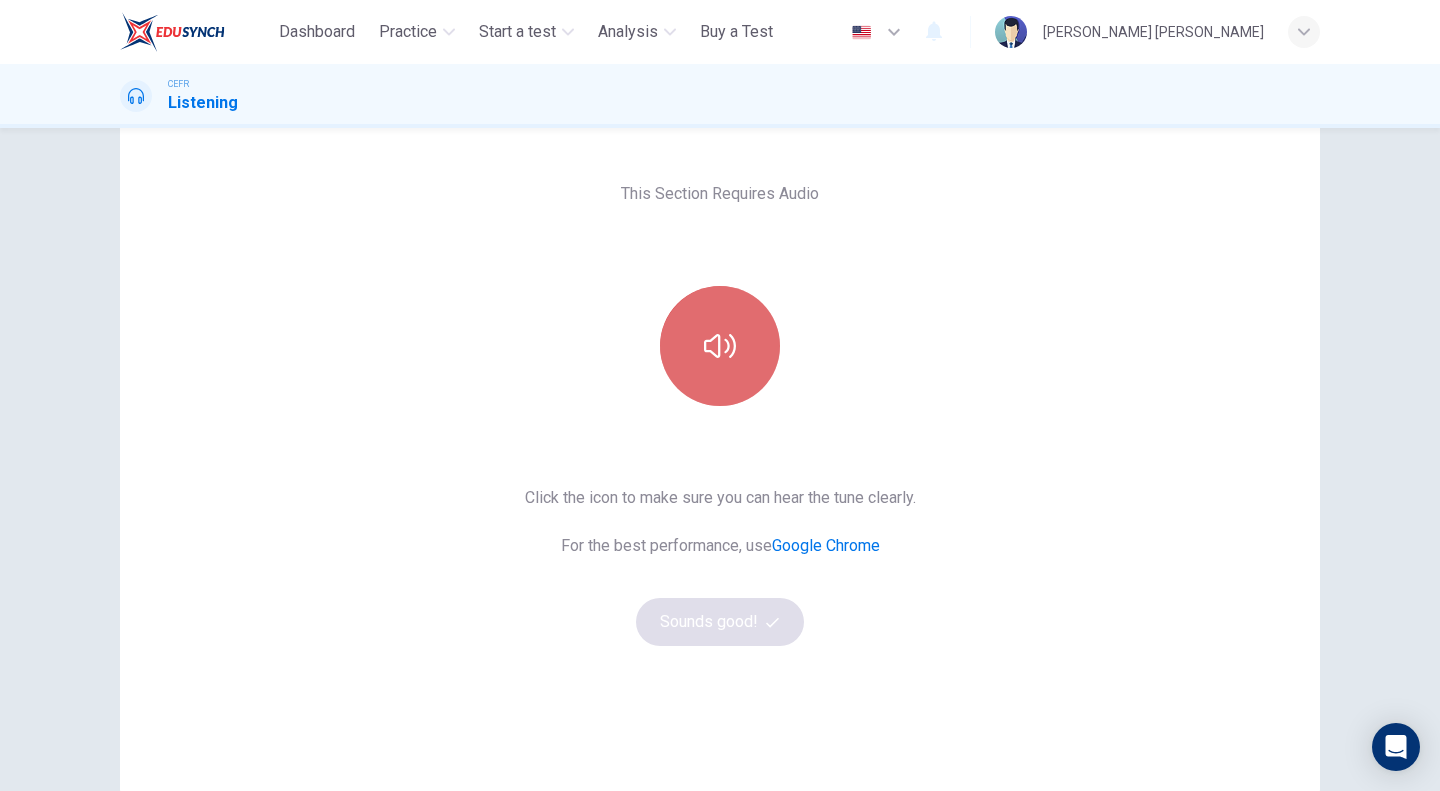 click at bounding box center (720, 346) 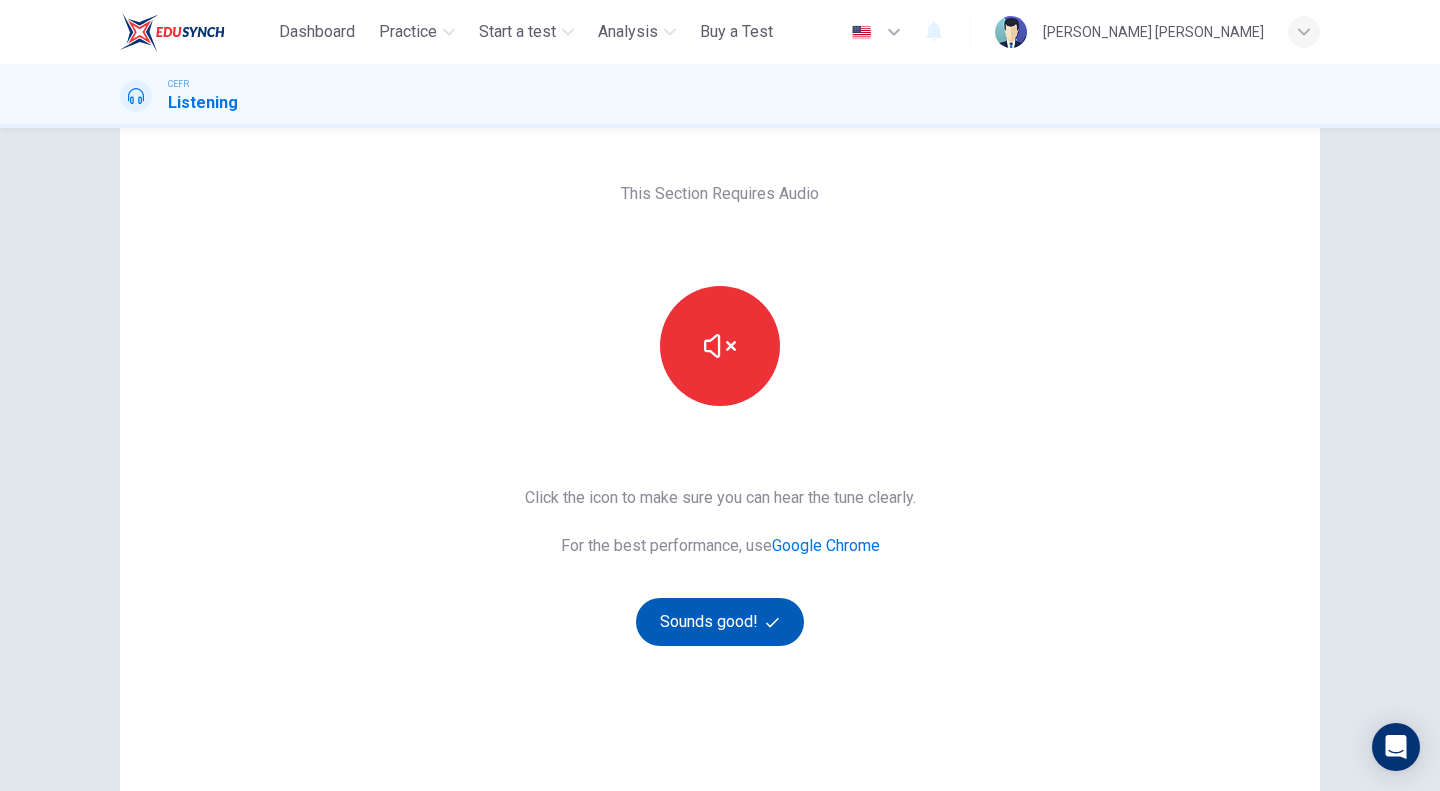 click on "Sounds good!" at bounding box center (720, 622) 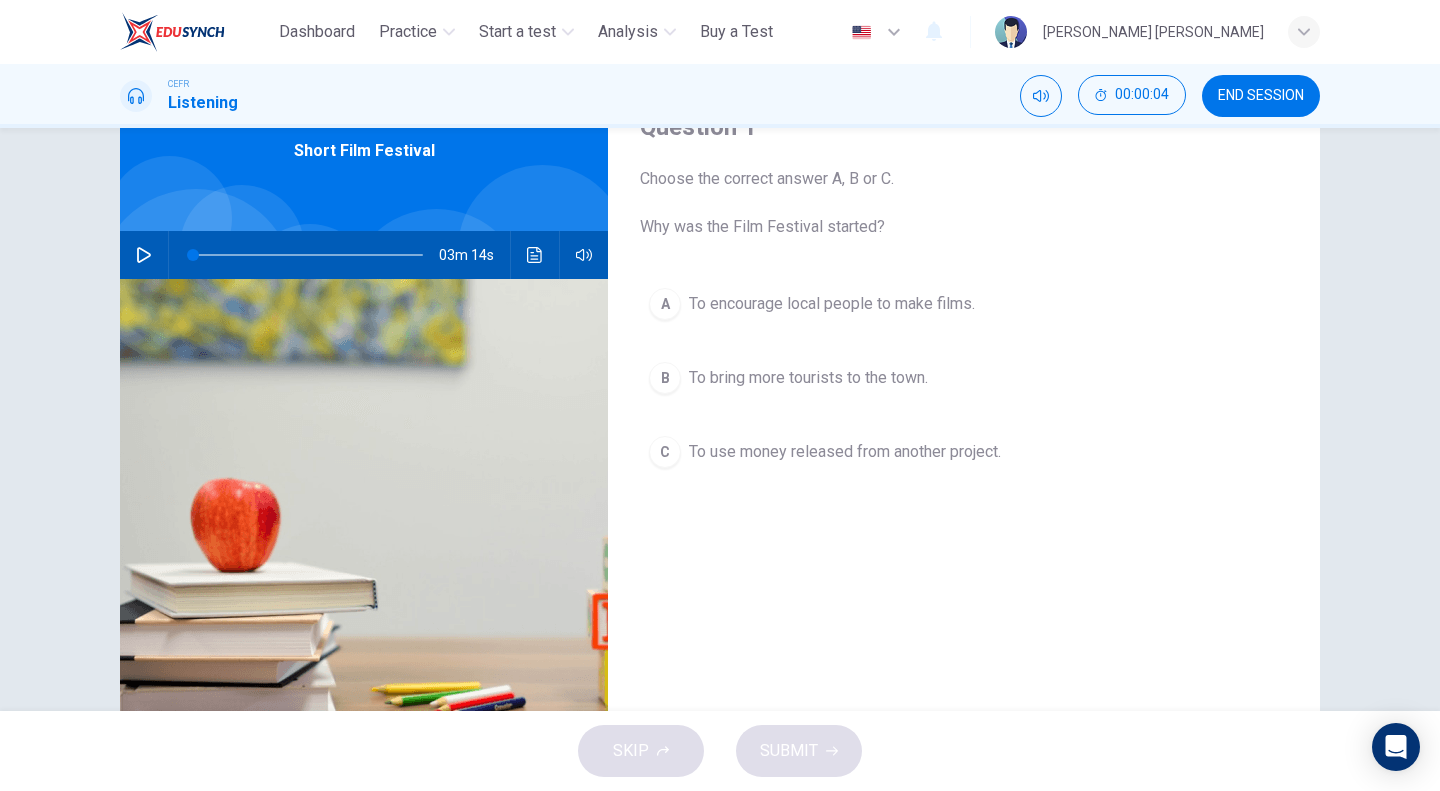scroll, scrollTop: 98, scrollLeft: 0, axis: vertical 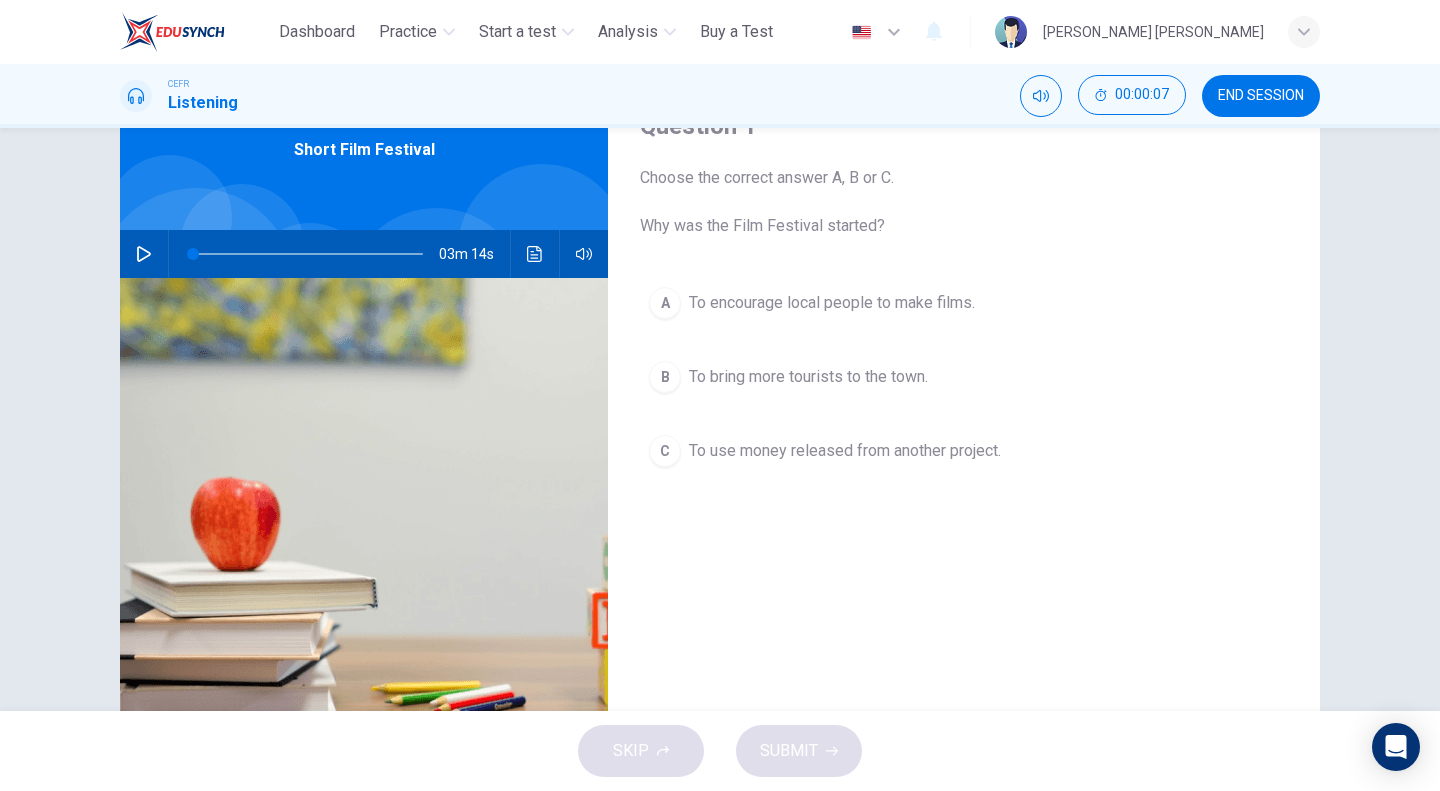 click 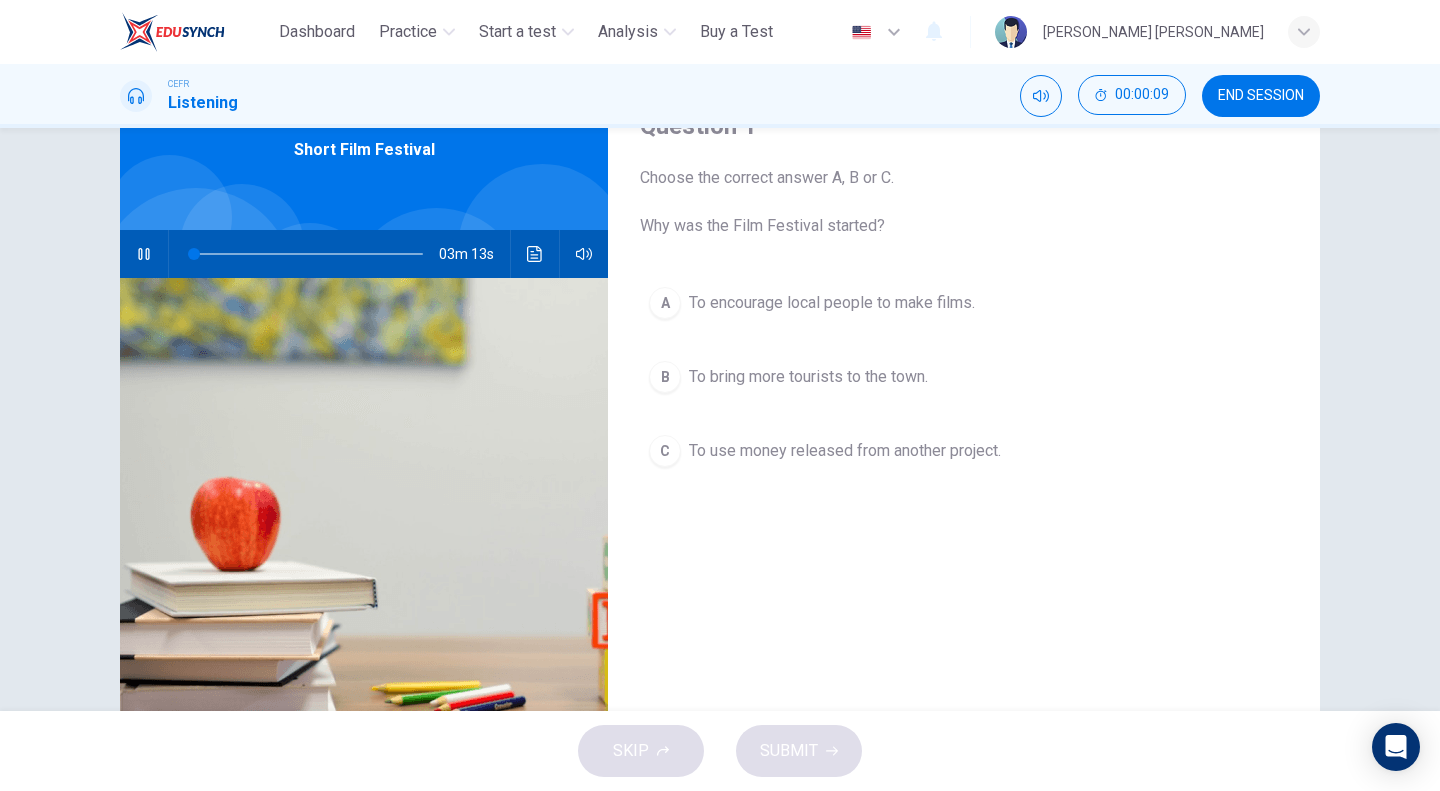type on "*" 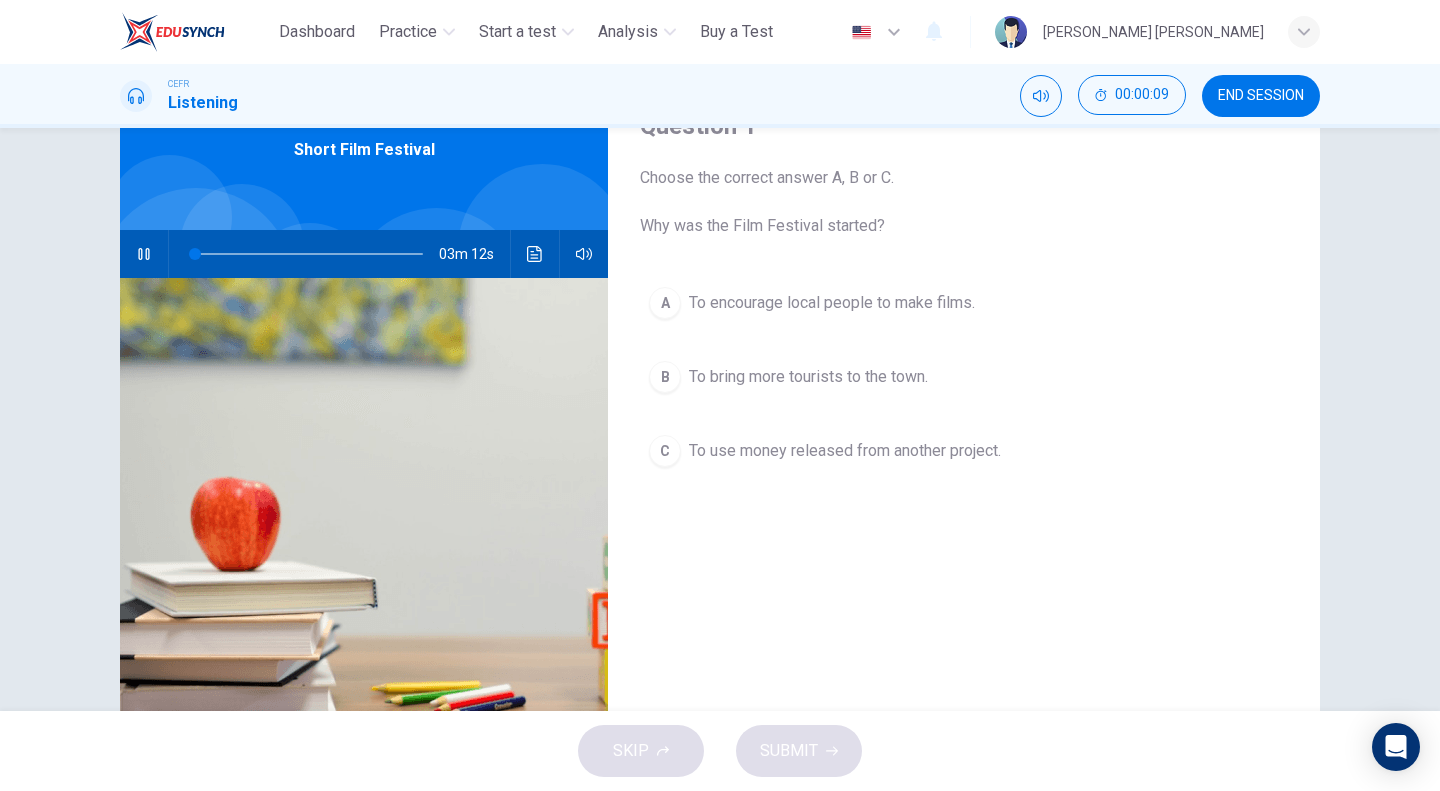 type 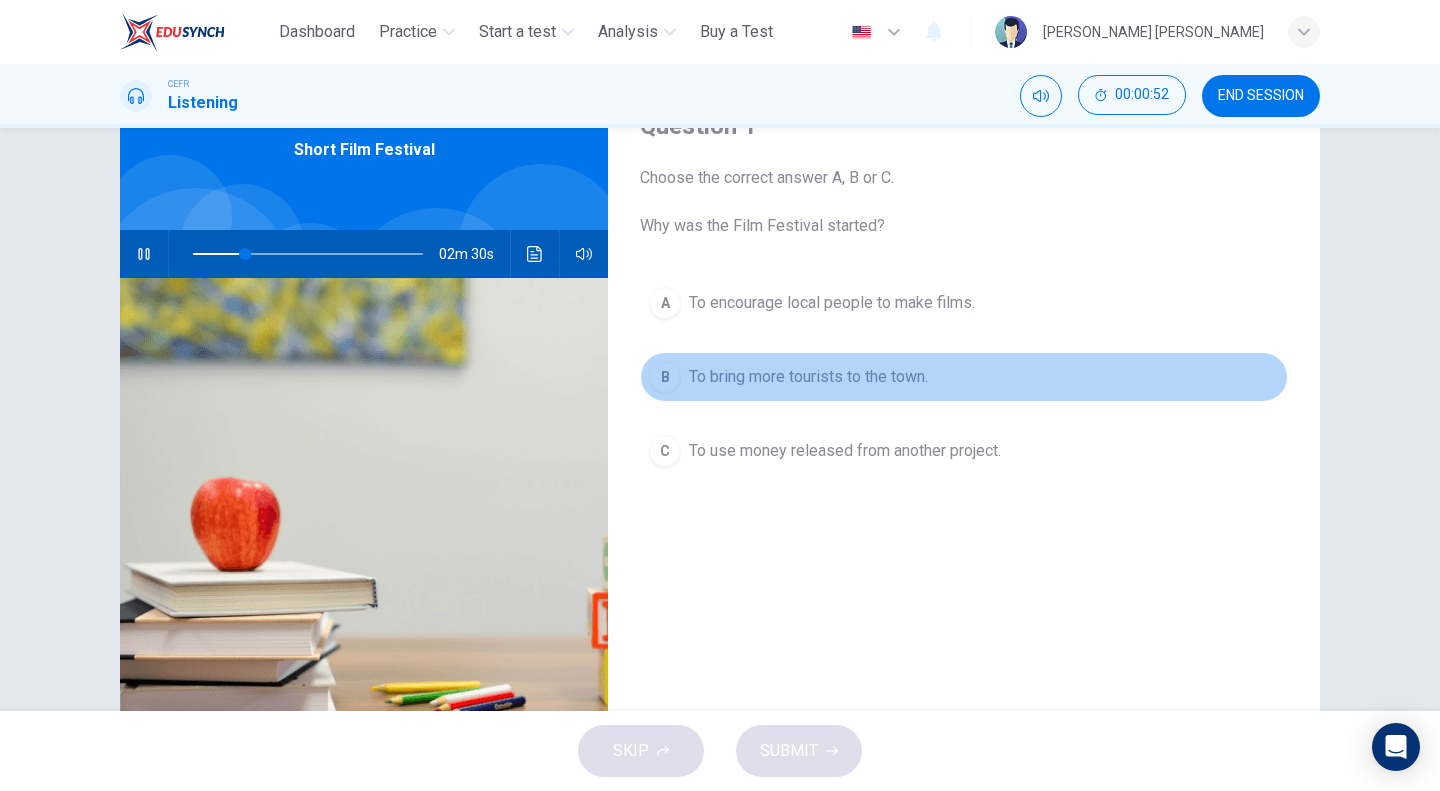 click on "B" at bounding box center (665, 377) 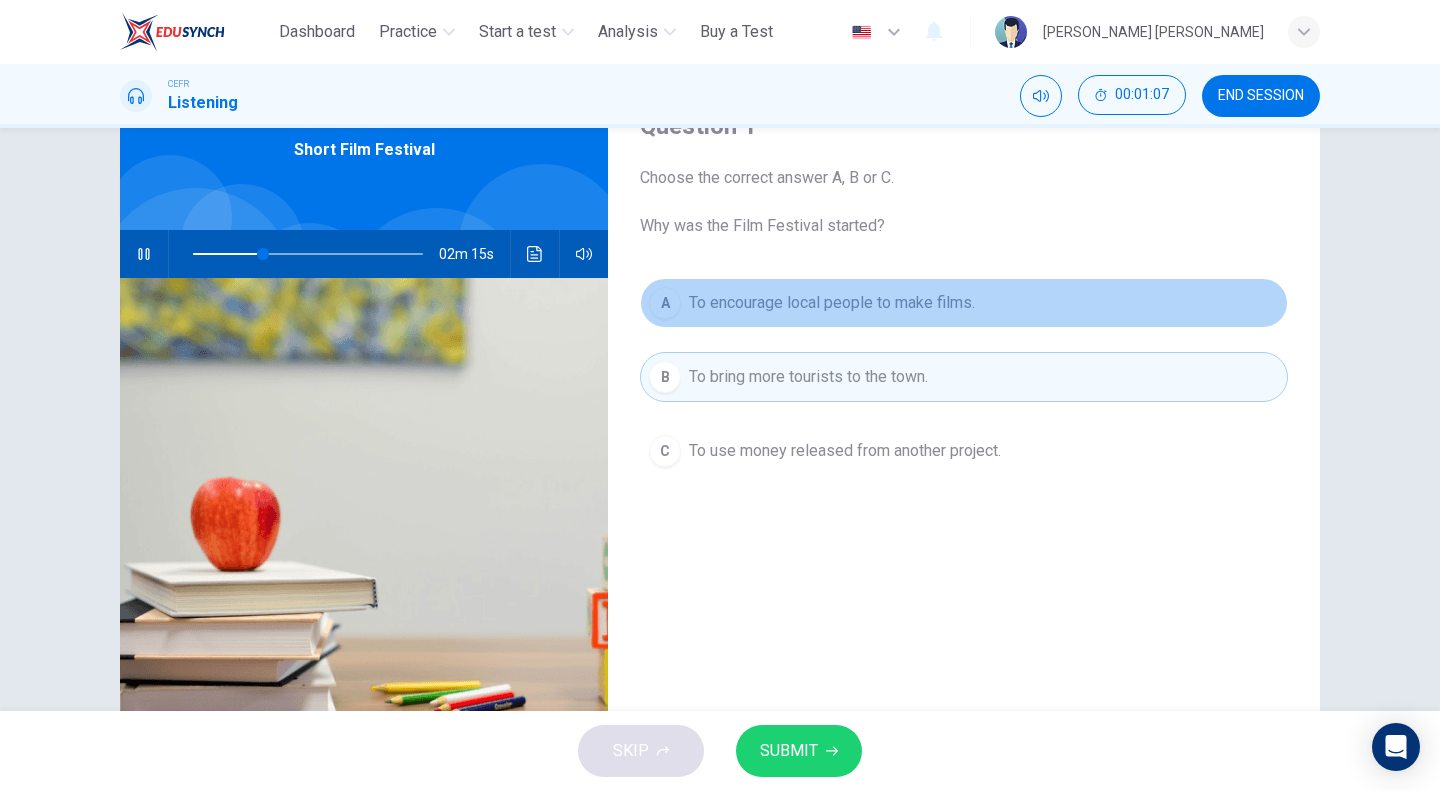 click on "To encourage local people to make films." at bounding box center (832, 303) 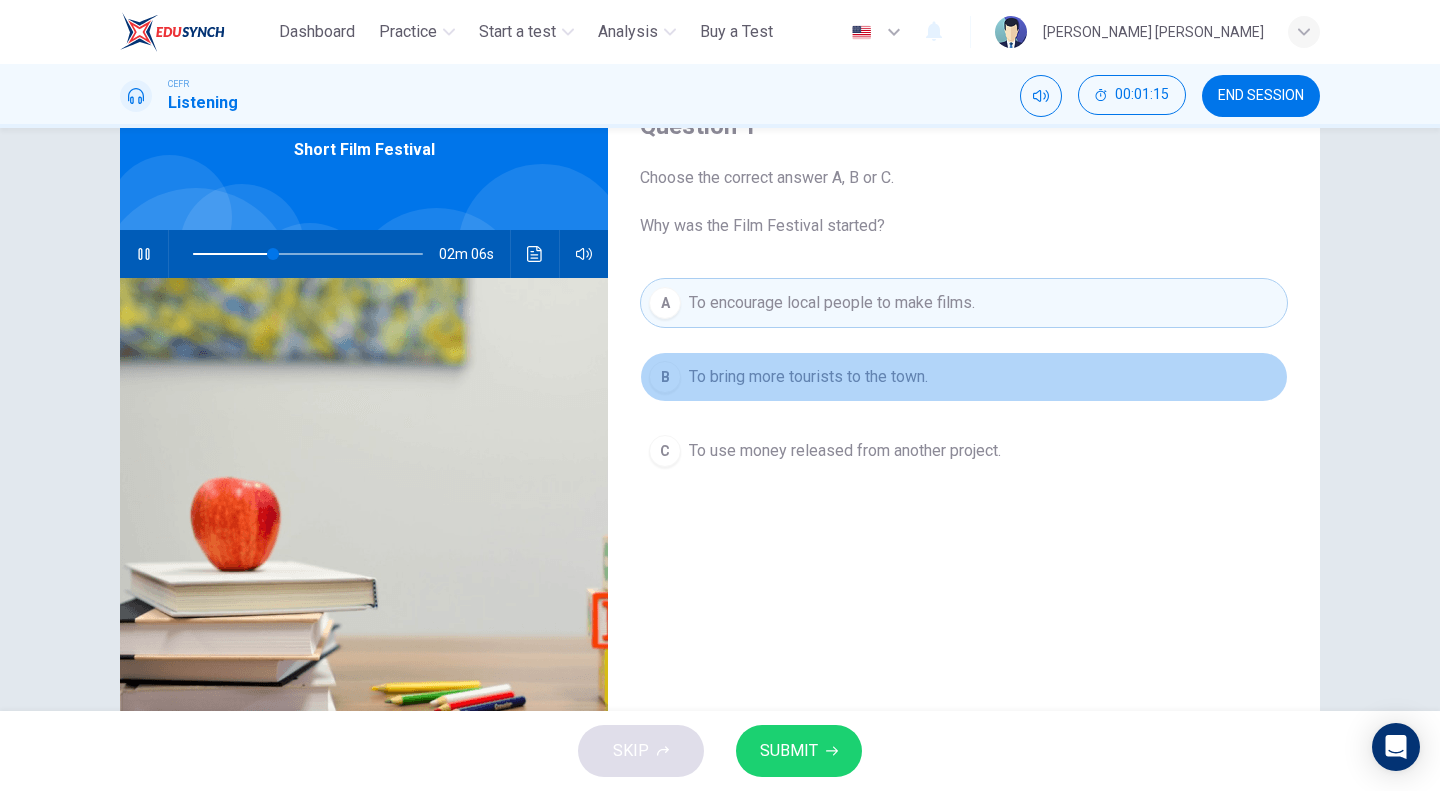 click on "To bring more tourists to the town." at bounding box center [808, 377] 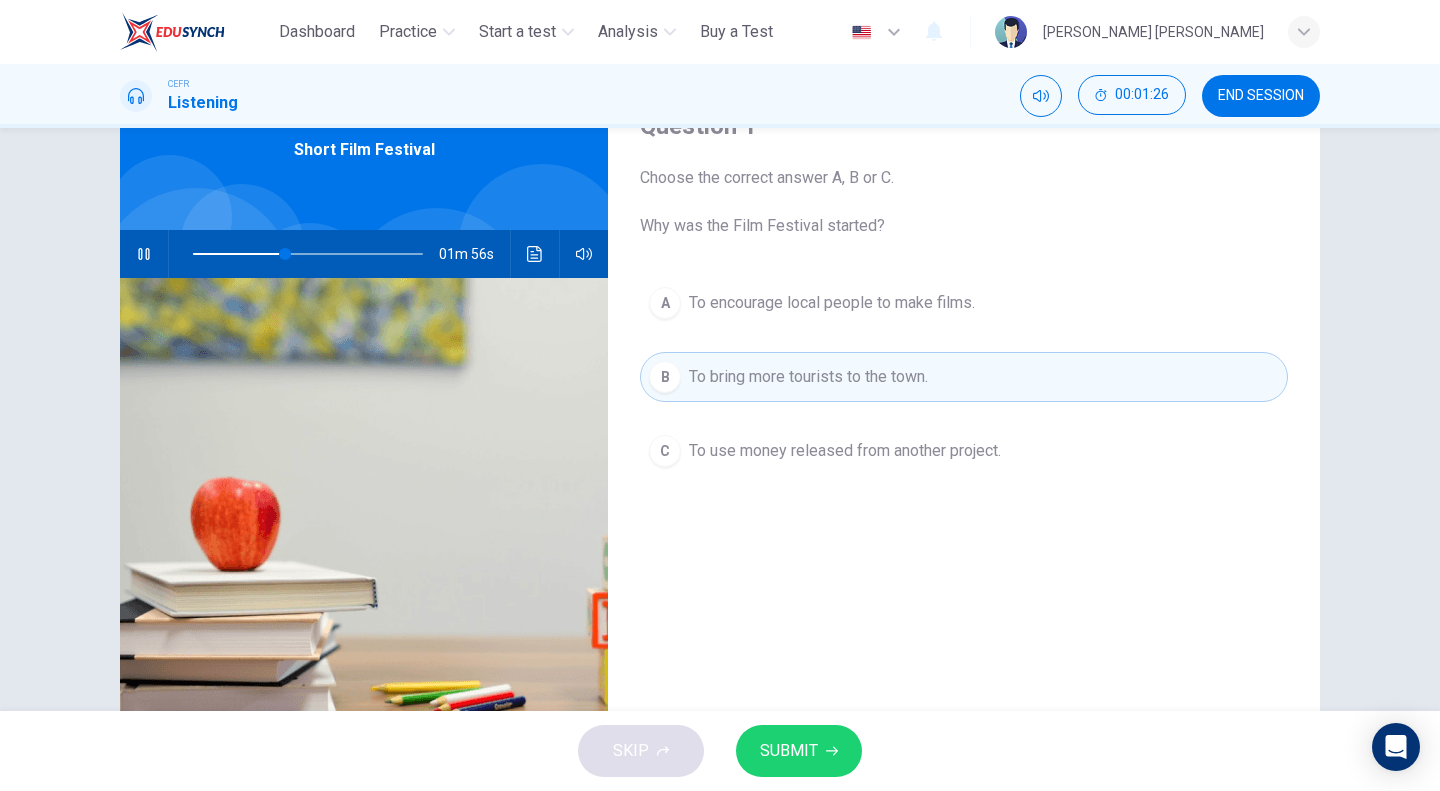 click on "SUBMIT" at bounding box center [789, 751] 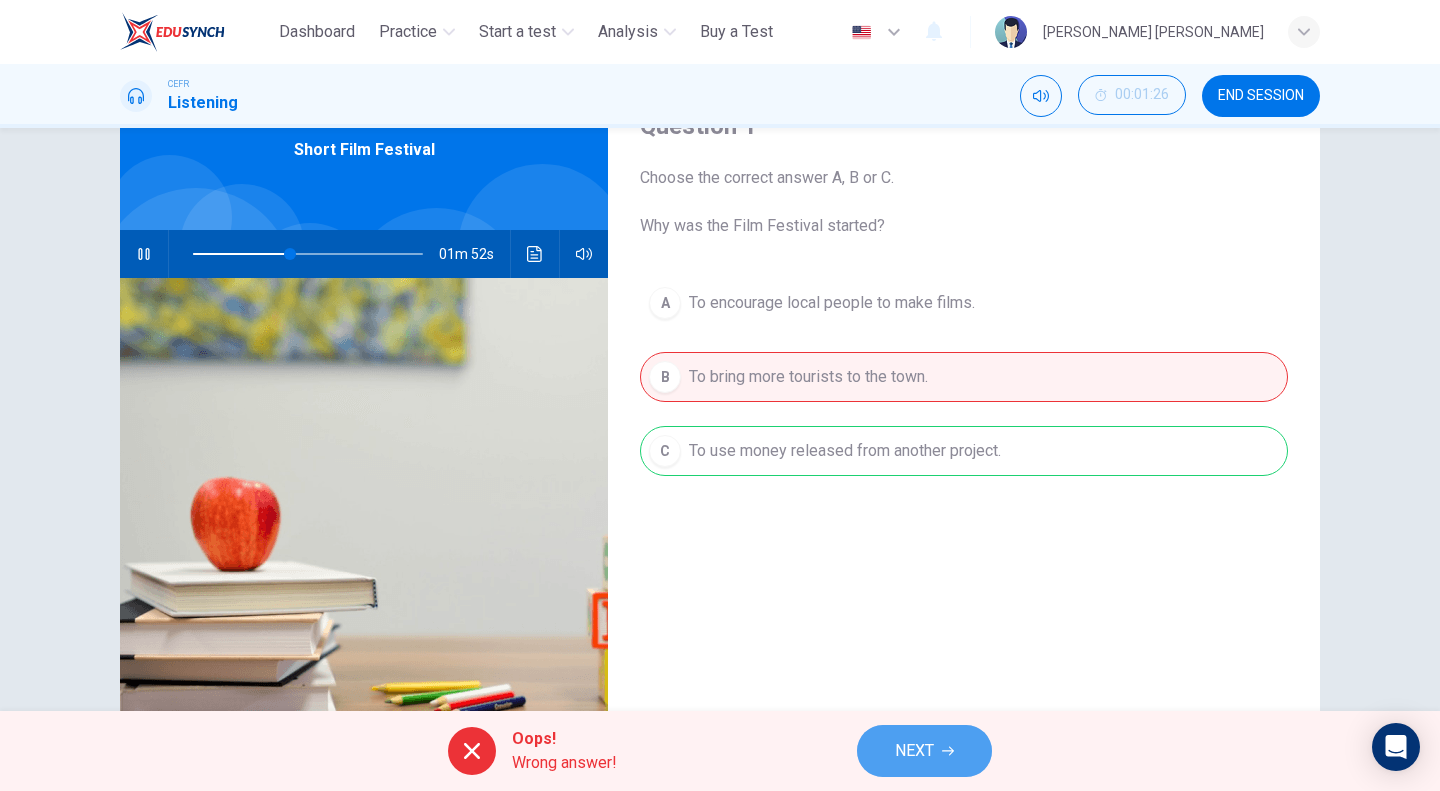 click on "NEXT" at bounding box center (914, 751) 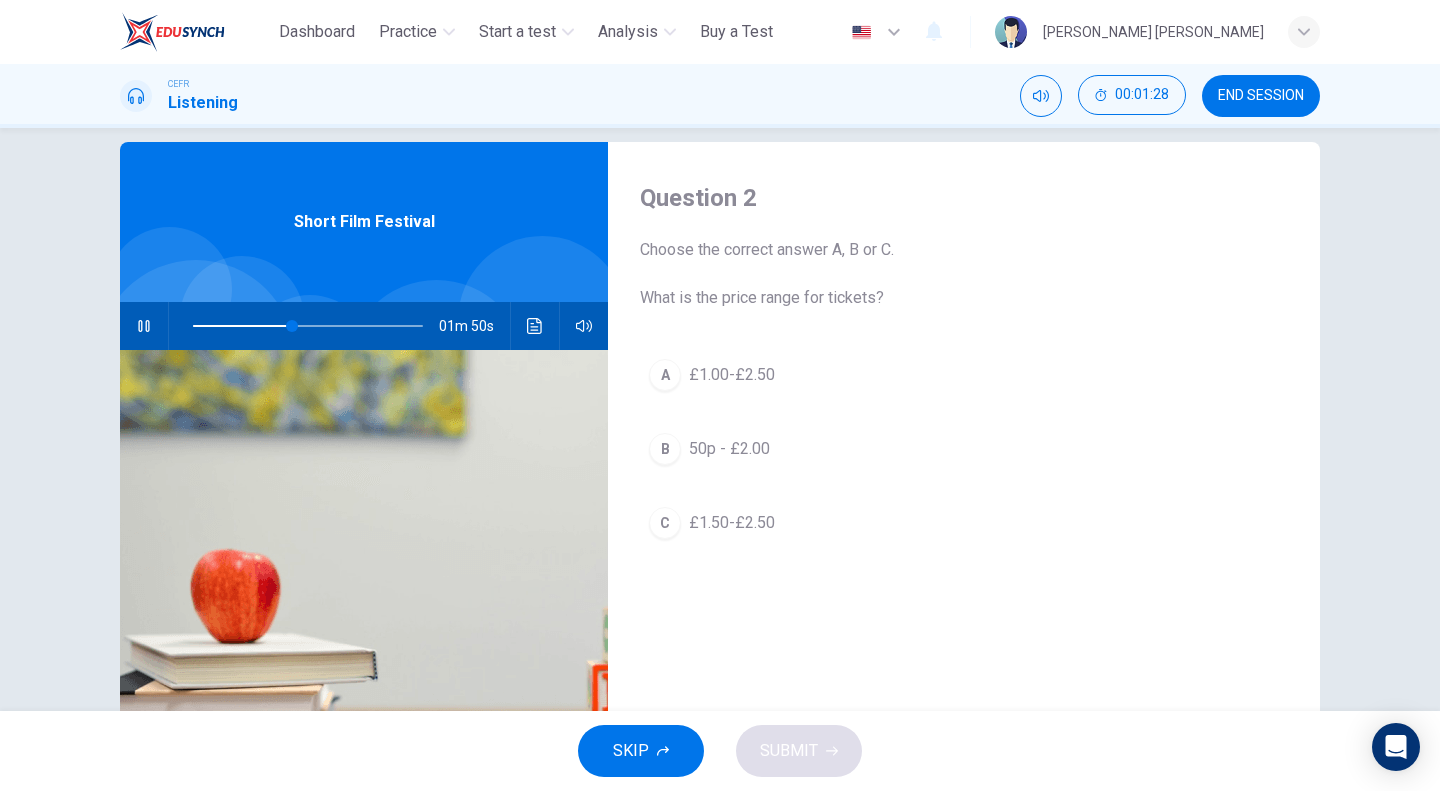 scroll, scrollTop: 82, scrollLeft: 0, axis: vertical 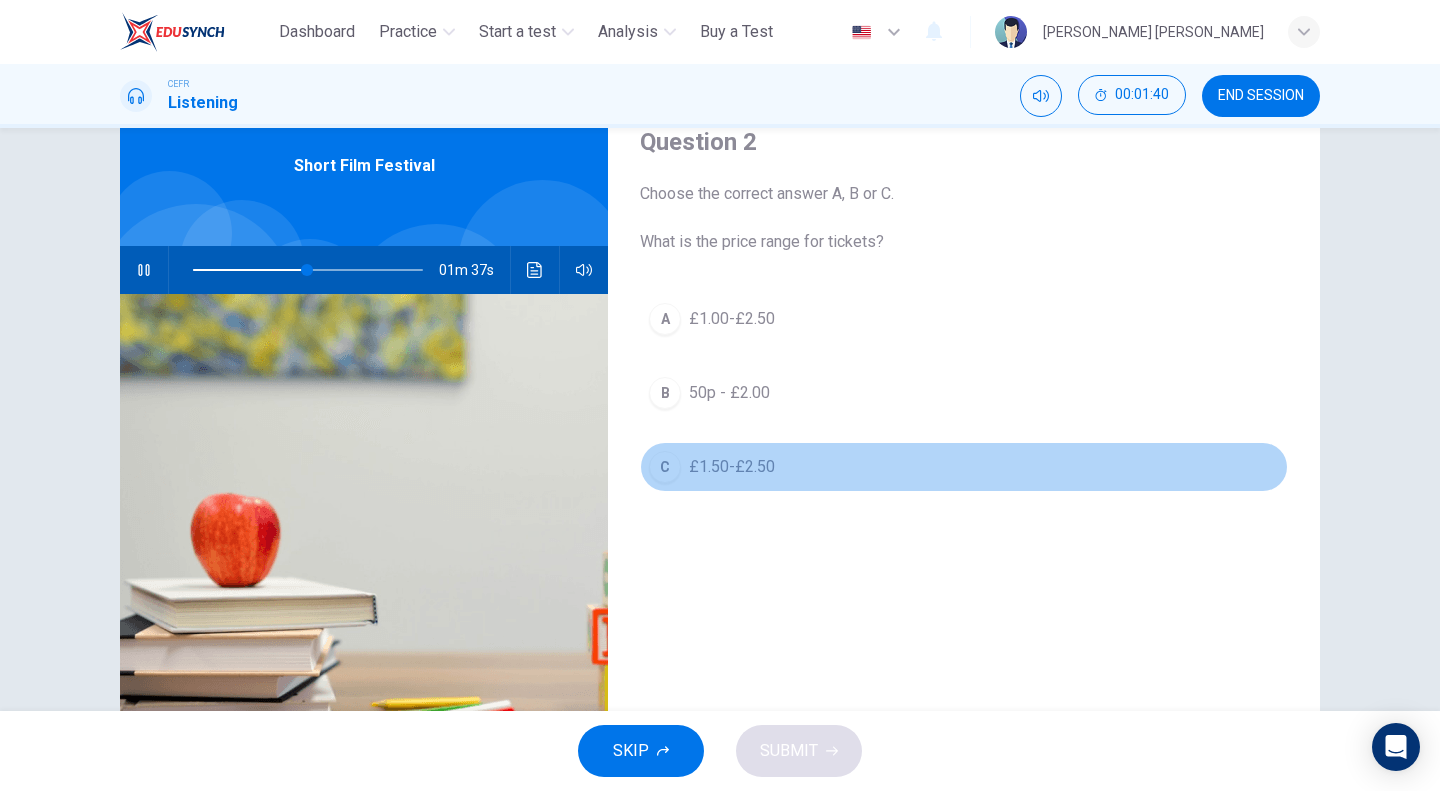 click on "C" at bounding box center (665, 467) 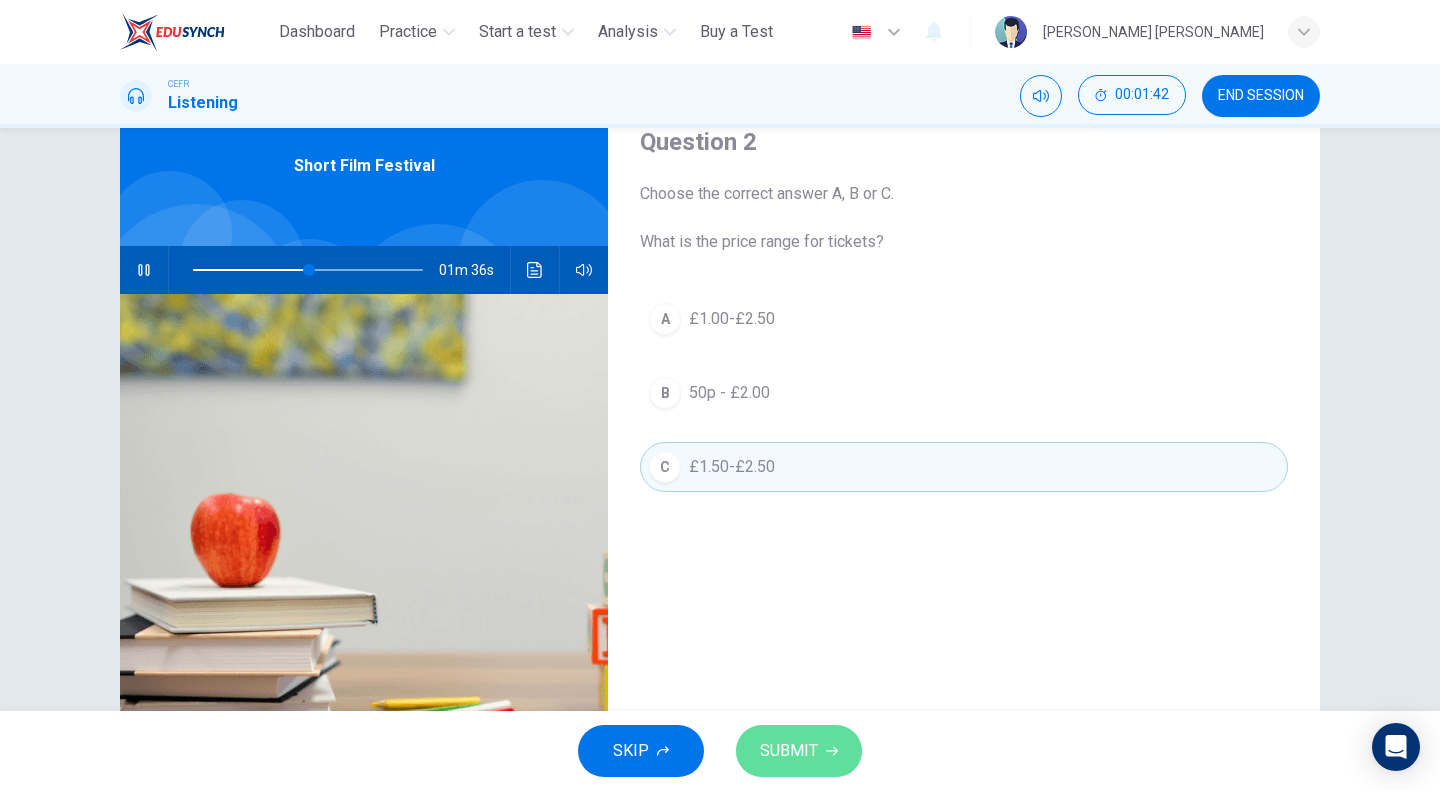 click on "SUBMIT" at bounding box center (789, 751) 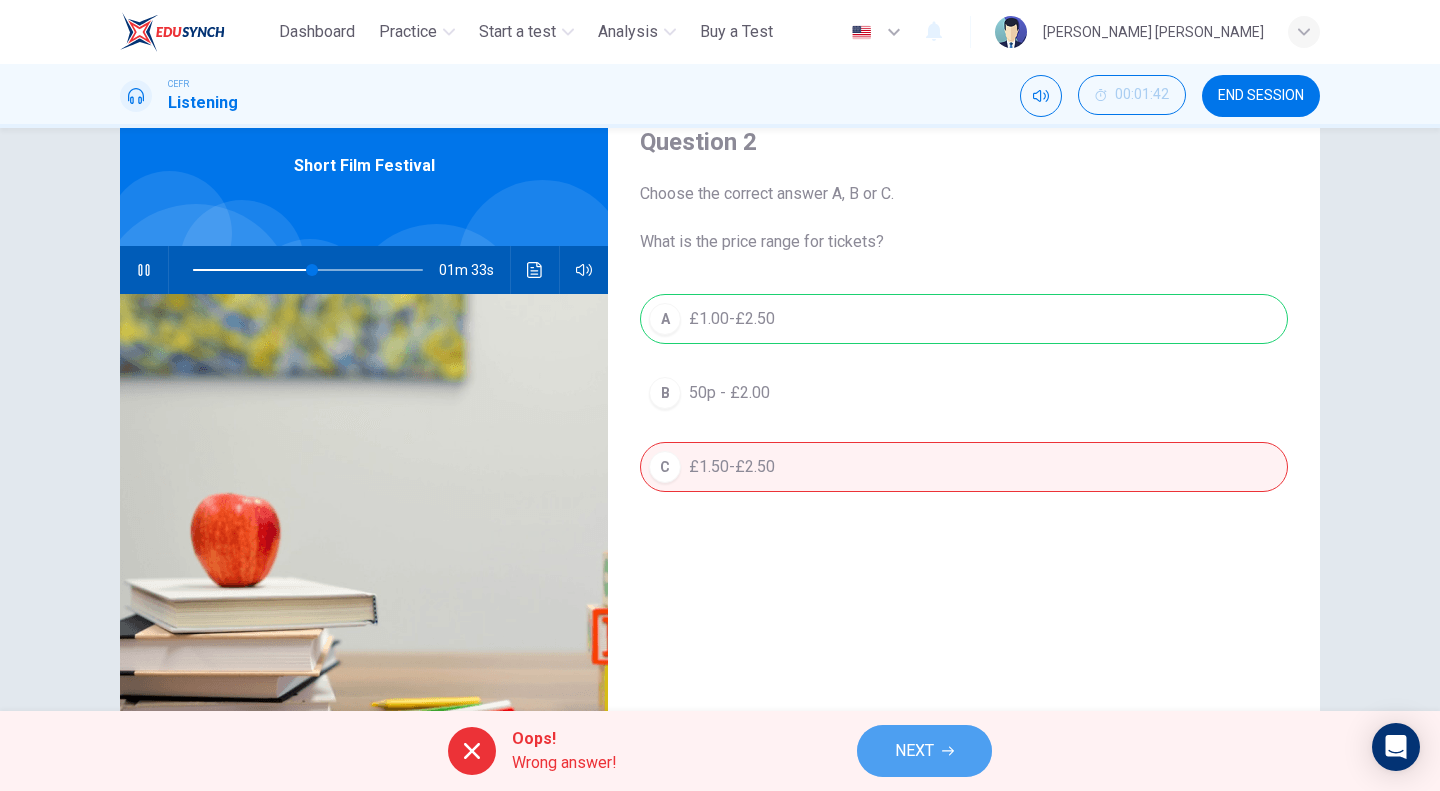 click on "NEXT" at bounding box center [914, 751] 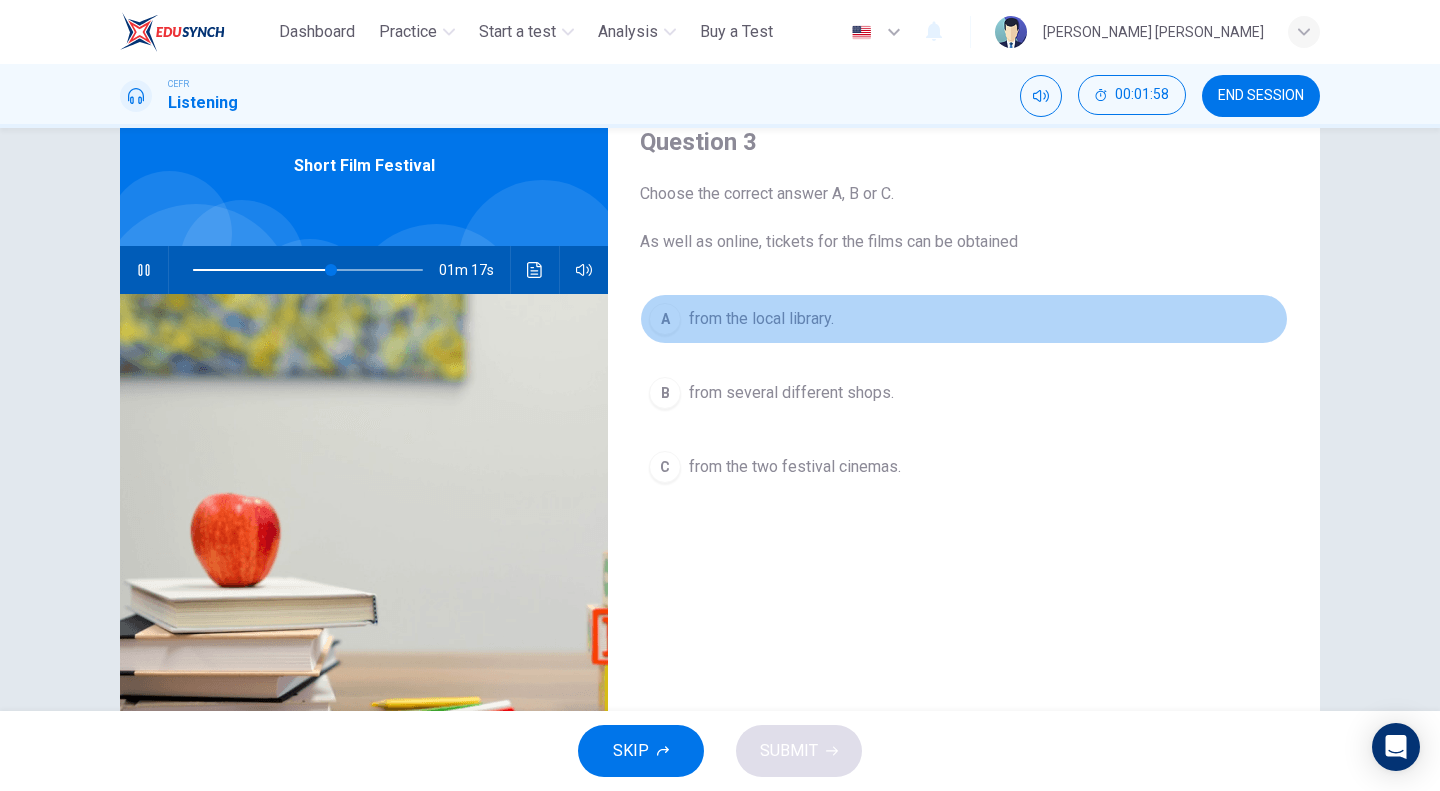 click on "A" at bounding box center (665, 319) 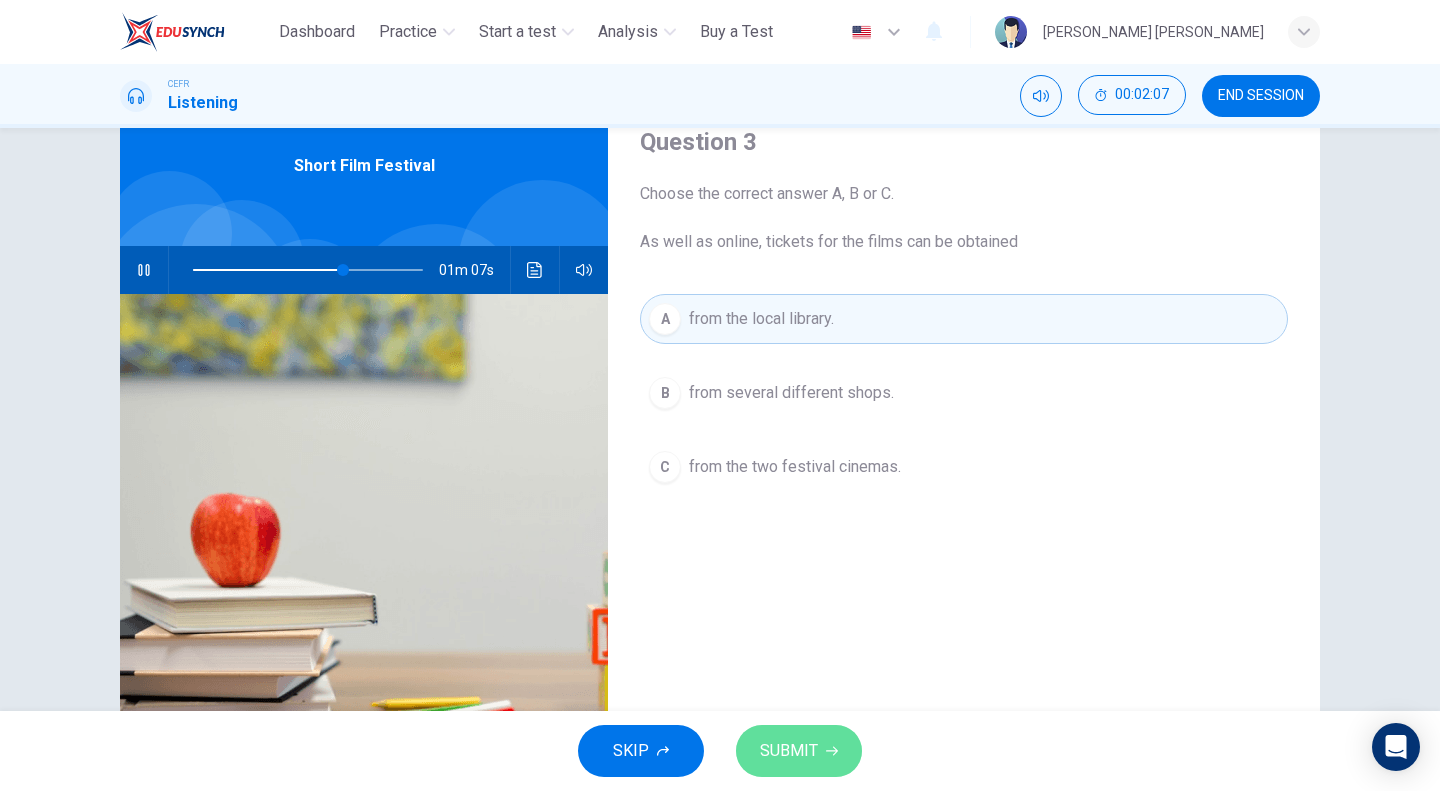 click on "SUBMIT" at bounding box center (789, 751) 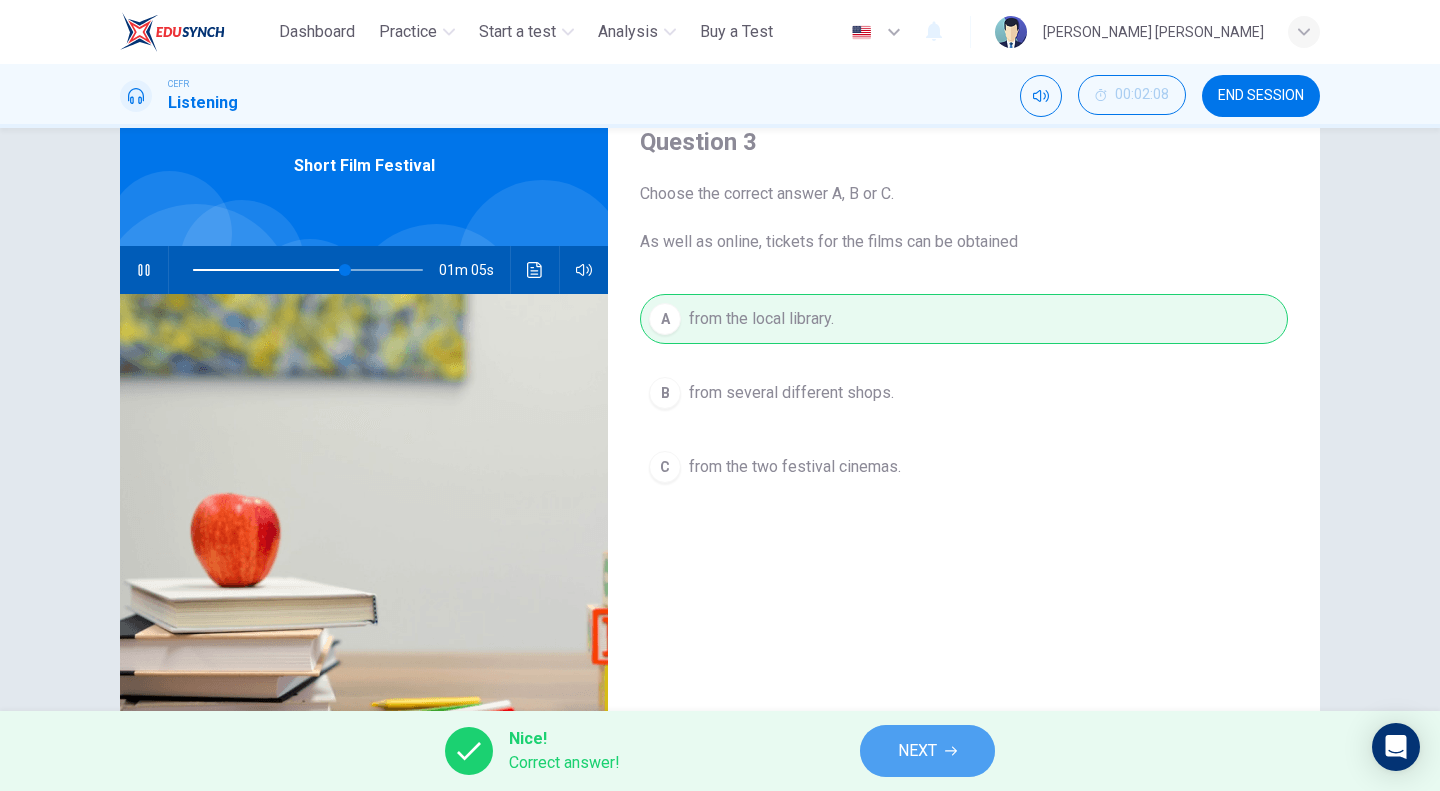 click on "NEXT" at bounding box center (917, 751) 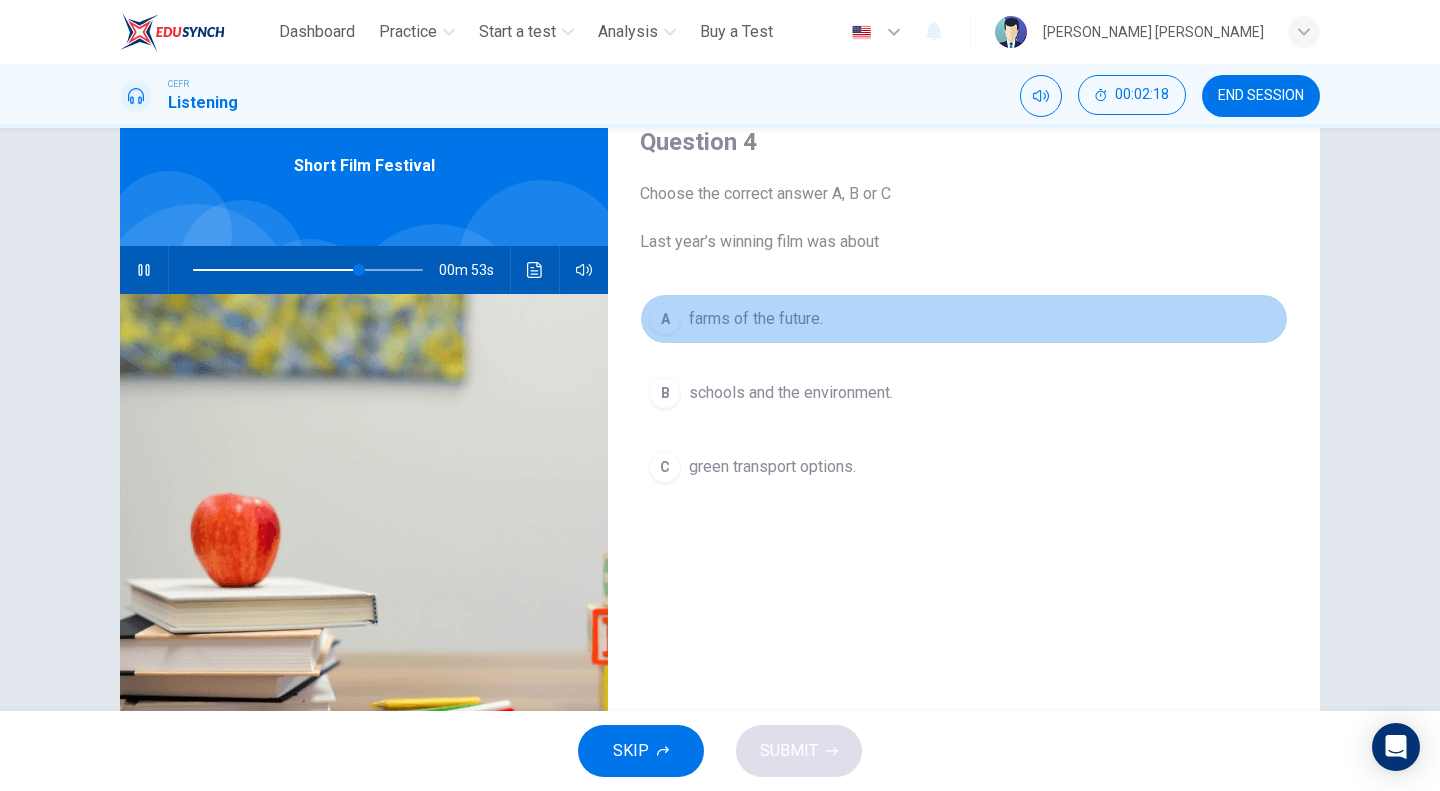 click on "A" at bounding box center [665, 319] 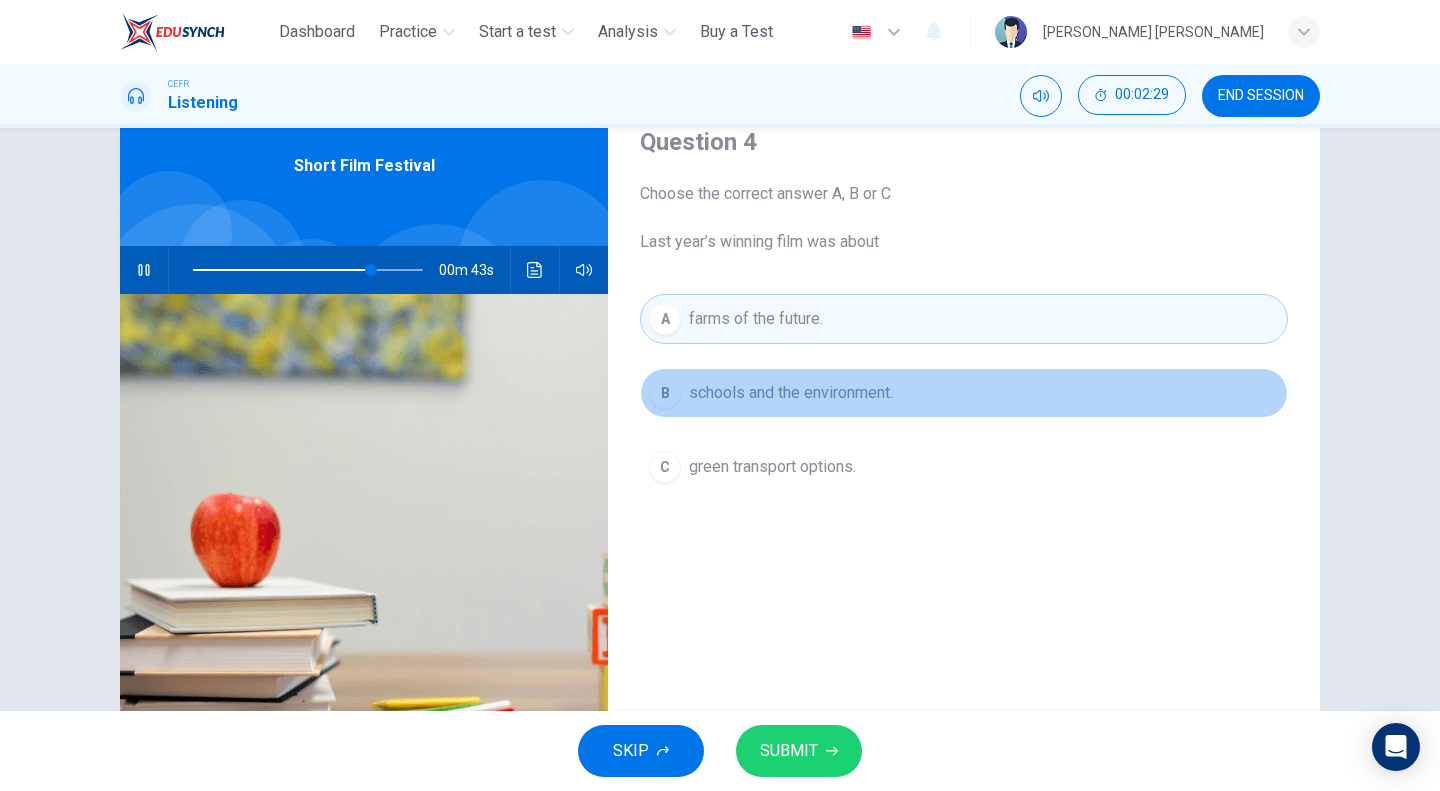 click on "schools and the environment." at bounding box center [791, 393] 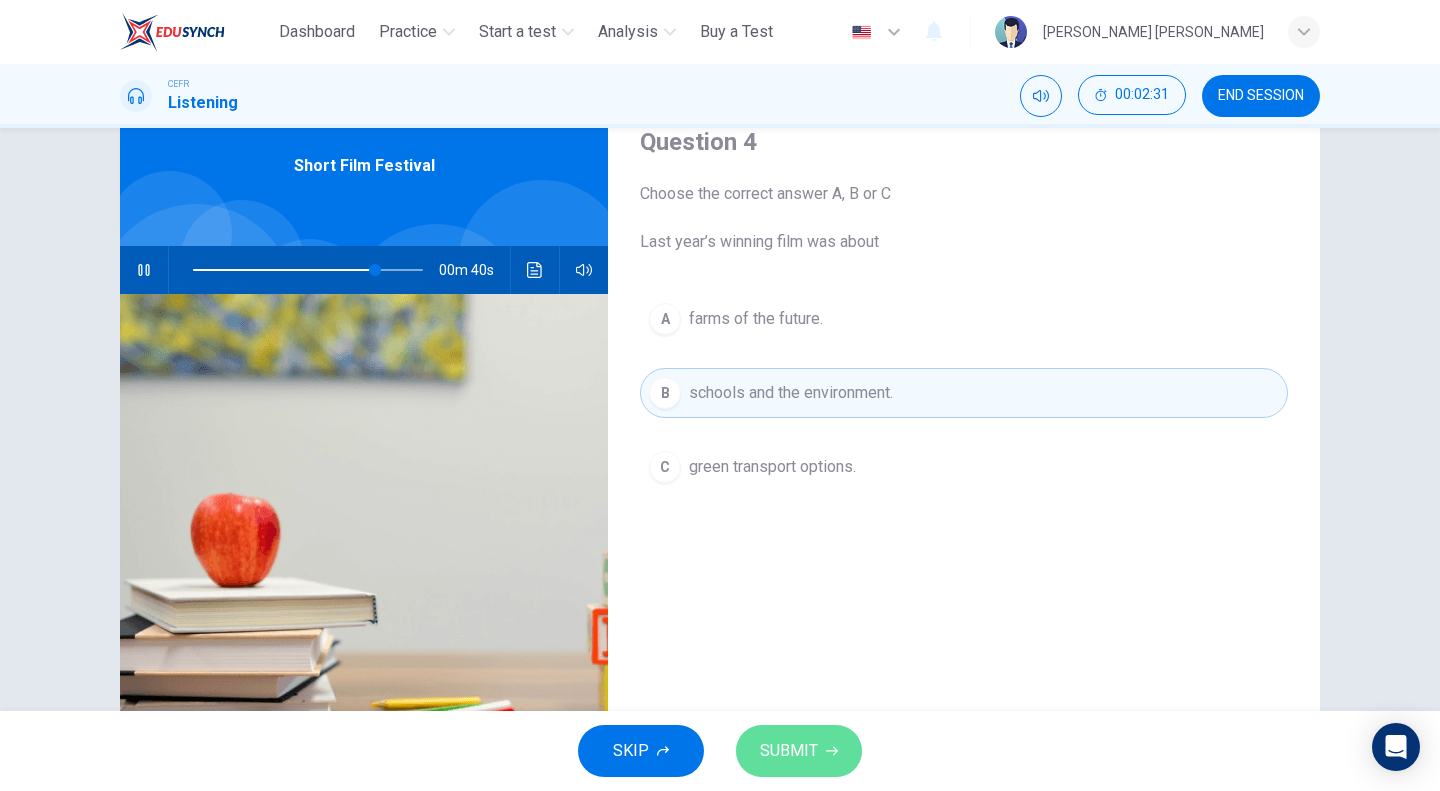 click on "SUBMIT" at bounding box center [789, 751] 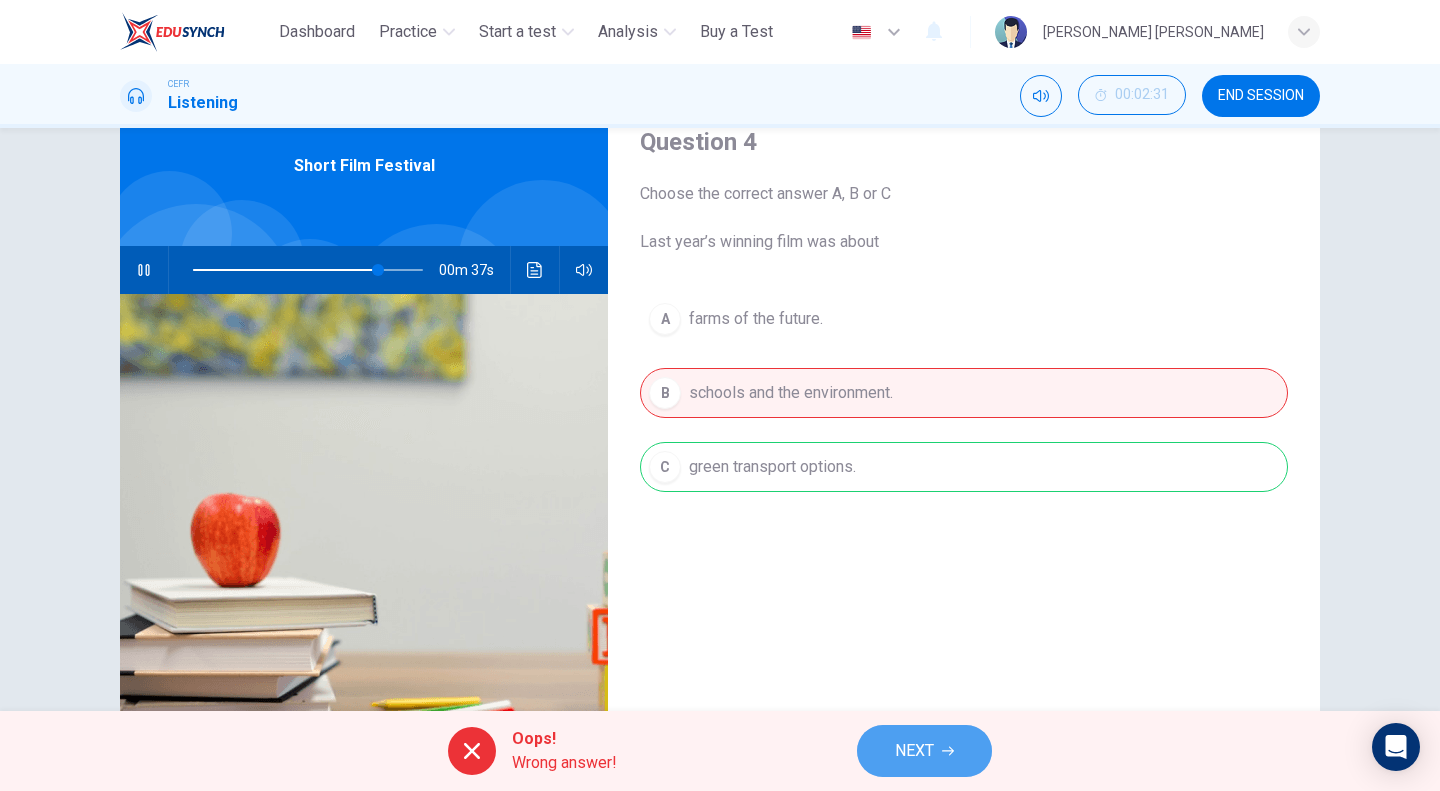 click on "NEXT" at bounding box center (914, 751) 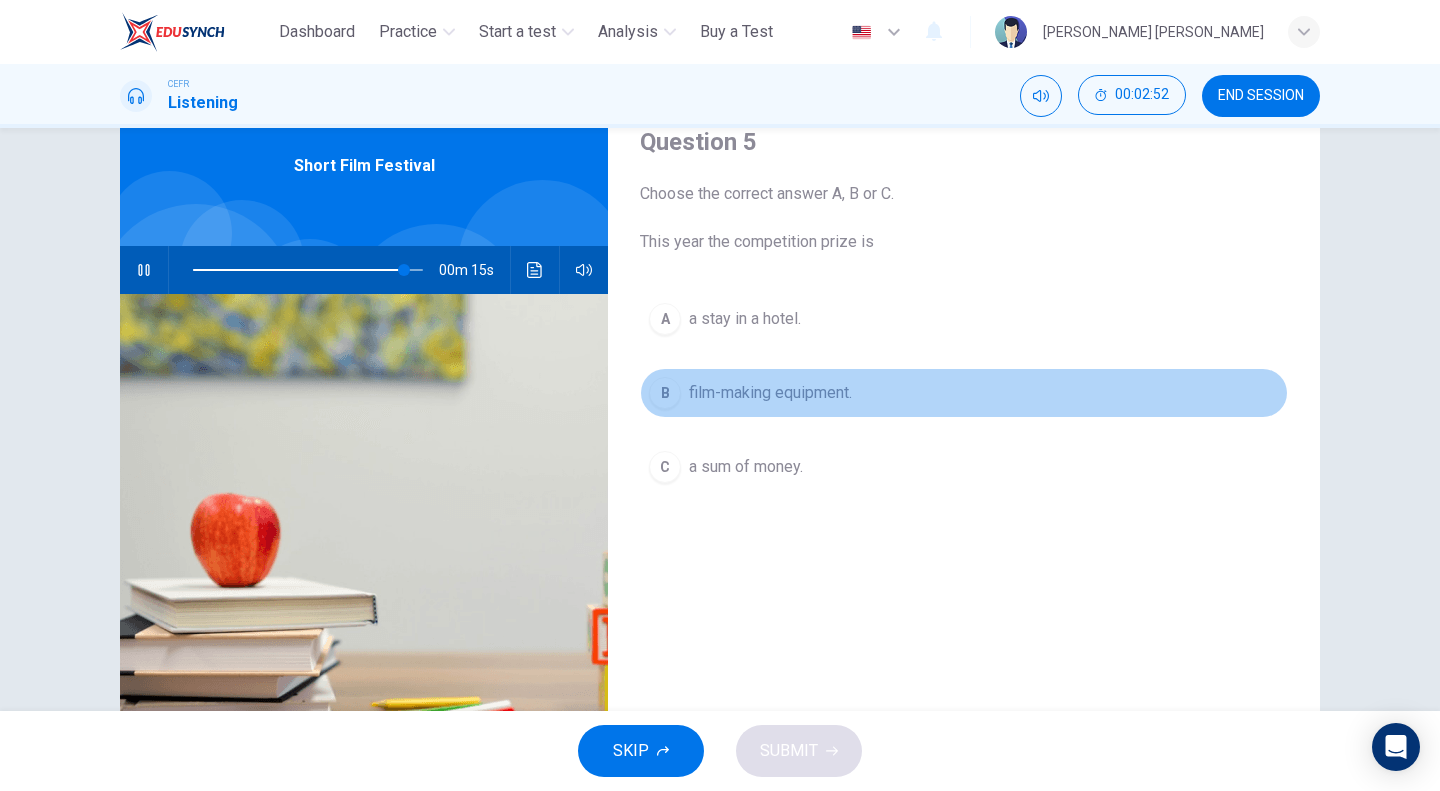 click on "film-making equipment." at bounding box center [770, 393] 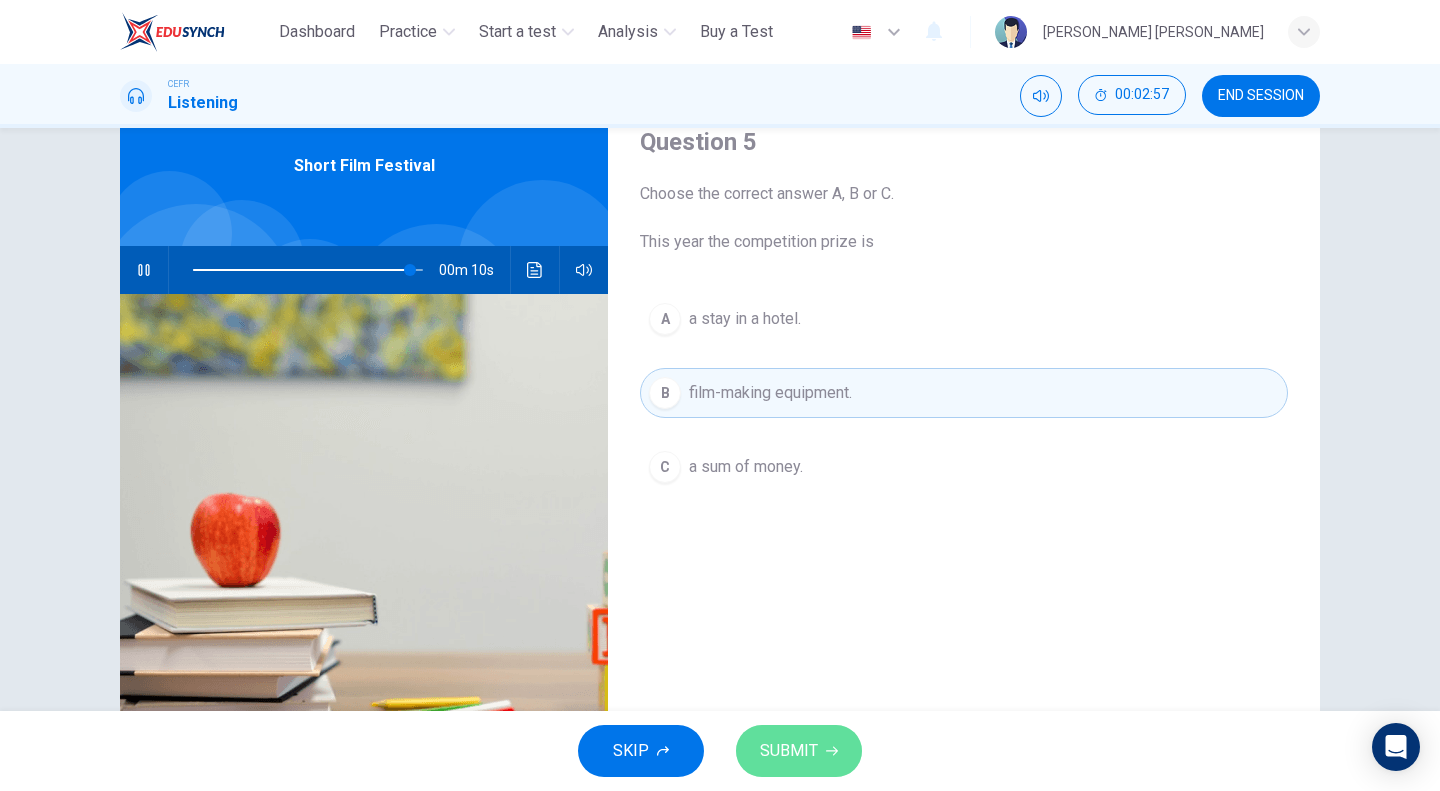 click on "SUBMIT" at bounding box center [789, 751] 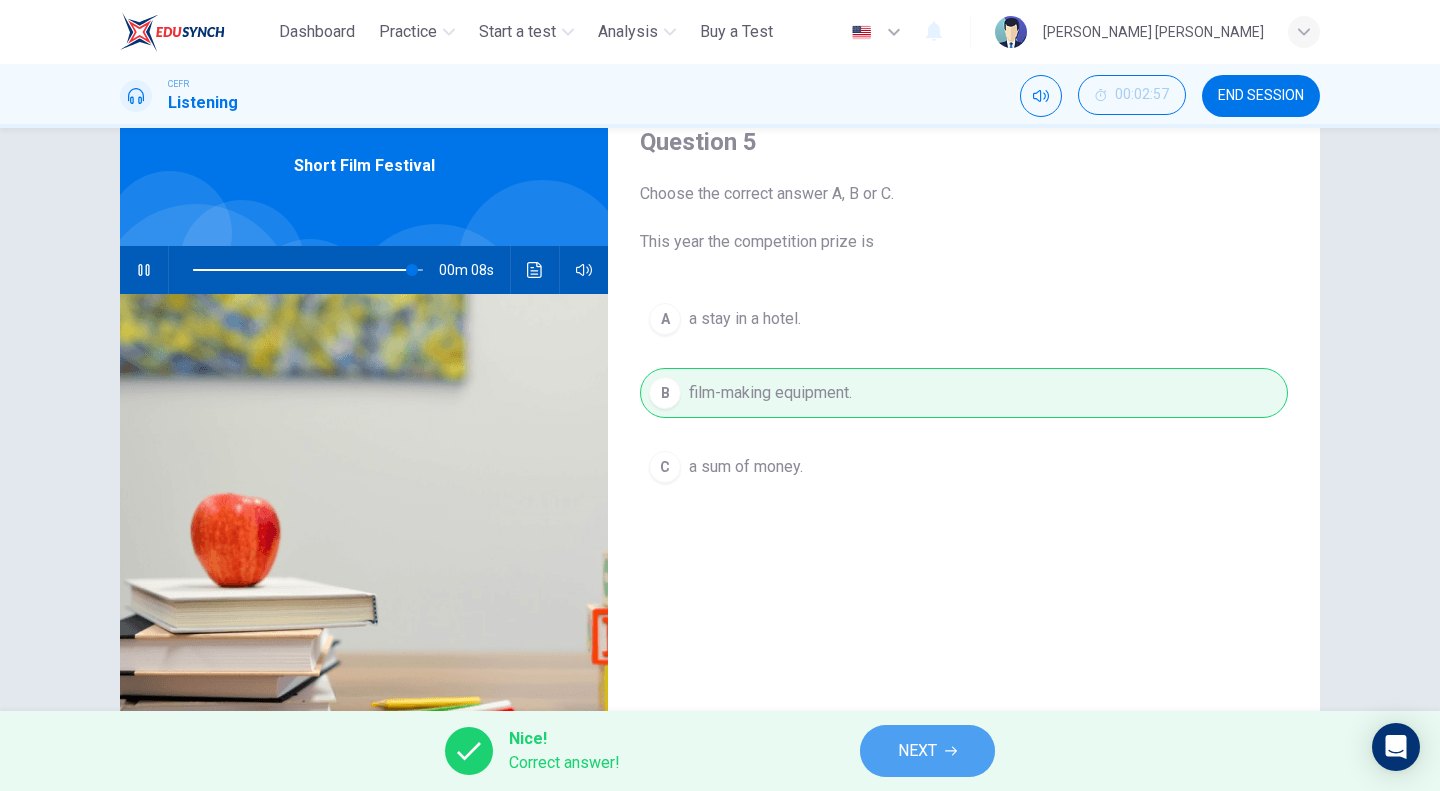 click on "NEXT" at bounding box center (917, 751) 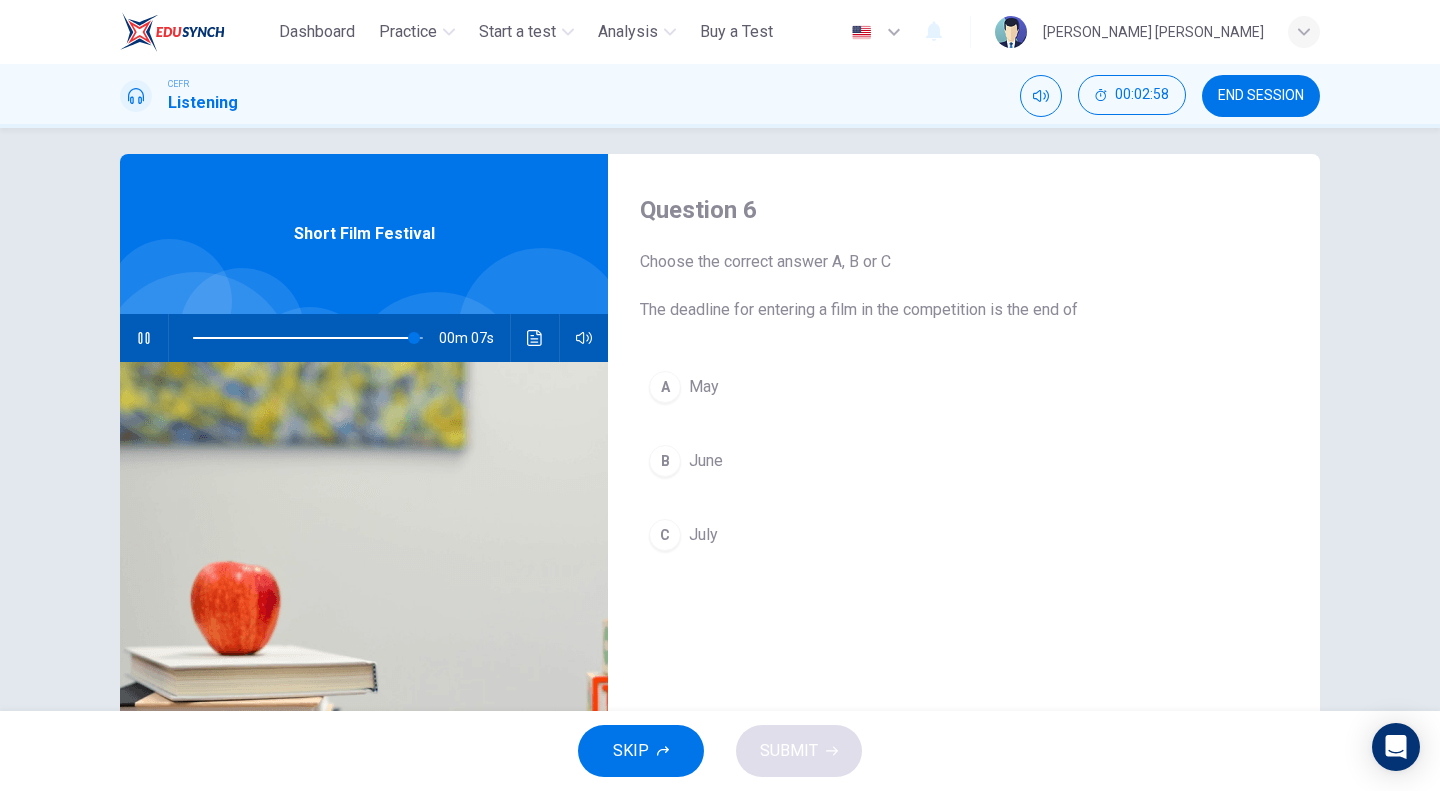 scroll, scrollTop: 13, scrollLeft: 0, axis: vertical 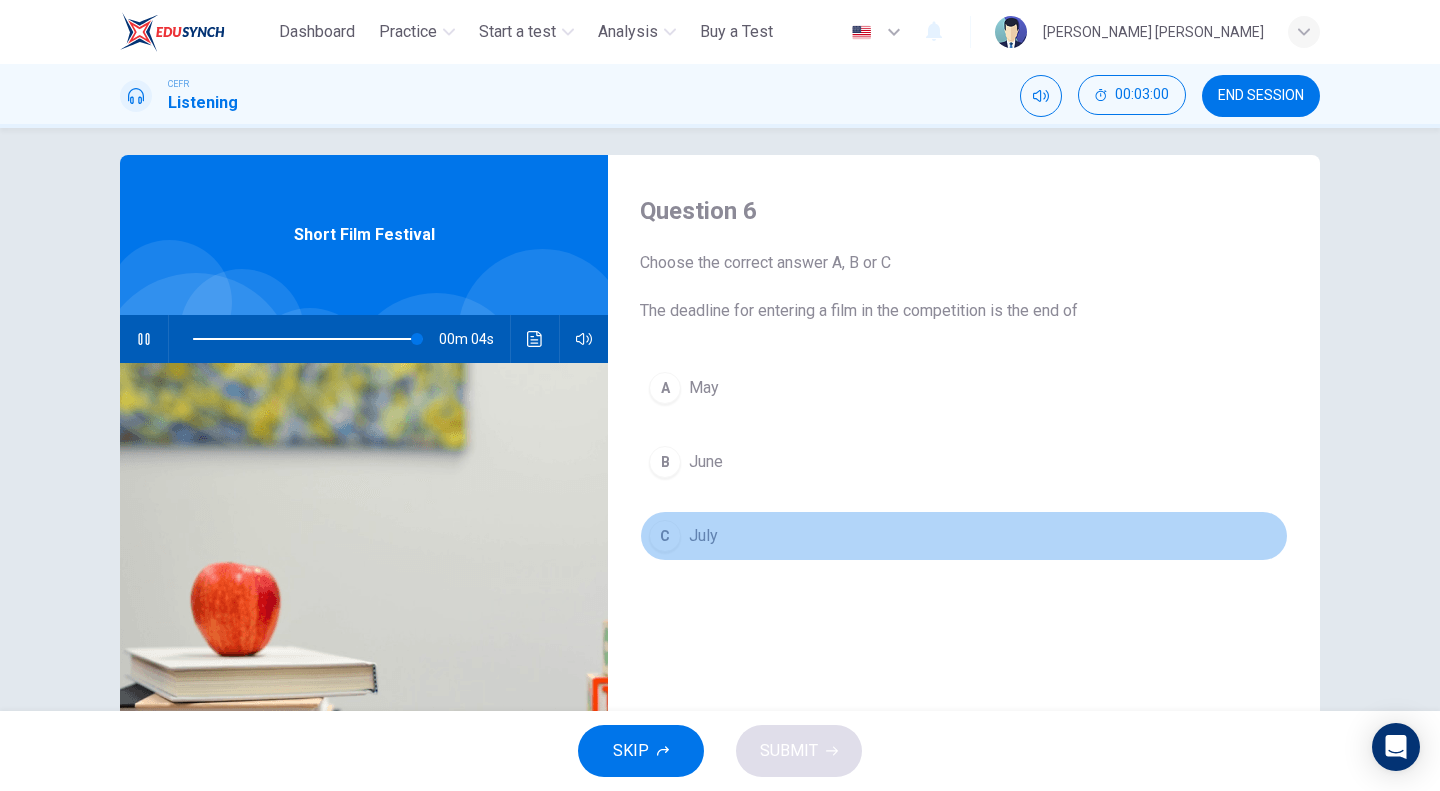 click on "C July" at bounding box center (964, 536) 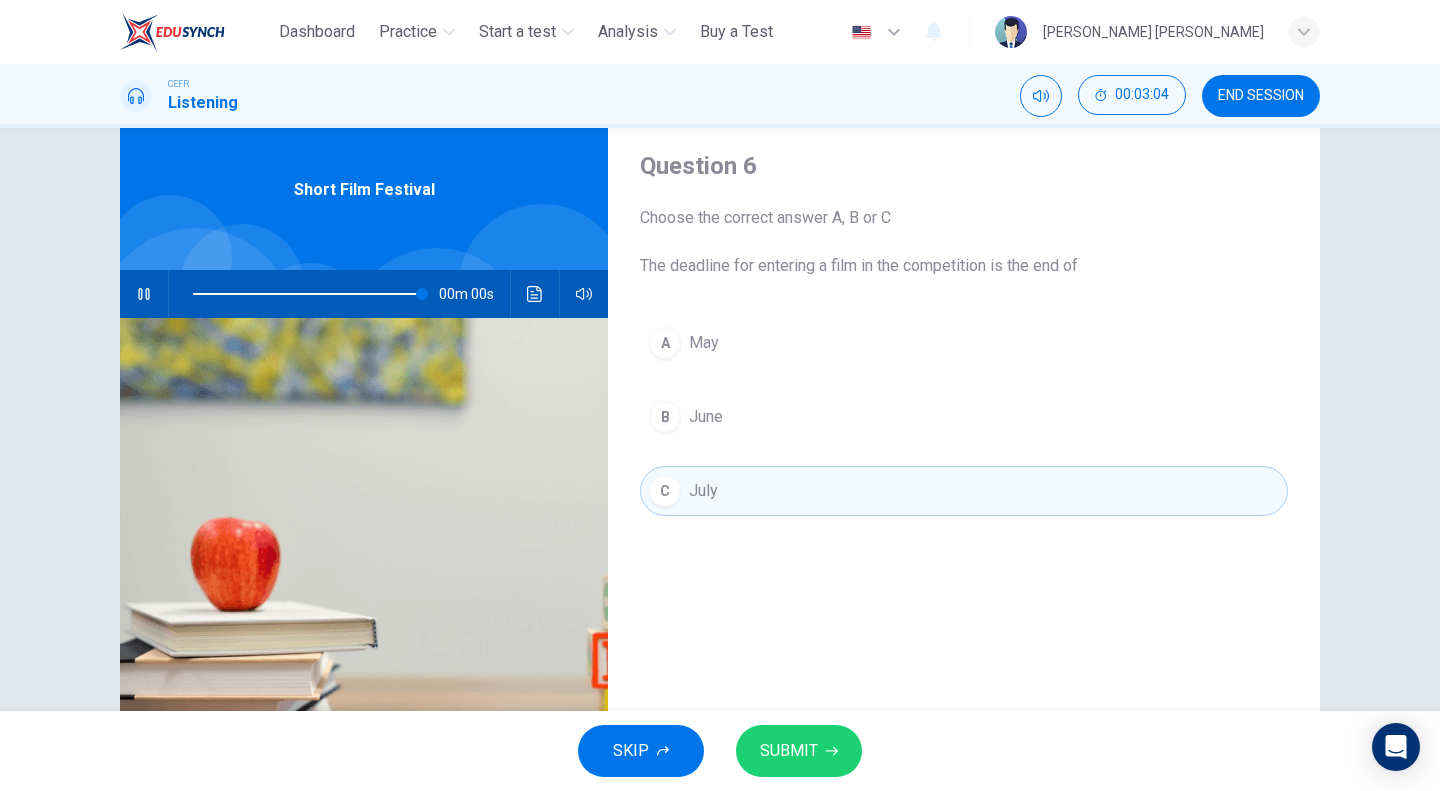 scroll, scrollTop: 59, scrollLeft: 0, axis: vertical 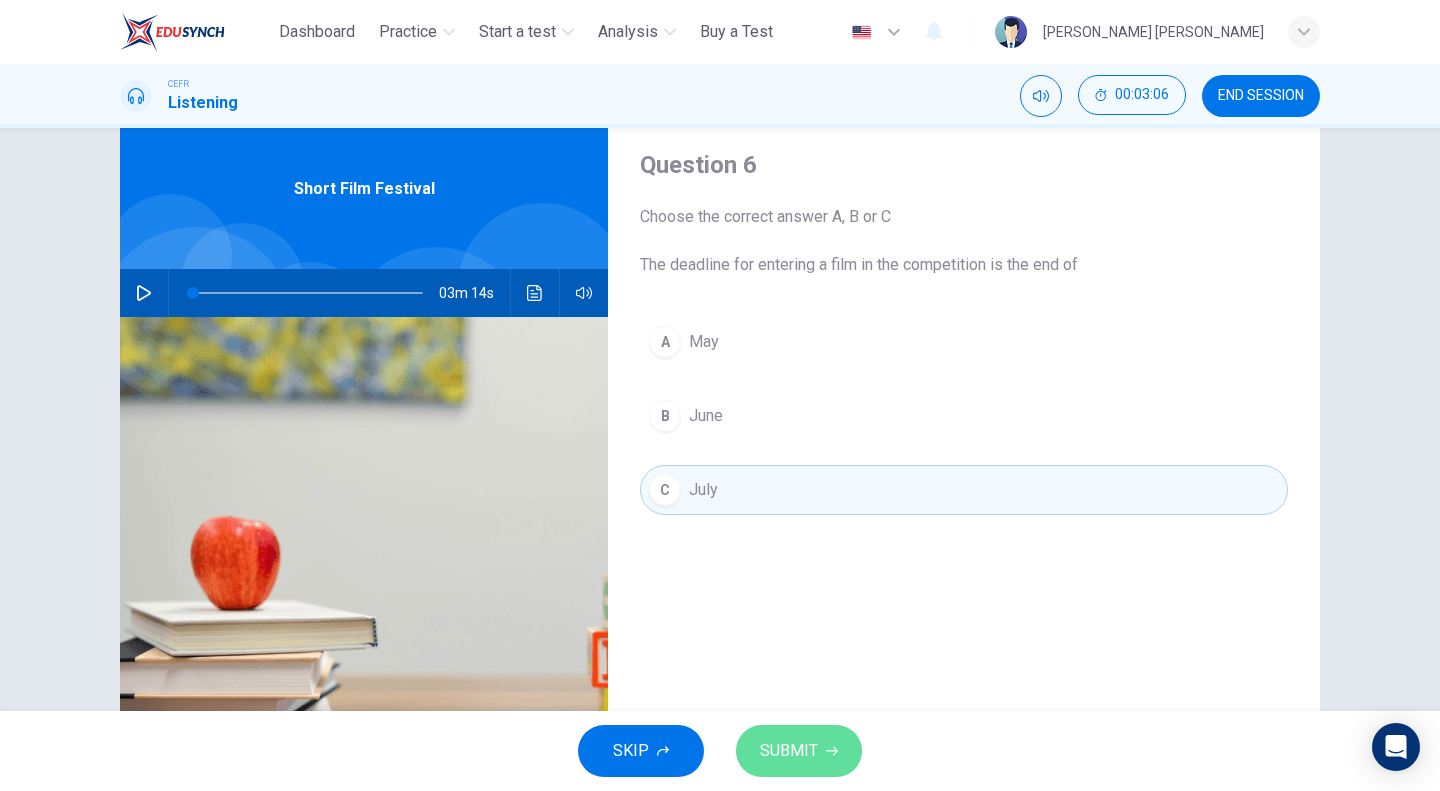 click on "SUBMIT" at bounding box center [789, 751] 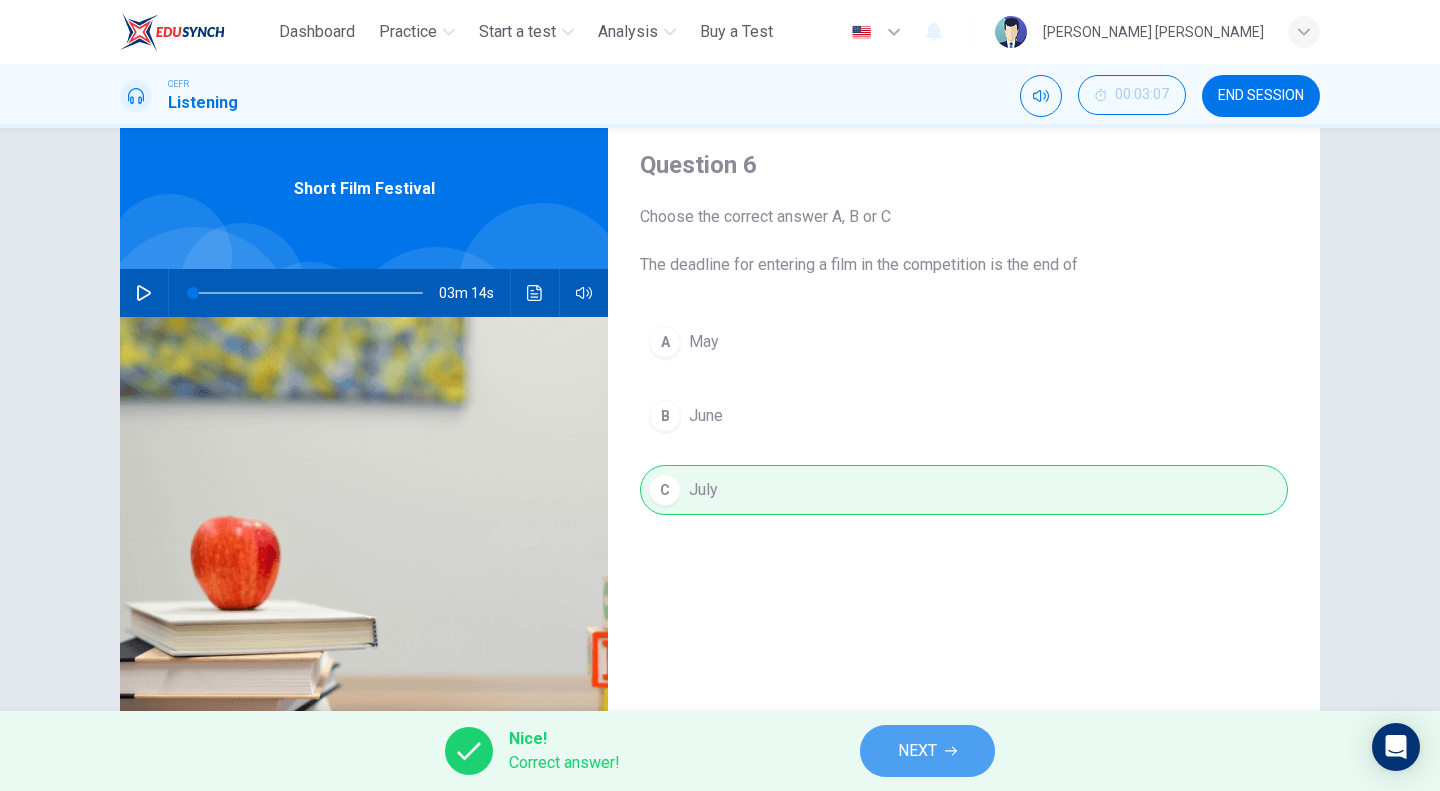 click on "NEXT" at bounding box center (927, 751) 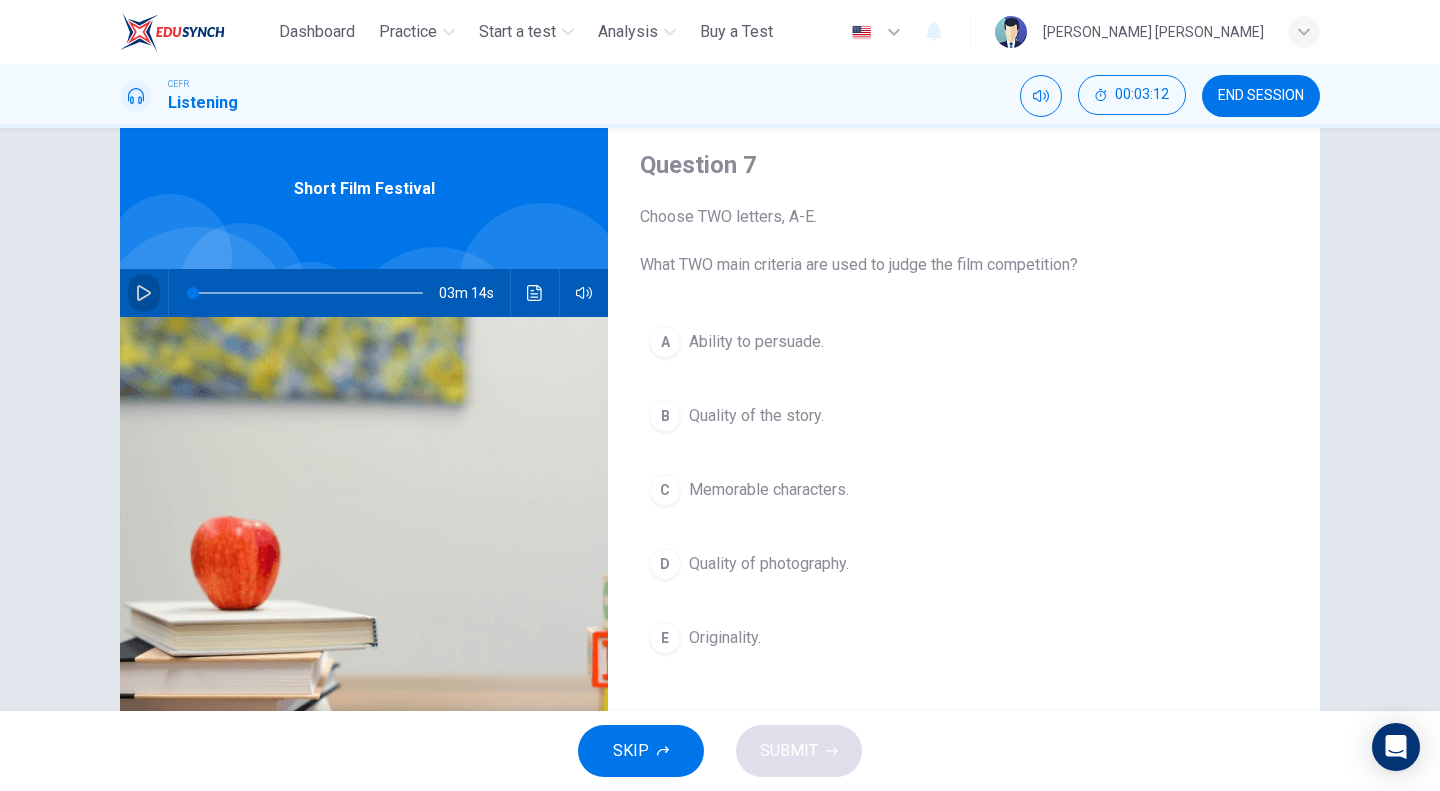 click 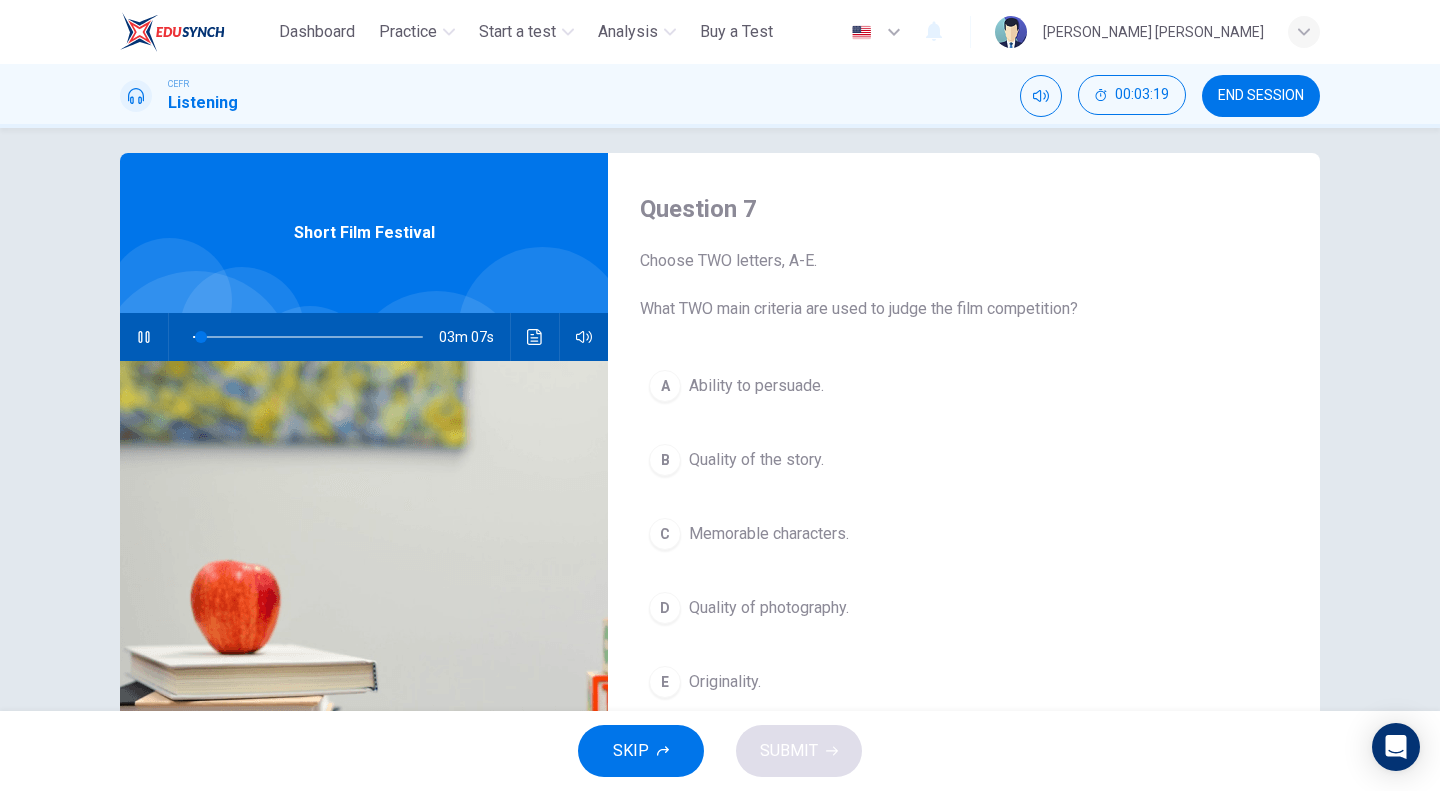 scroll, scrollTop: 78, scrollLeft: 0, axis: vertical 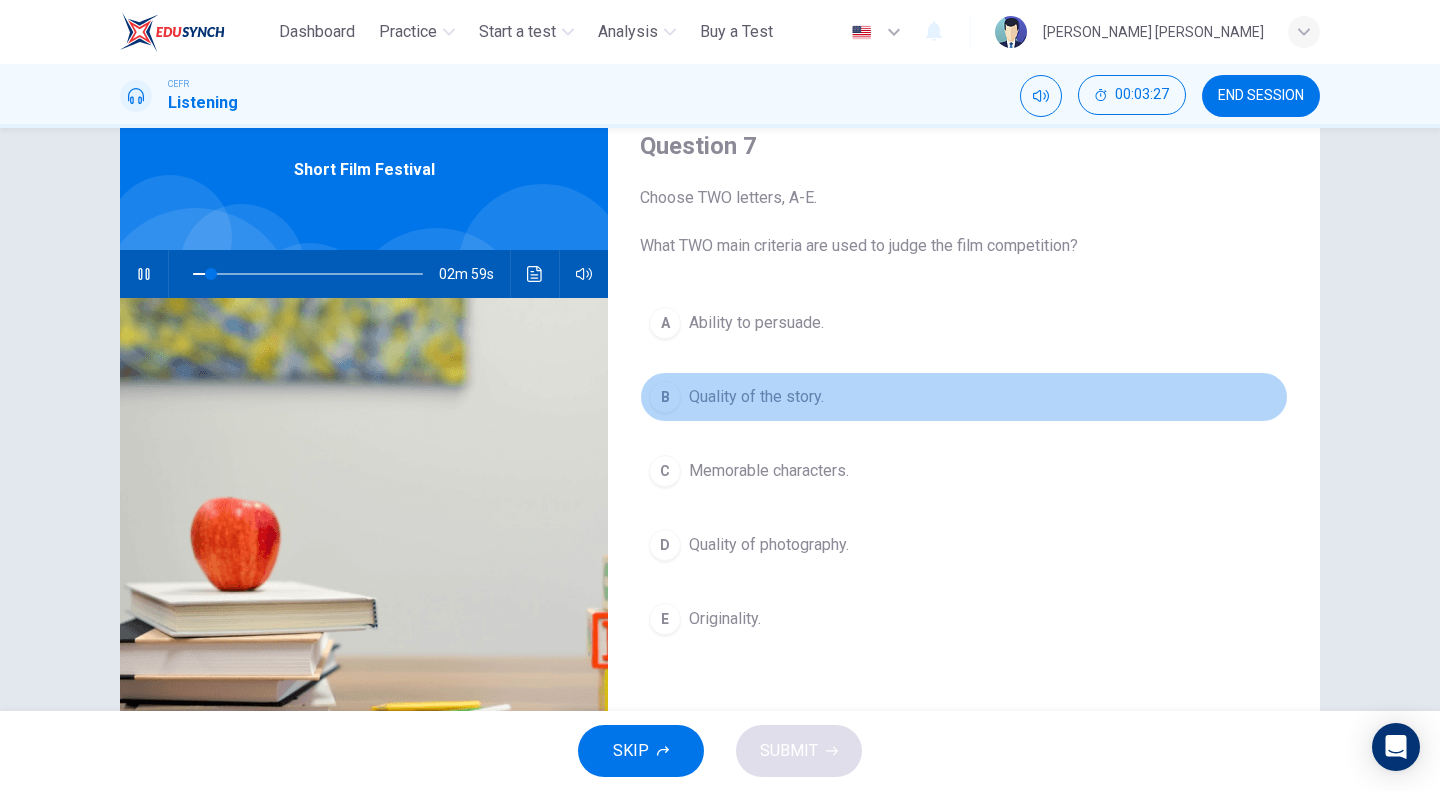 click on "Quality of the story." at bounding box center [756, 397] 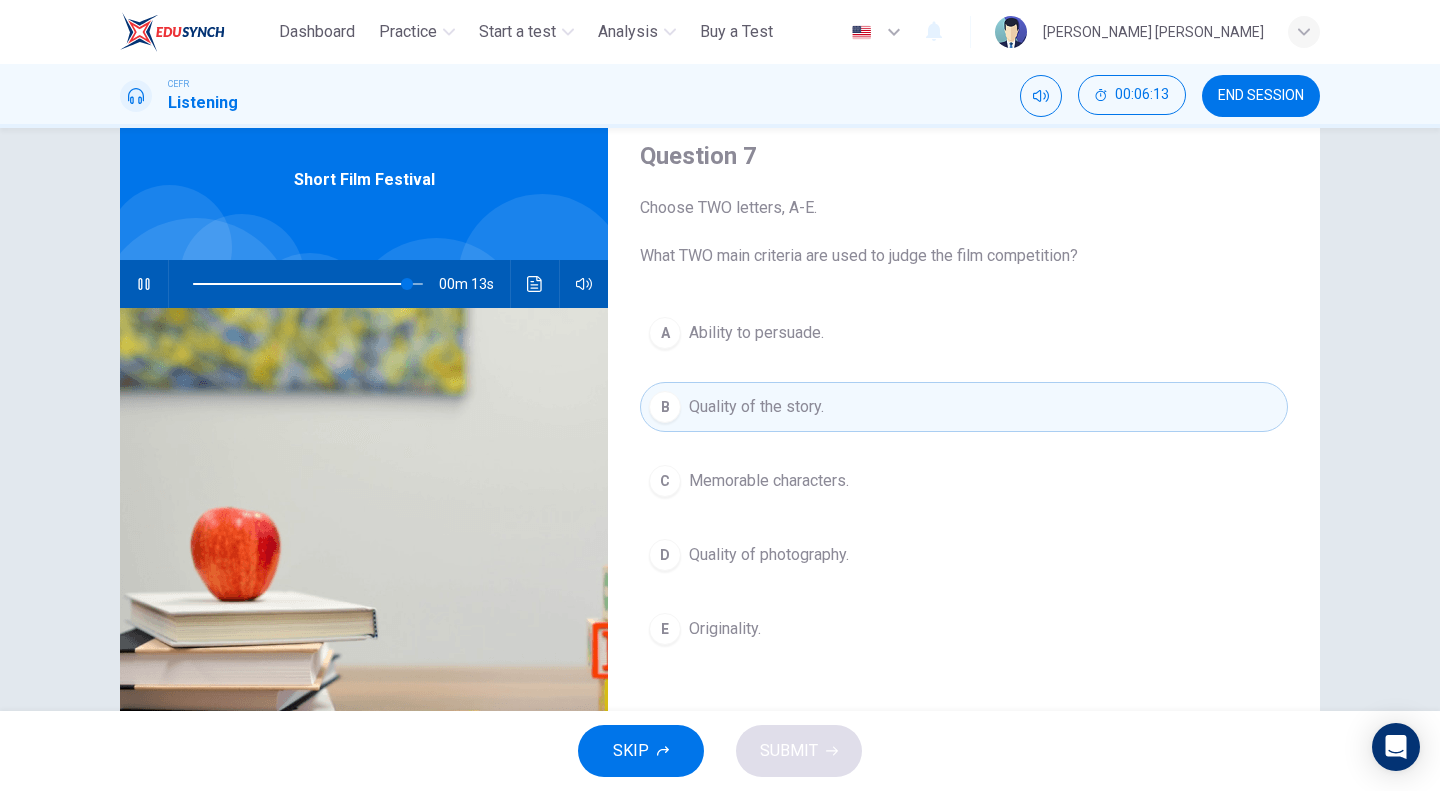 scroll, scrollTop: 100, scrollLeft: 0, axis: vertical 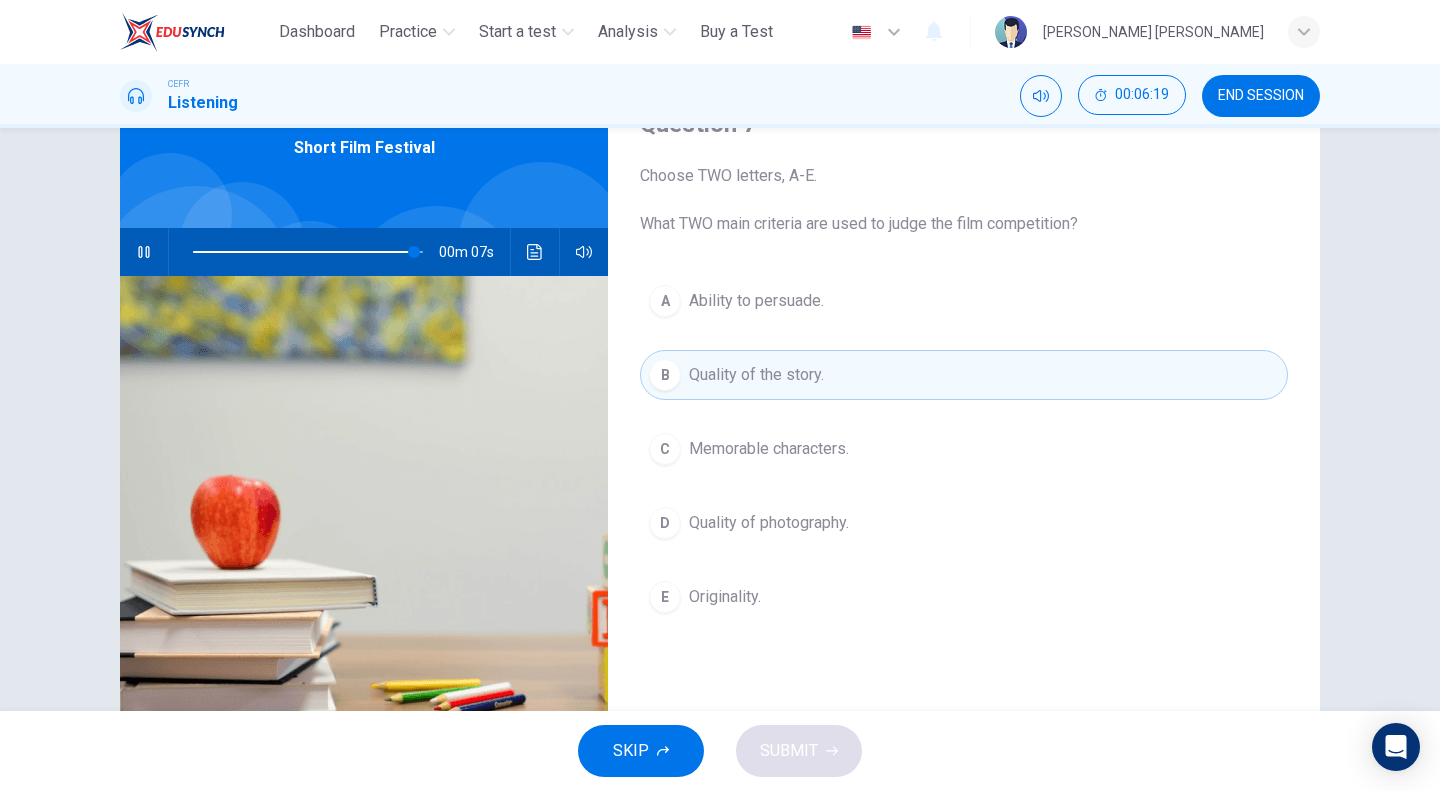 click on "Originality." at bounding box center (725, 597) 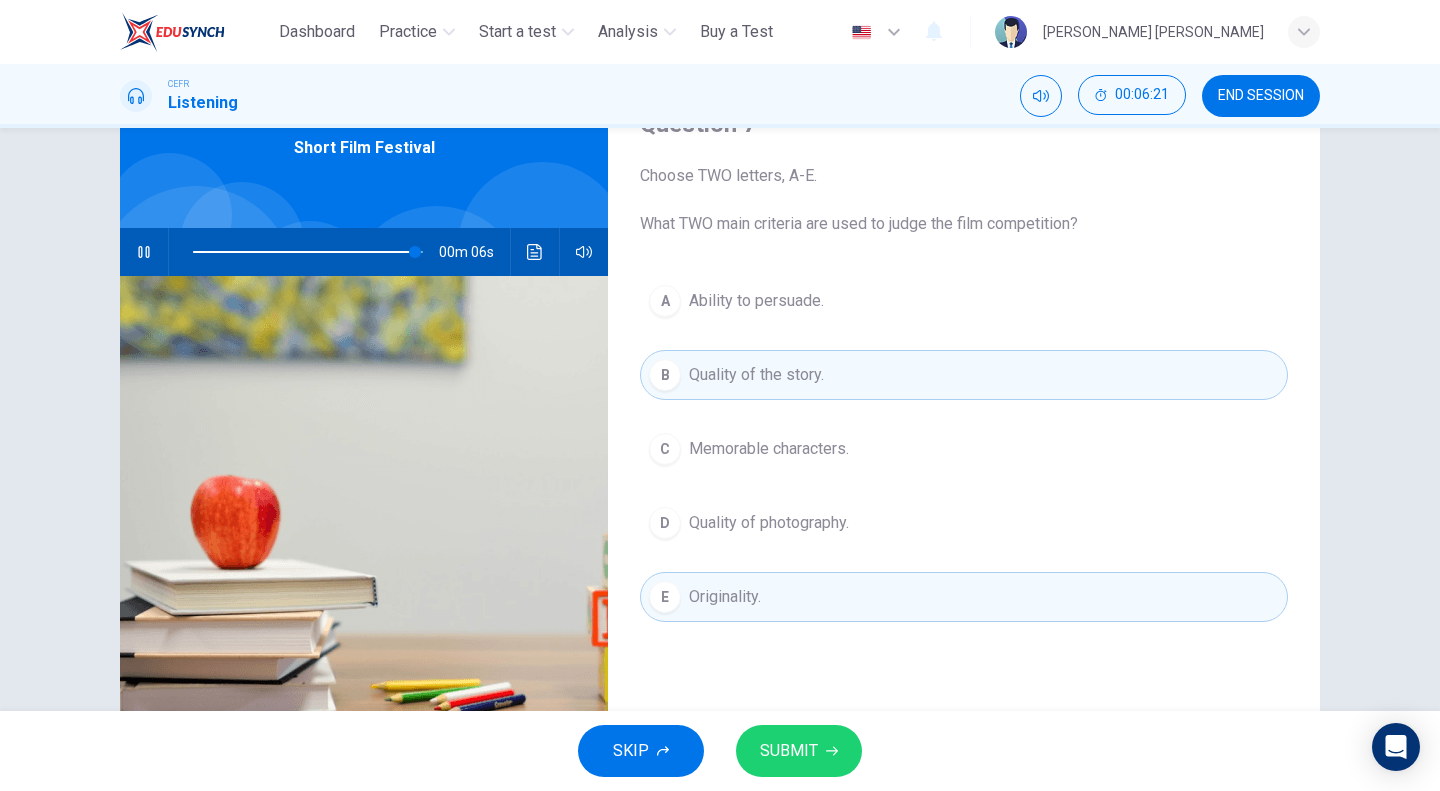click on "Originality." at bounding box center (725, 597) 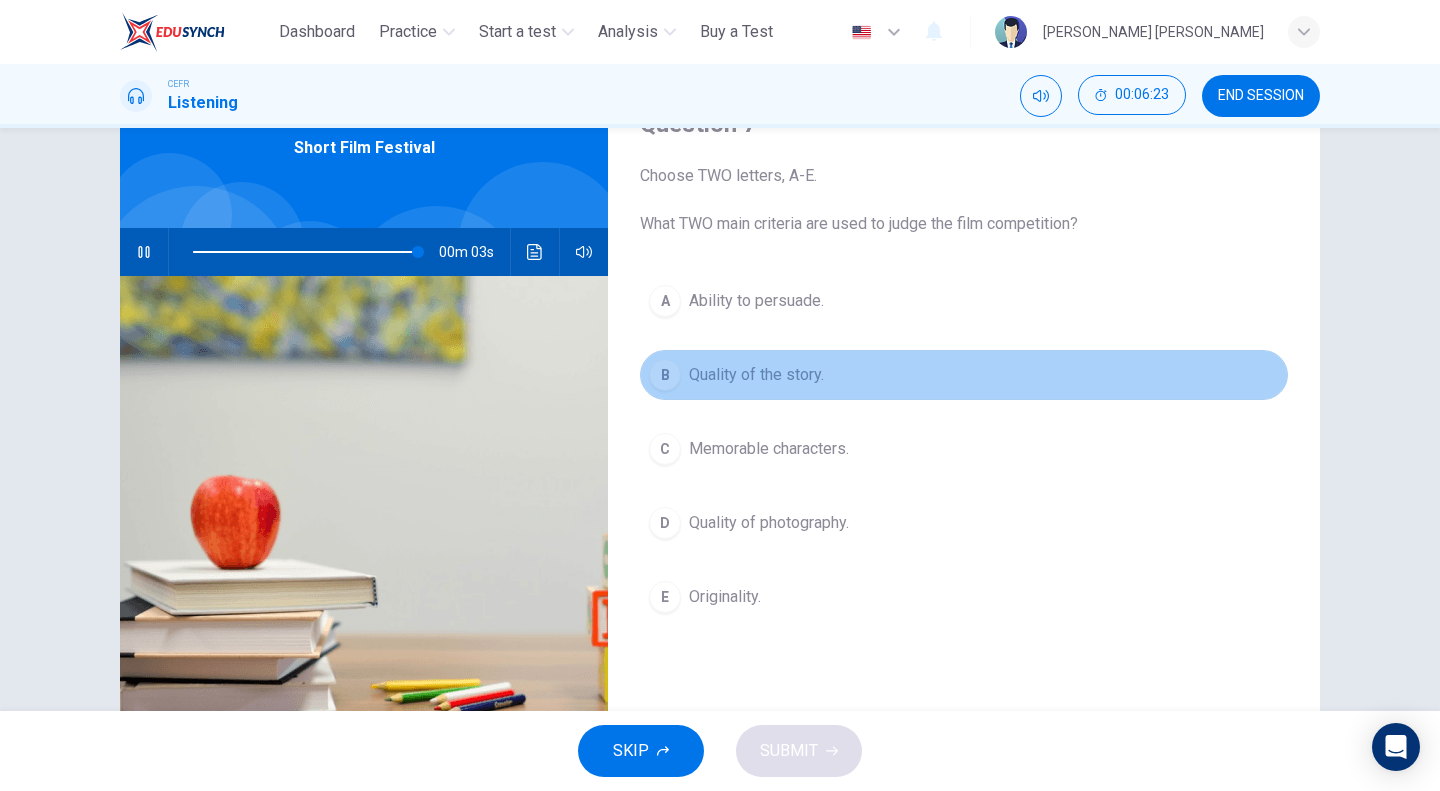 click on "Quality of the story." at bounding box center [756, 375] 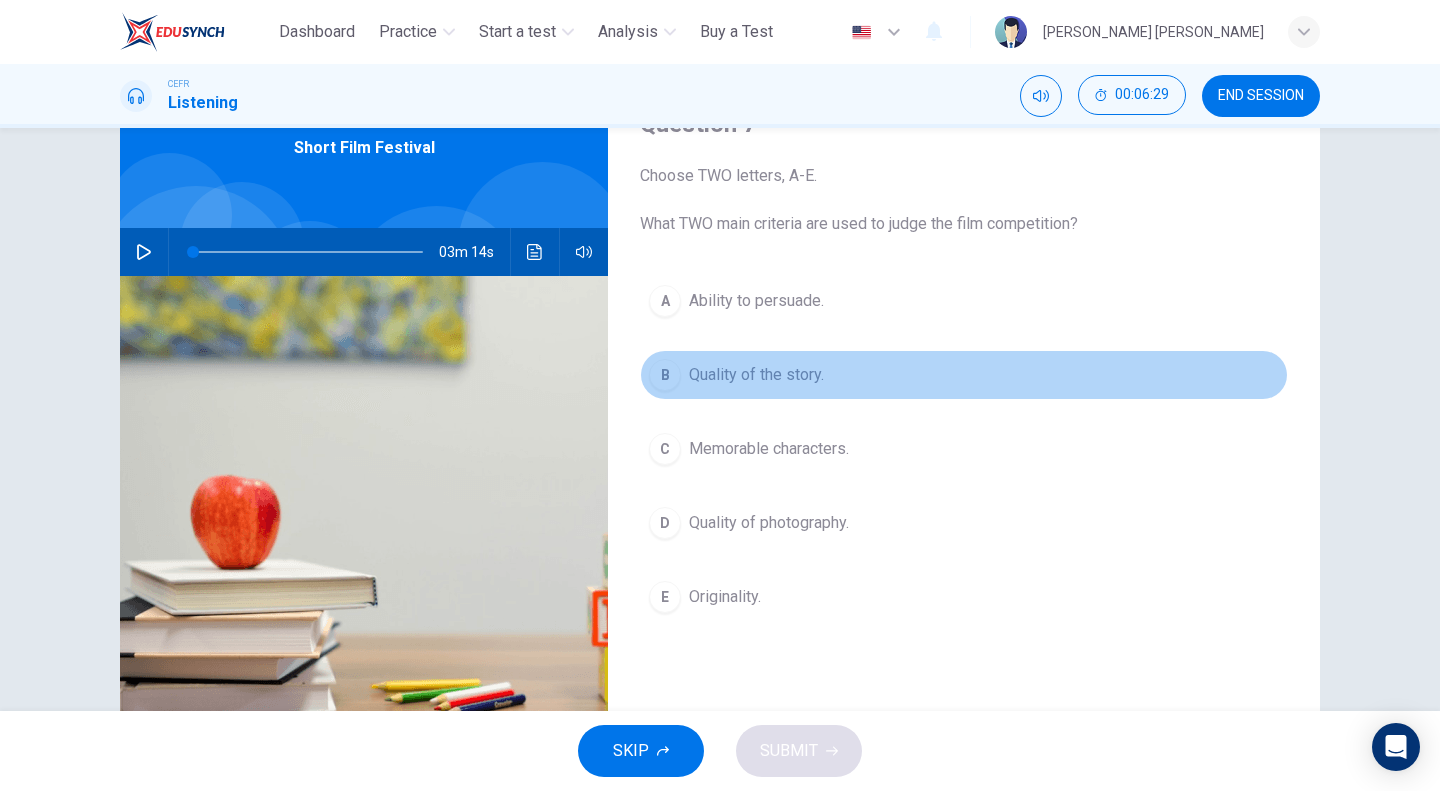 click on "Quality of the story." at bounding box center [756, 375] 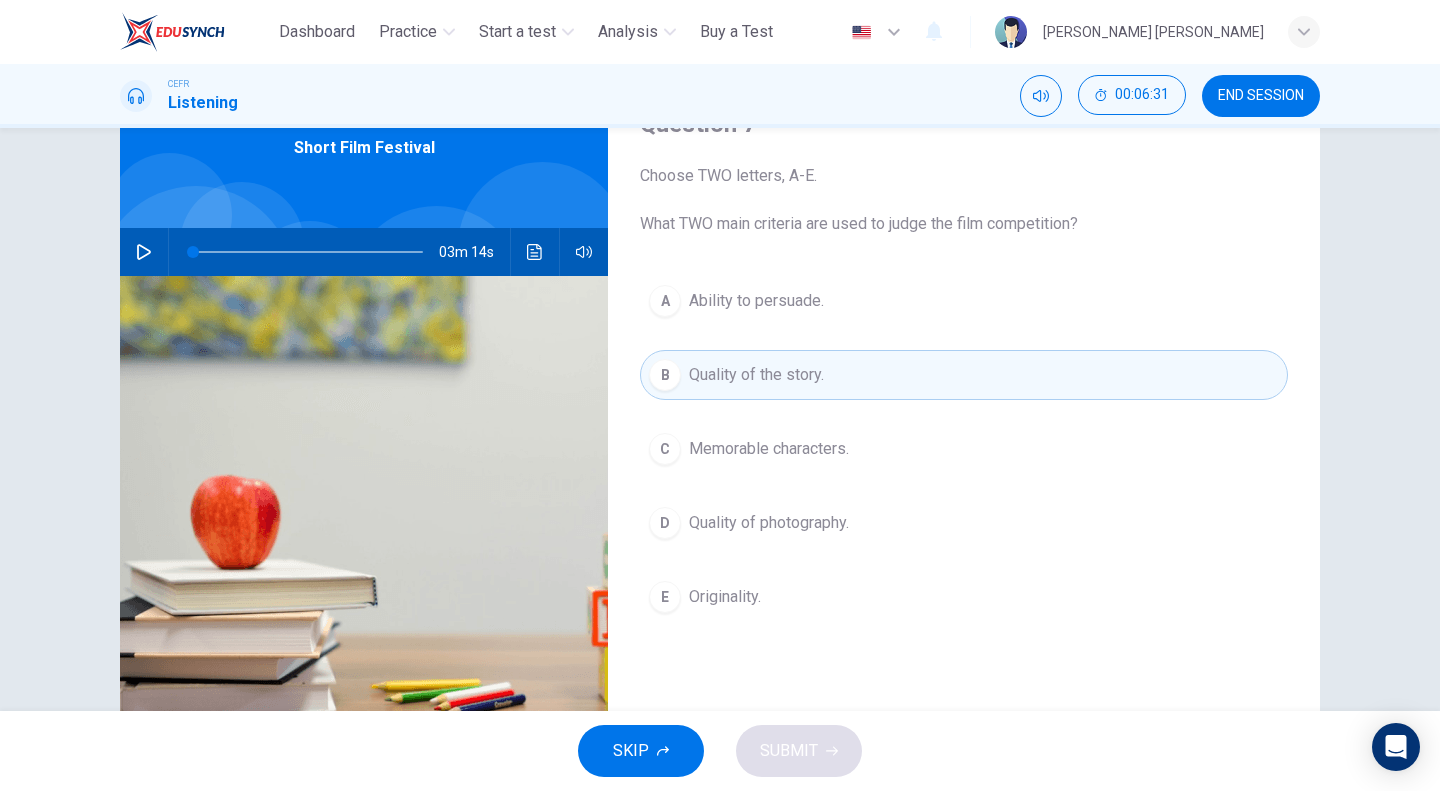 click on "Originality." at bounding box center [725, 597] 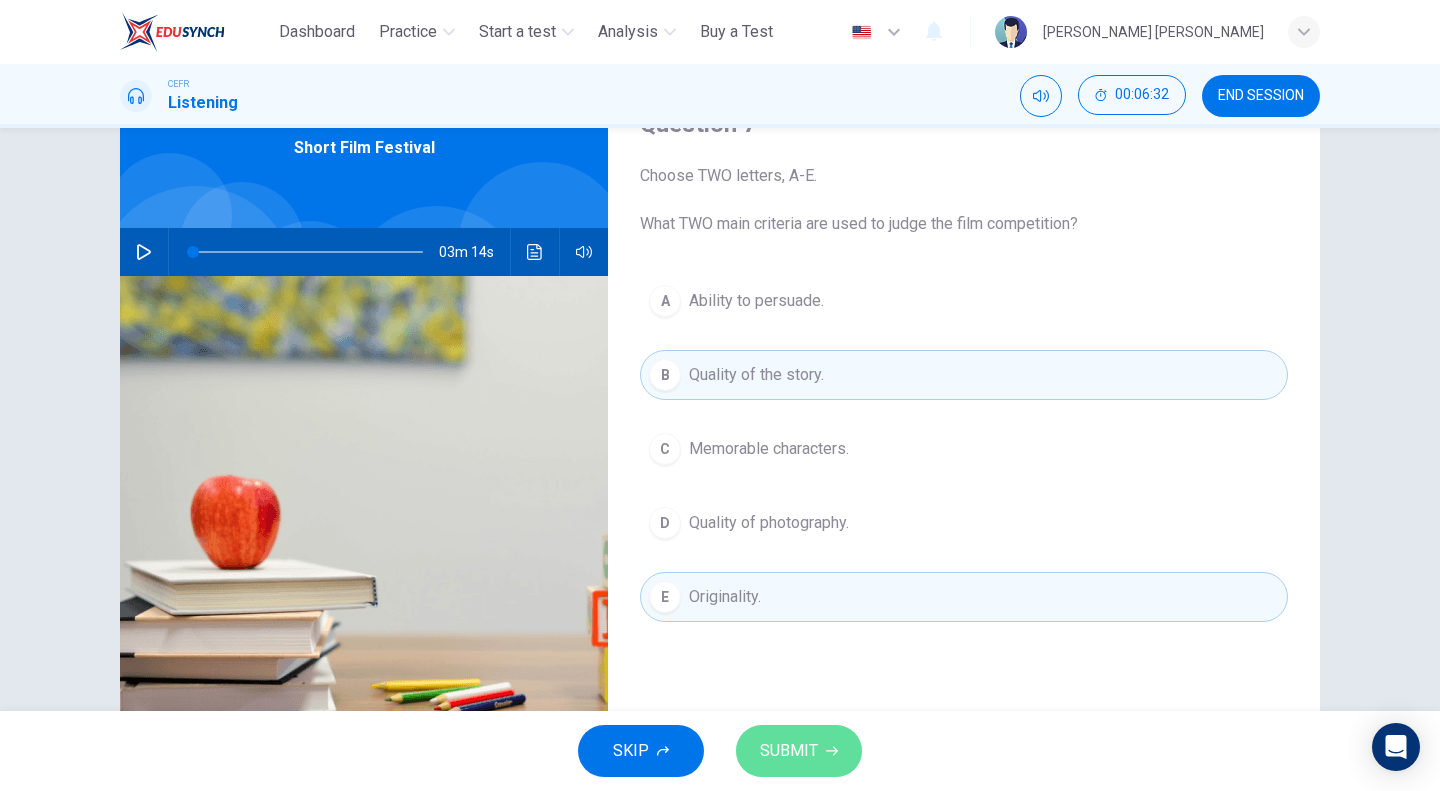 click on "SUBMIT" at bounding box center (789, 751) 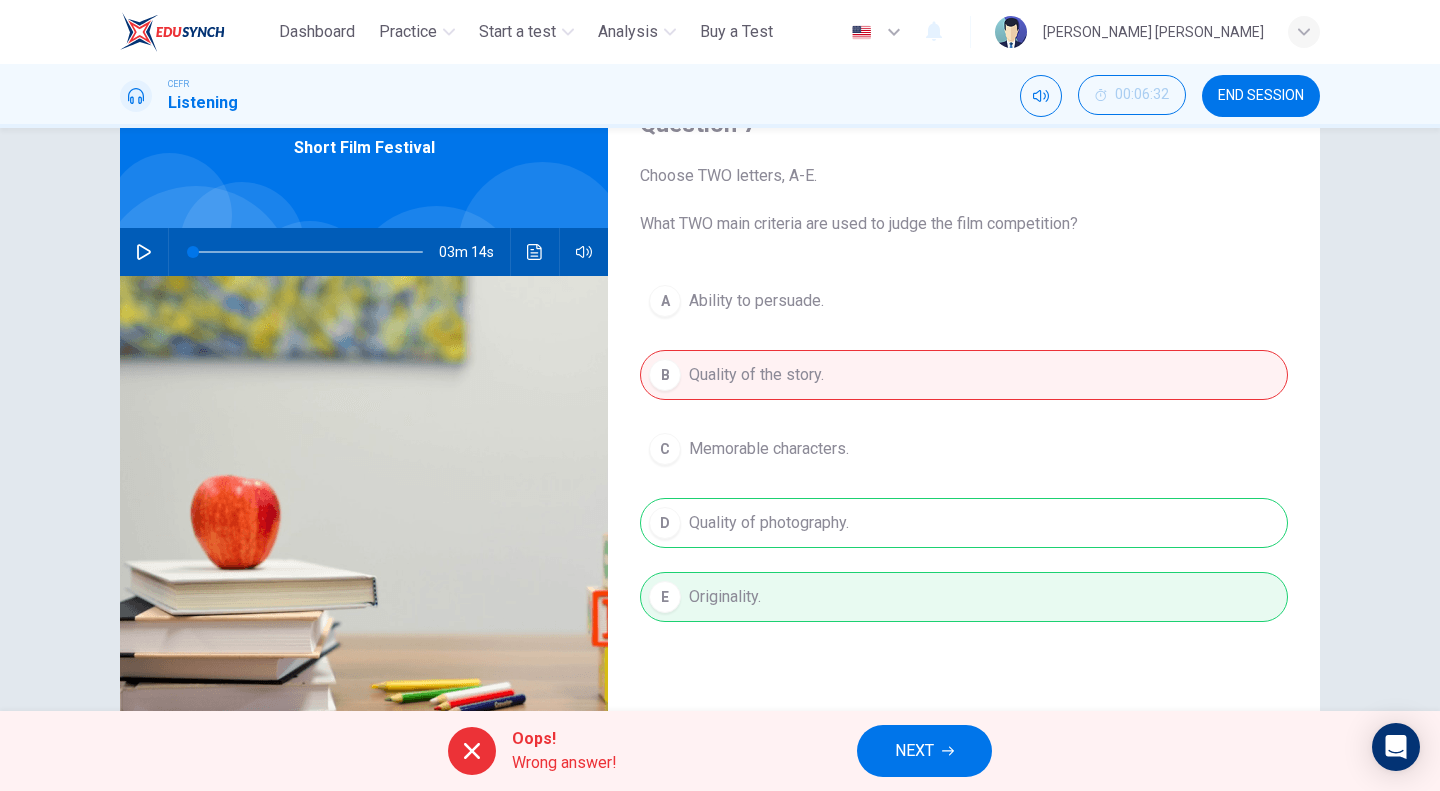 click on "NEXT" at bounding box center (924, 751) 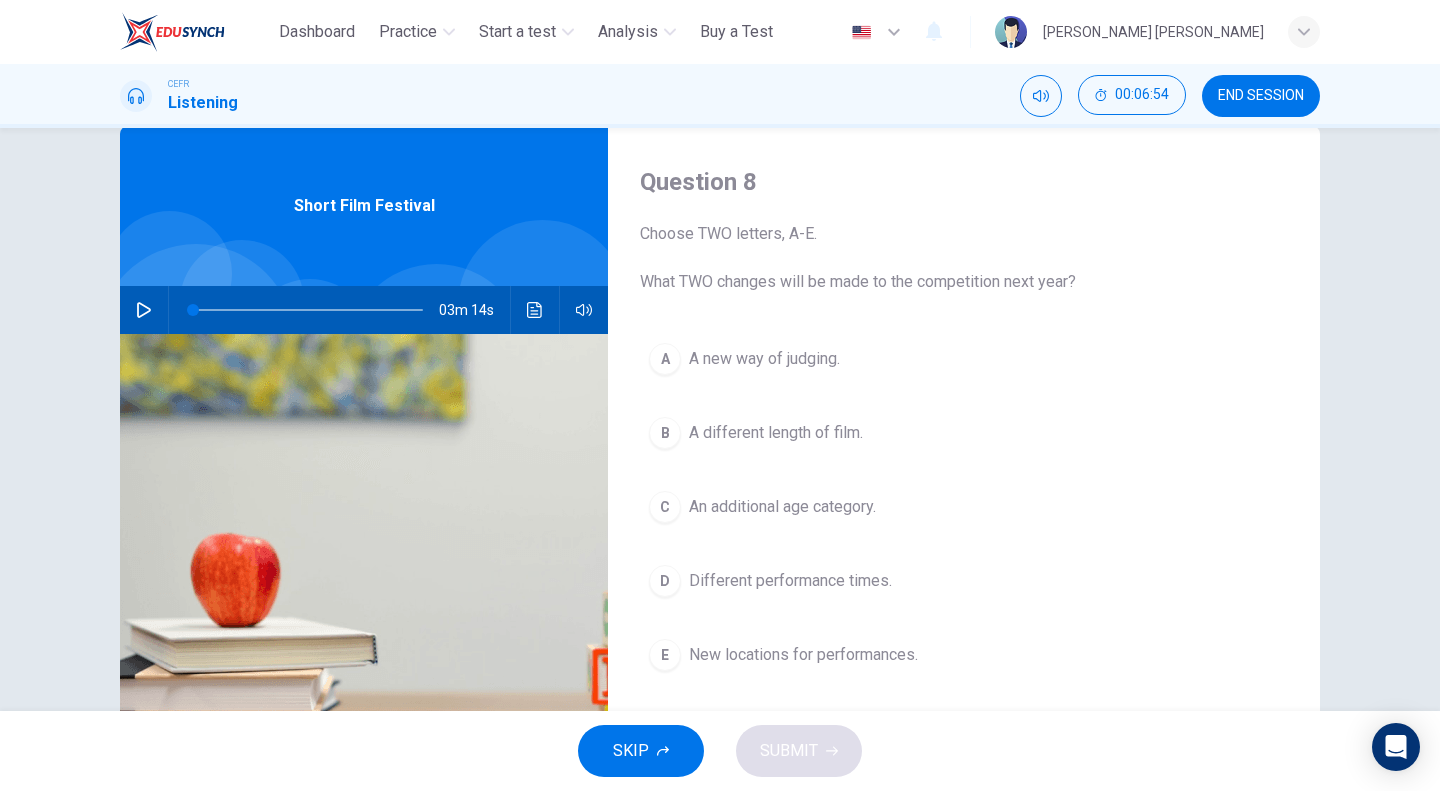 scroll, scrollTop: 0, scrollLeft: 0, axis: both 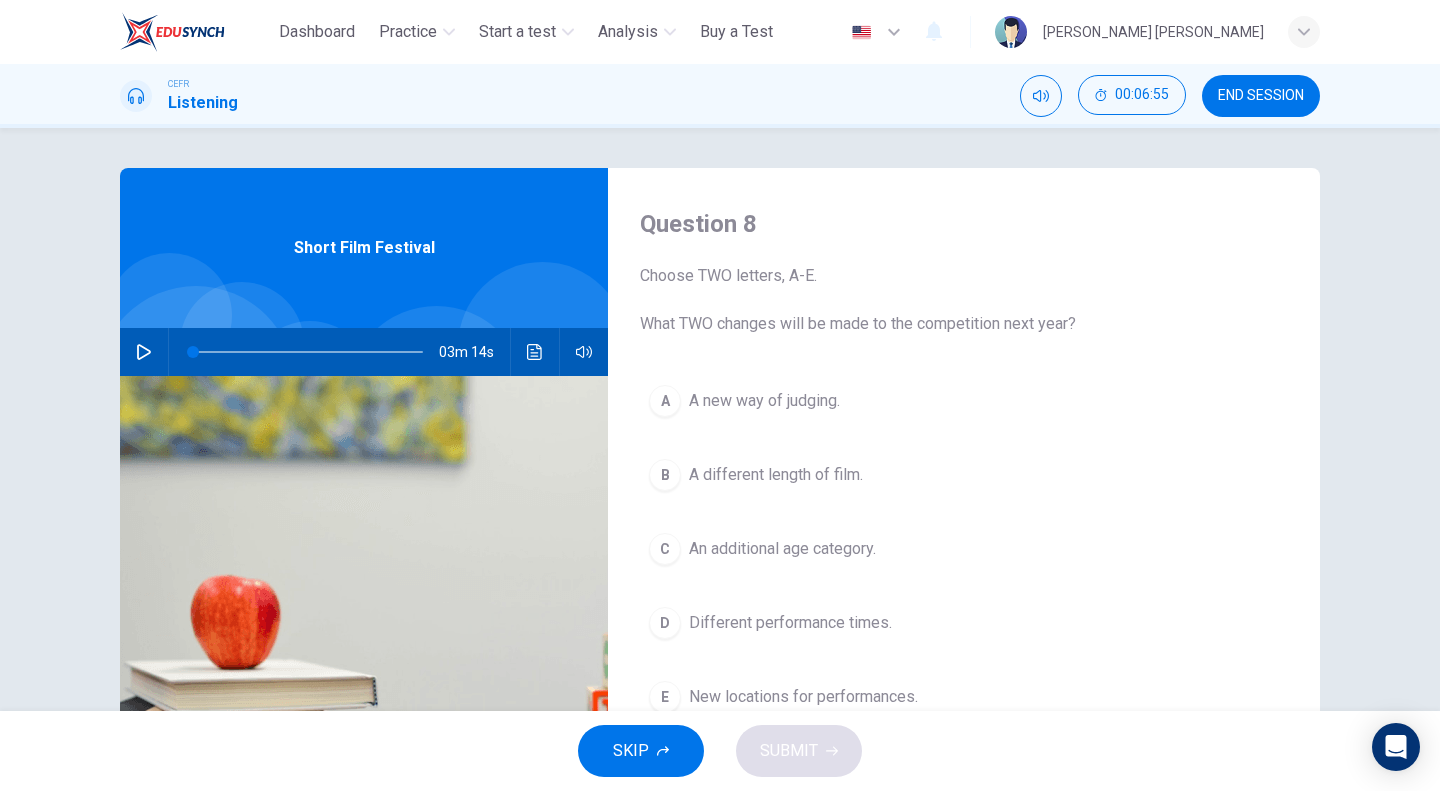 click at bounding box center (144, 352) 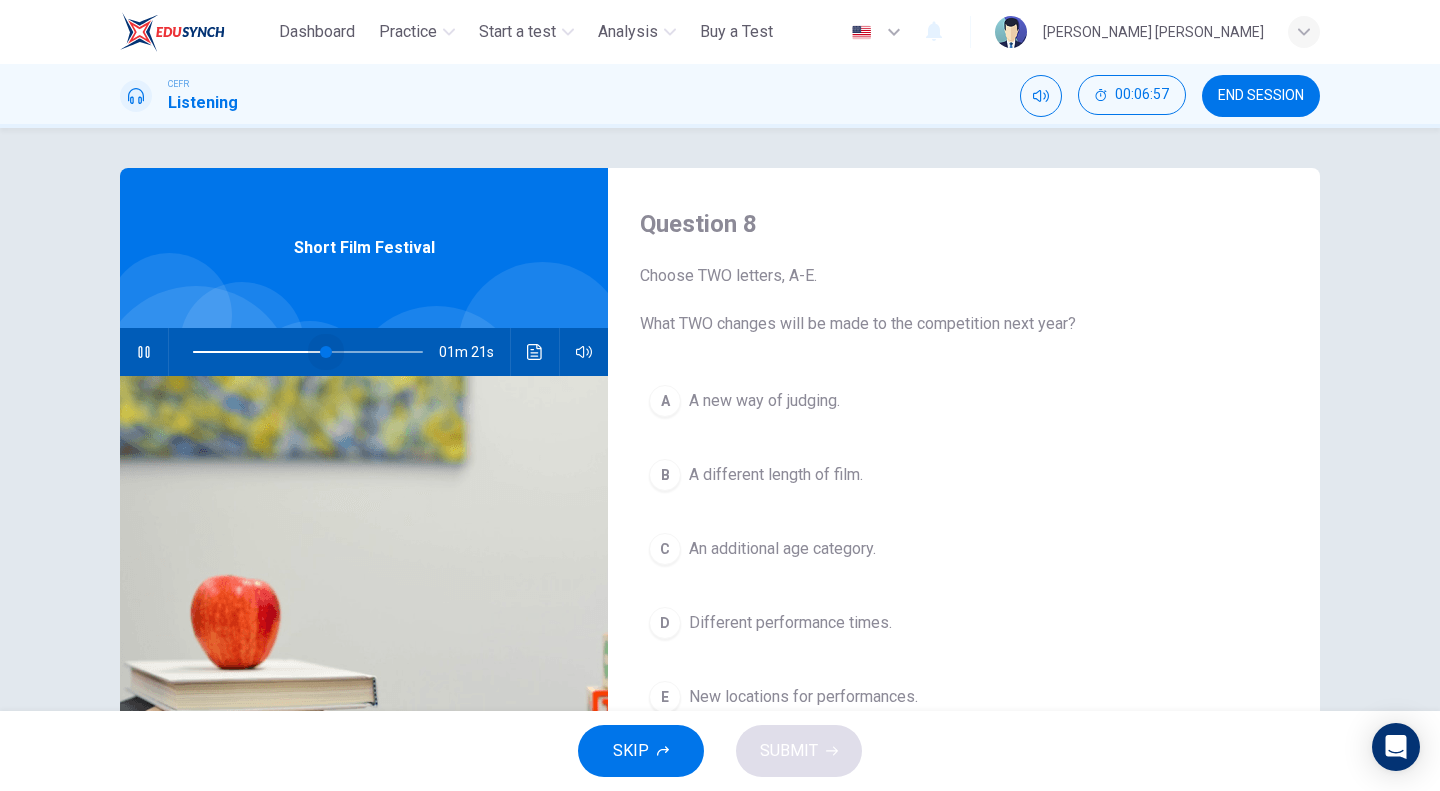 drag, startPoint x: 224, startPoint y: 349, endPoint x: 322, endPoint y: 337, distance: 98.731964 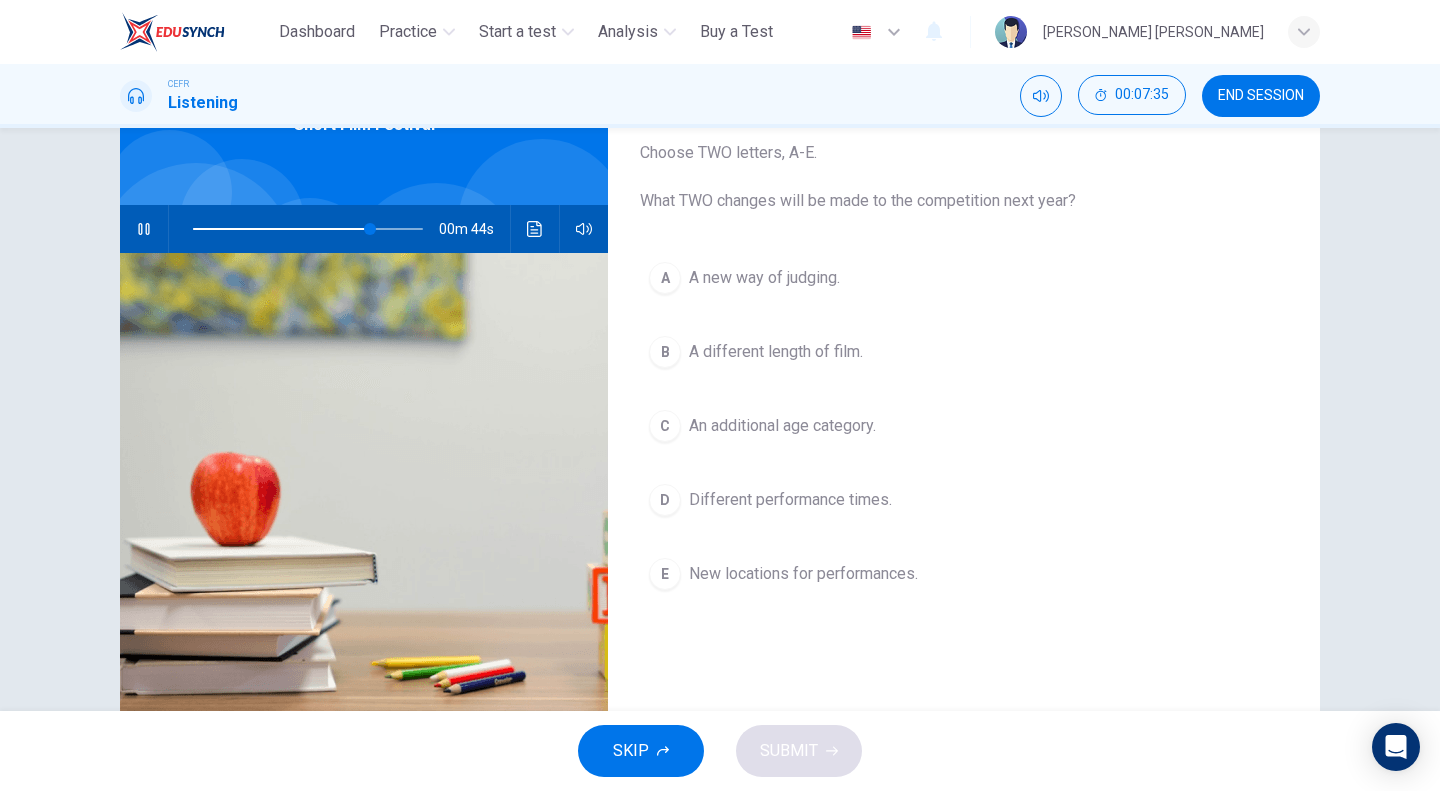 scroll, scrollTop: 92, scrollLeft: 0, axis: vertical 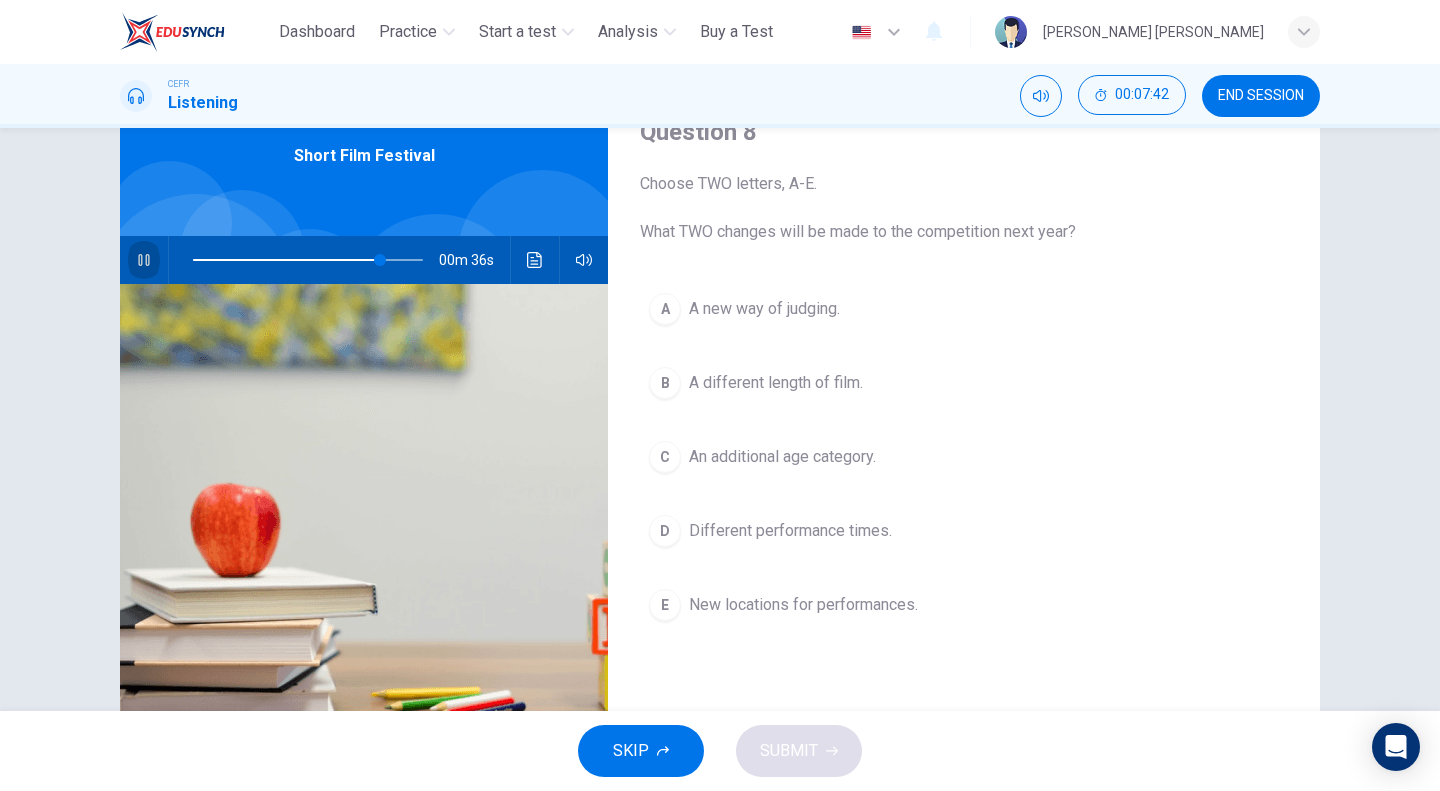 click 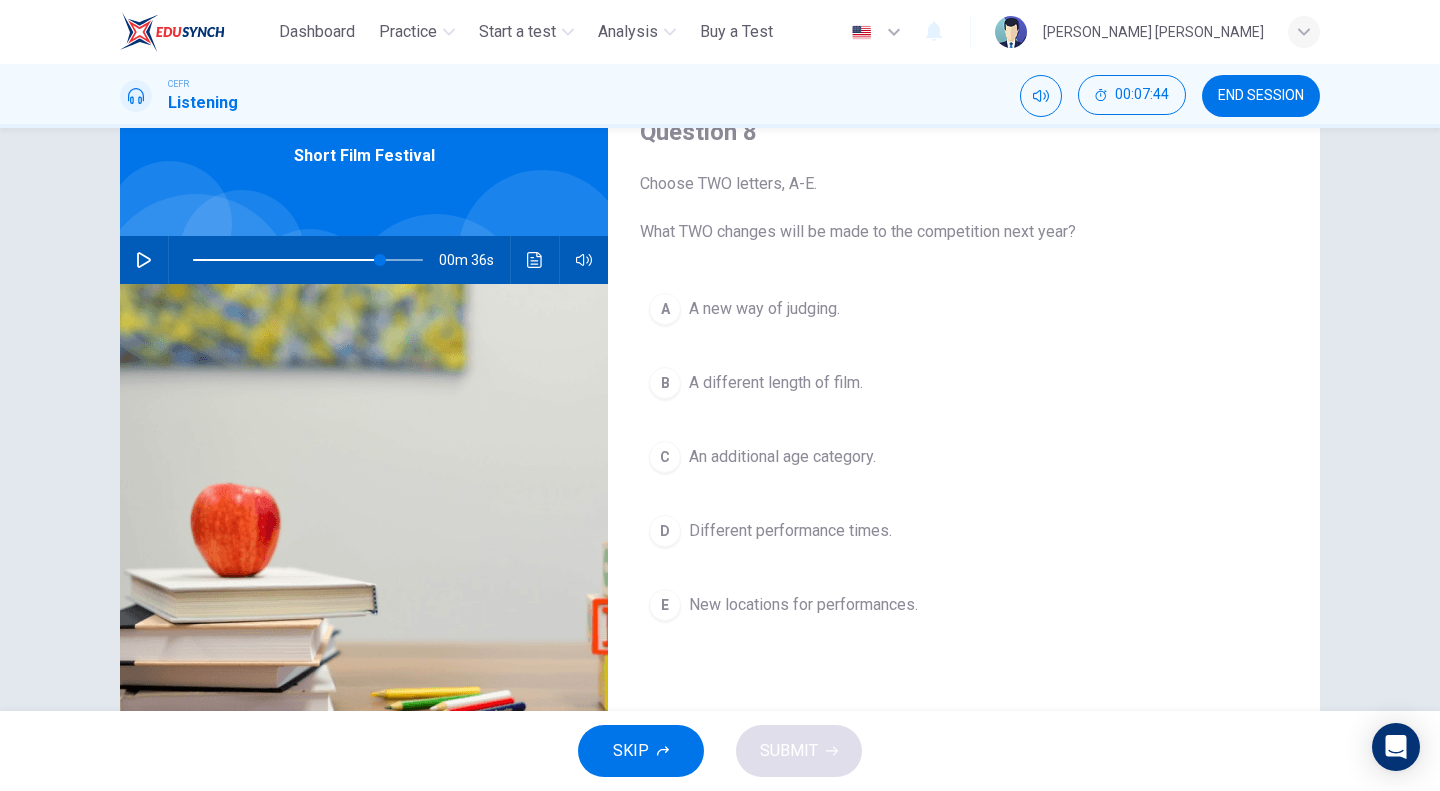 click 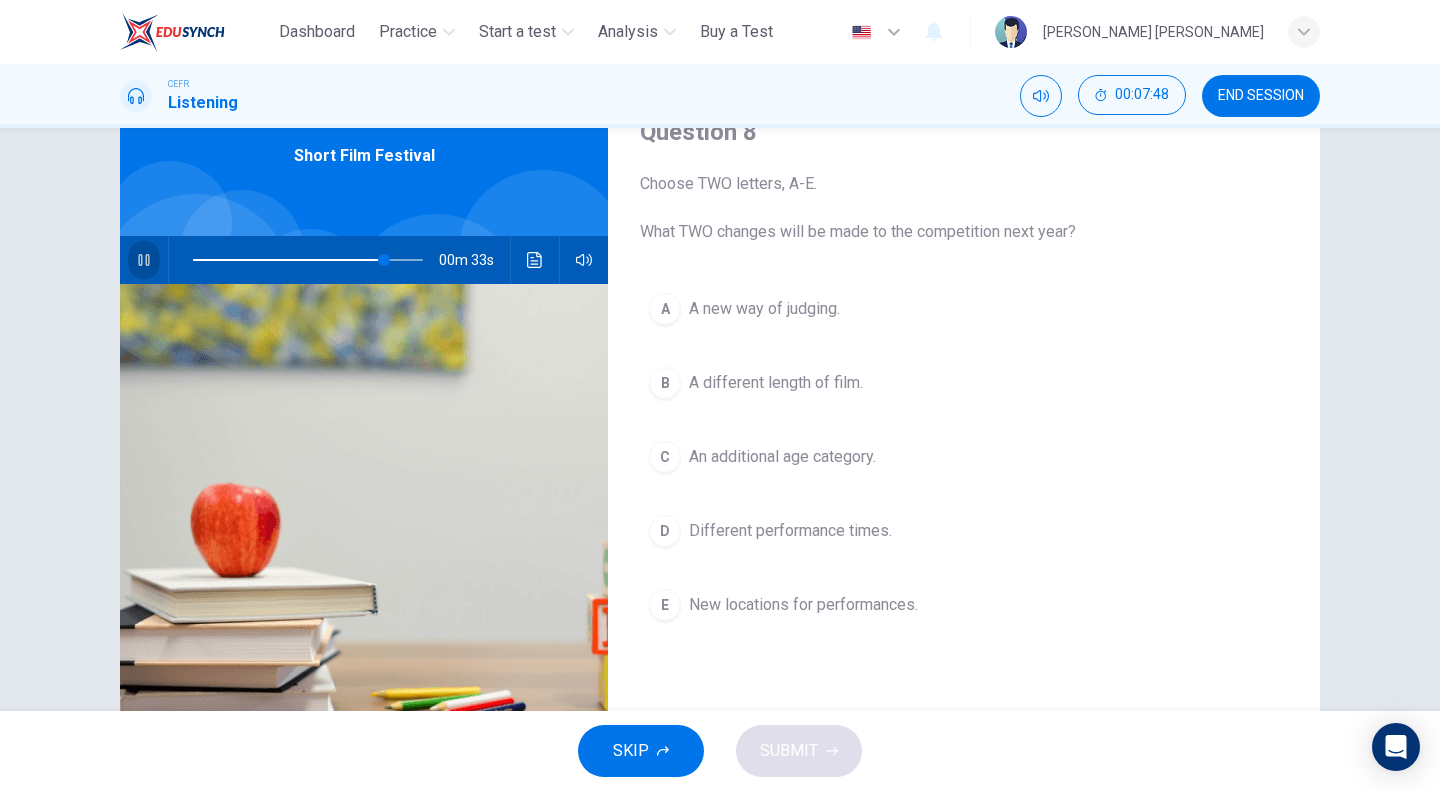 click 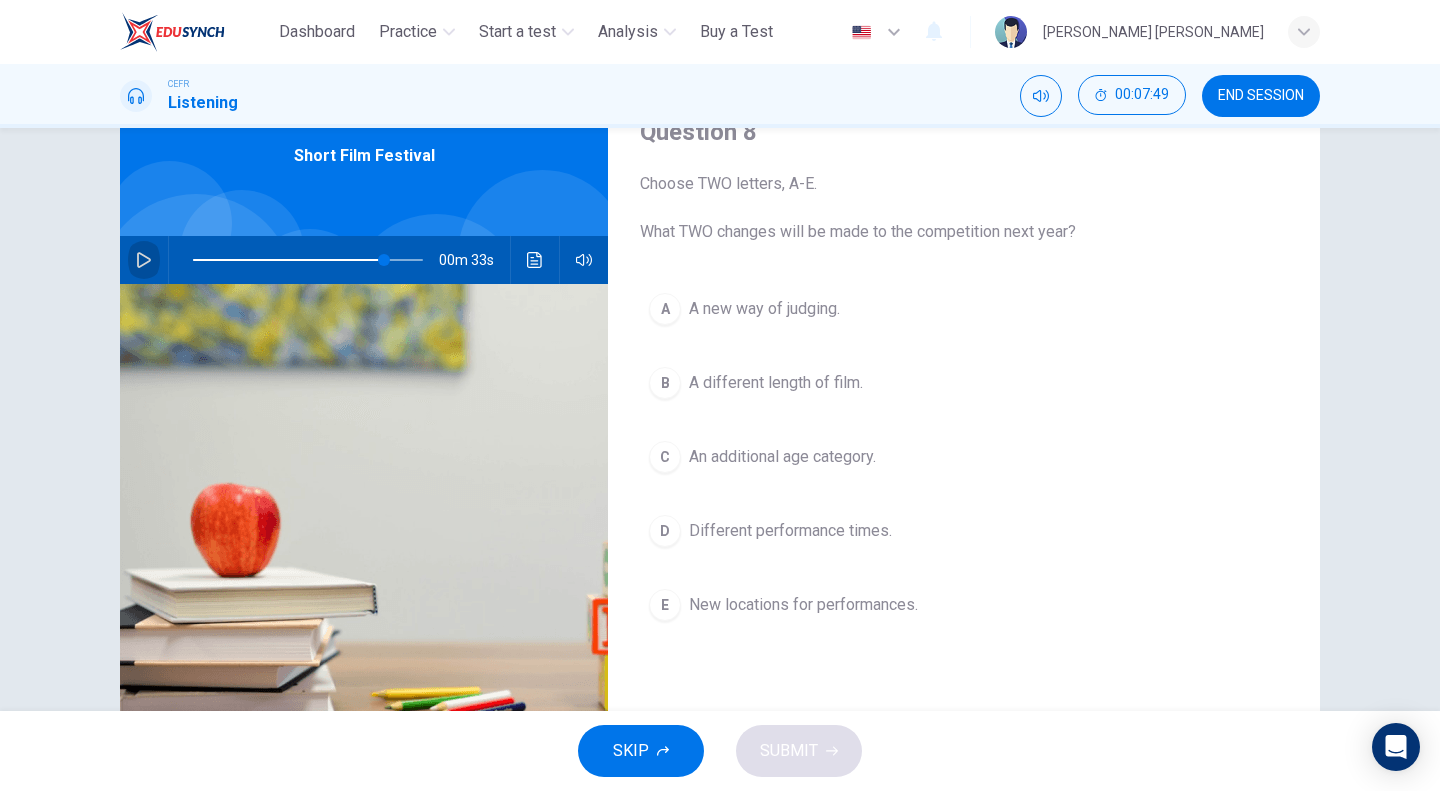 click 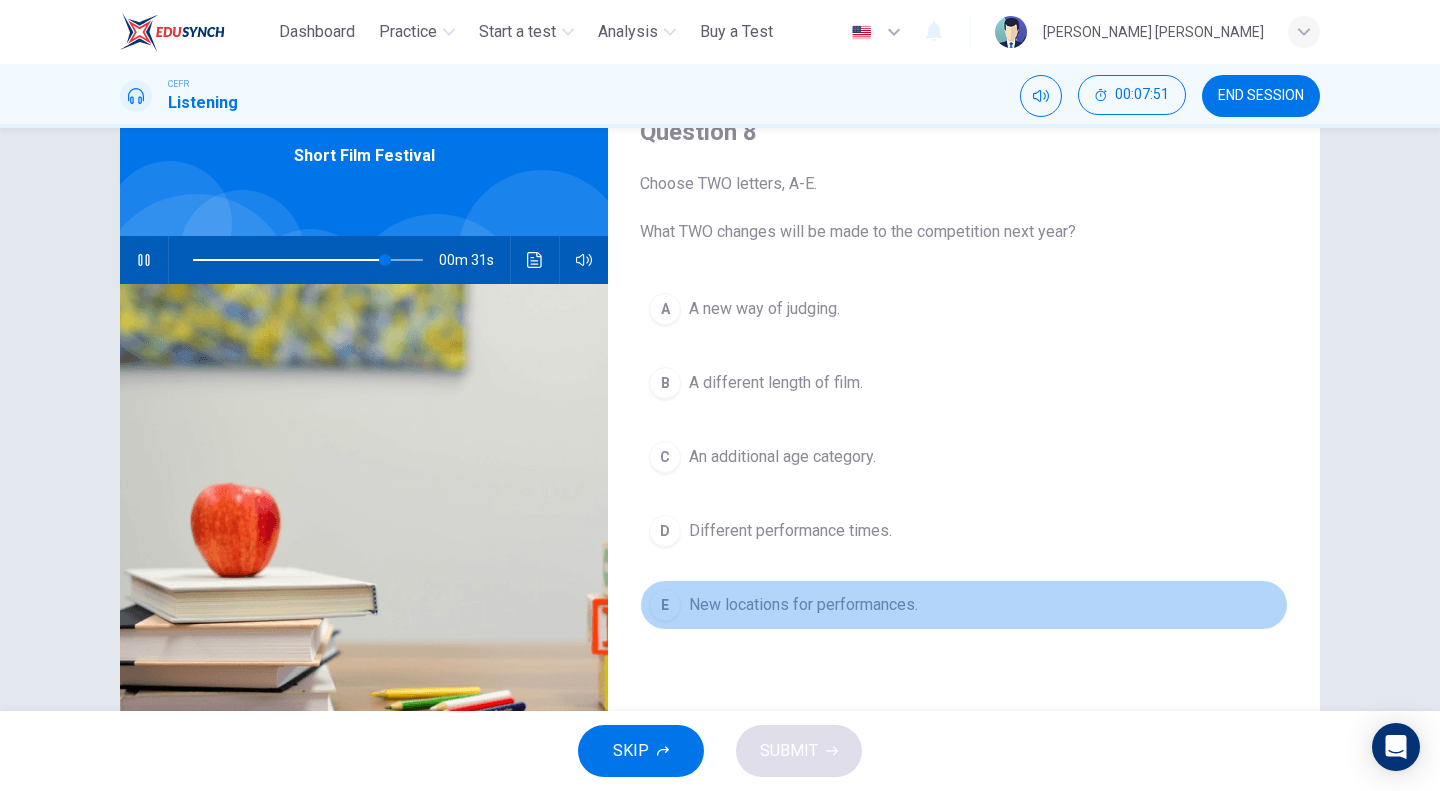 click on "New locations for performances." at bounding box center [803, 605] 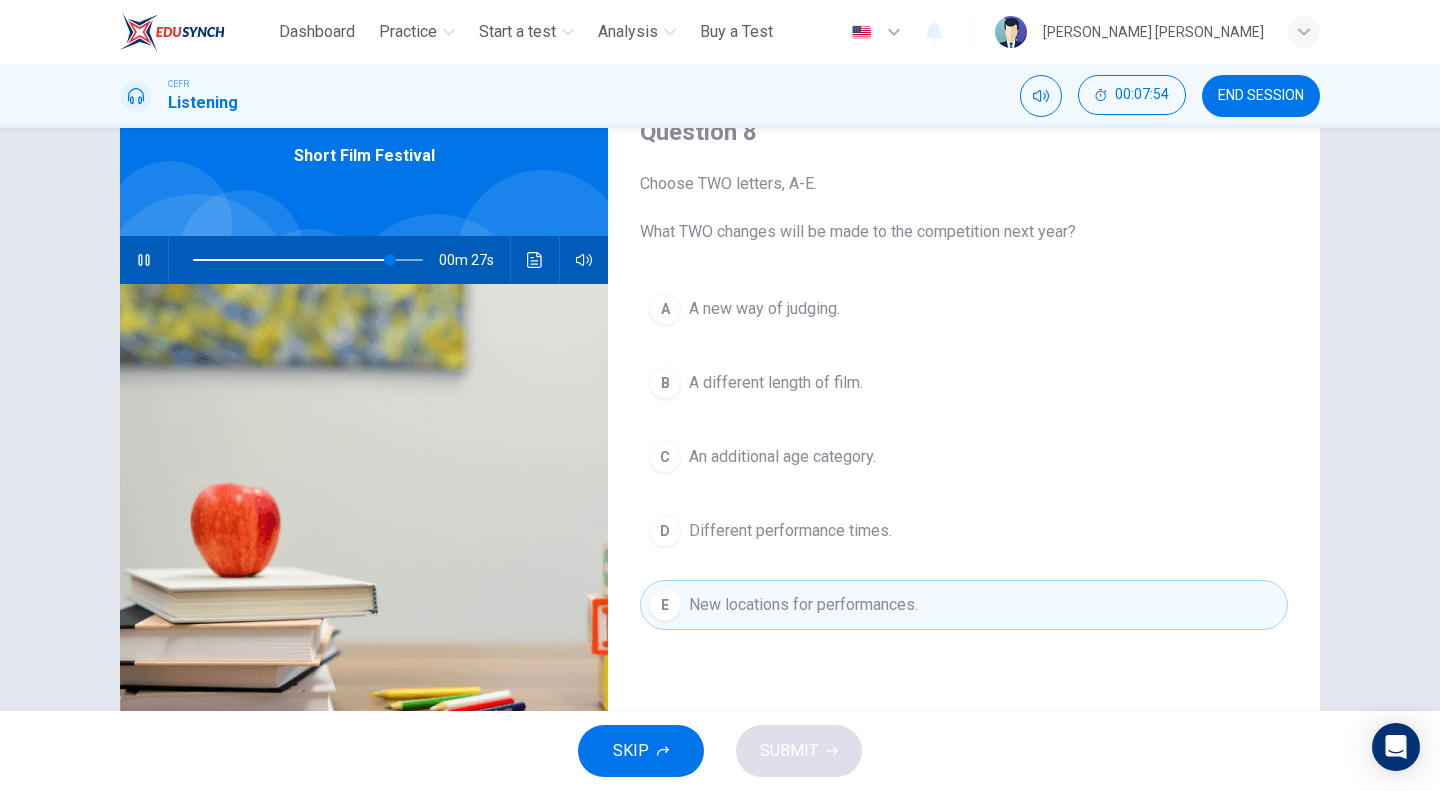 click on "An additional age category." at bounding box center (782, 457) 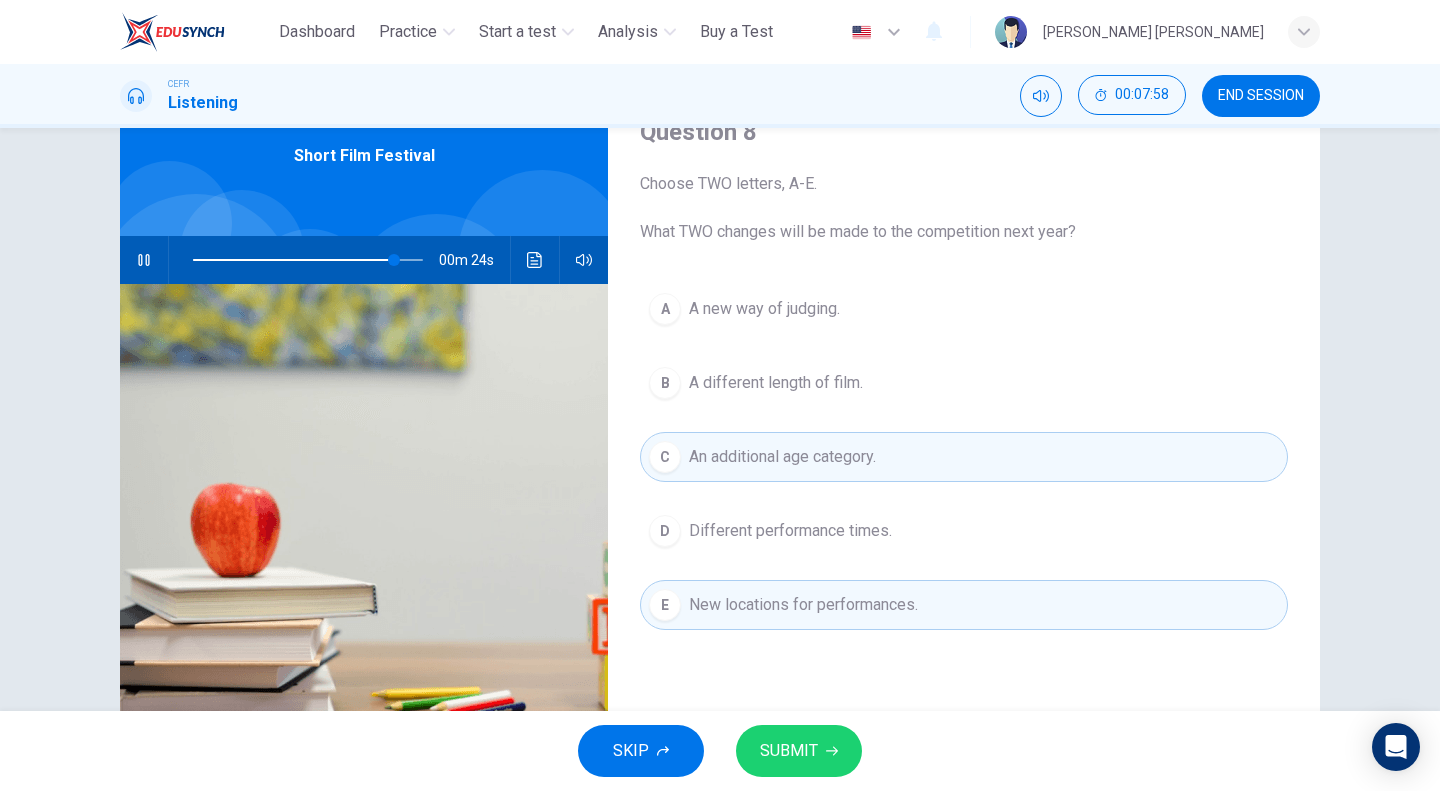 click on "SUBMIT" at bounding box center [789, 751] 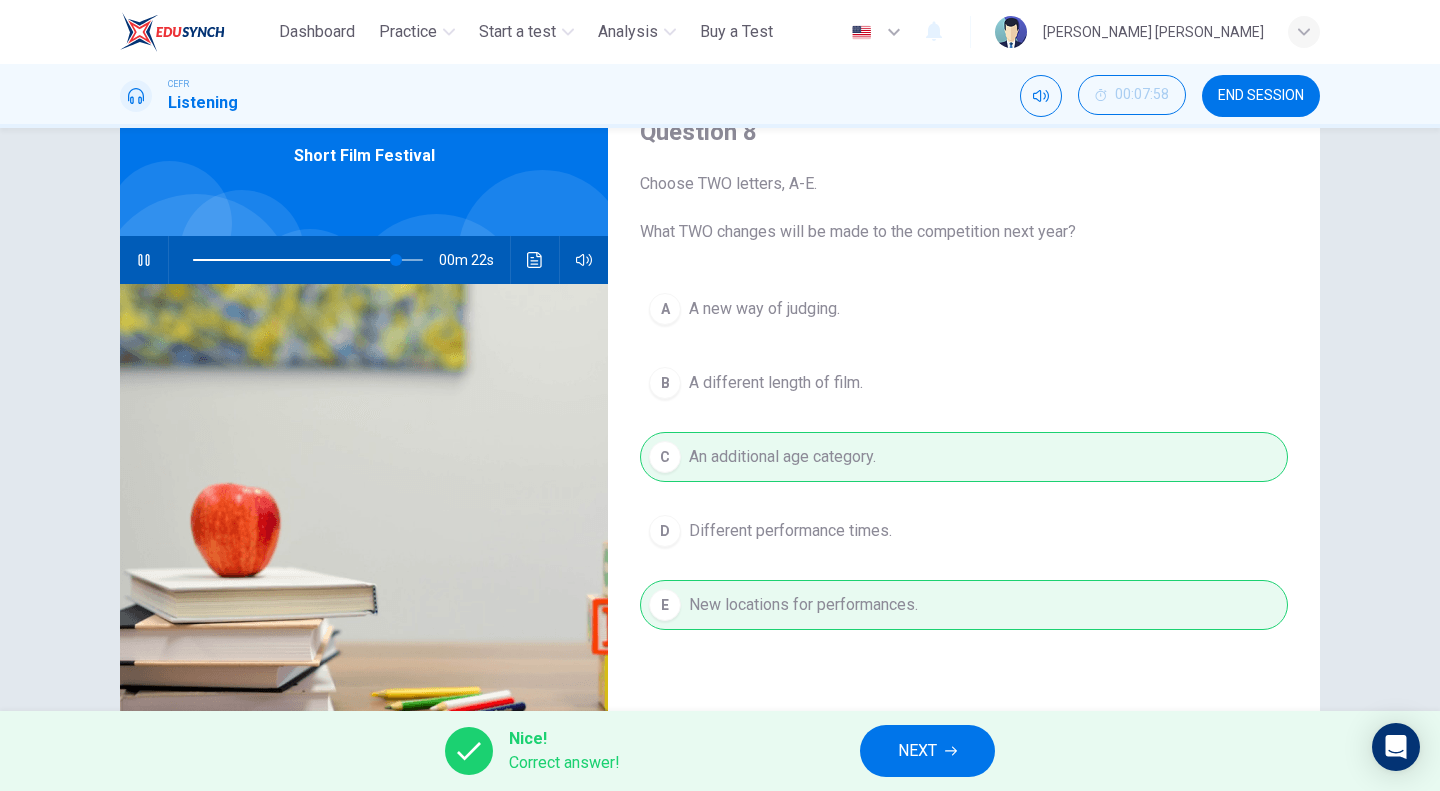 type on "**" 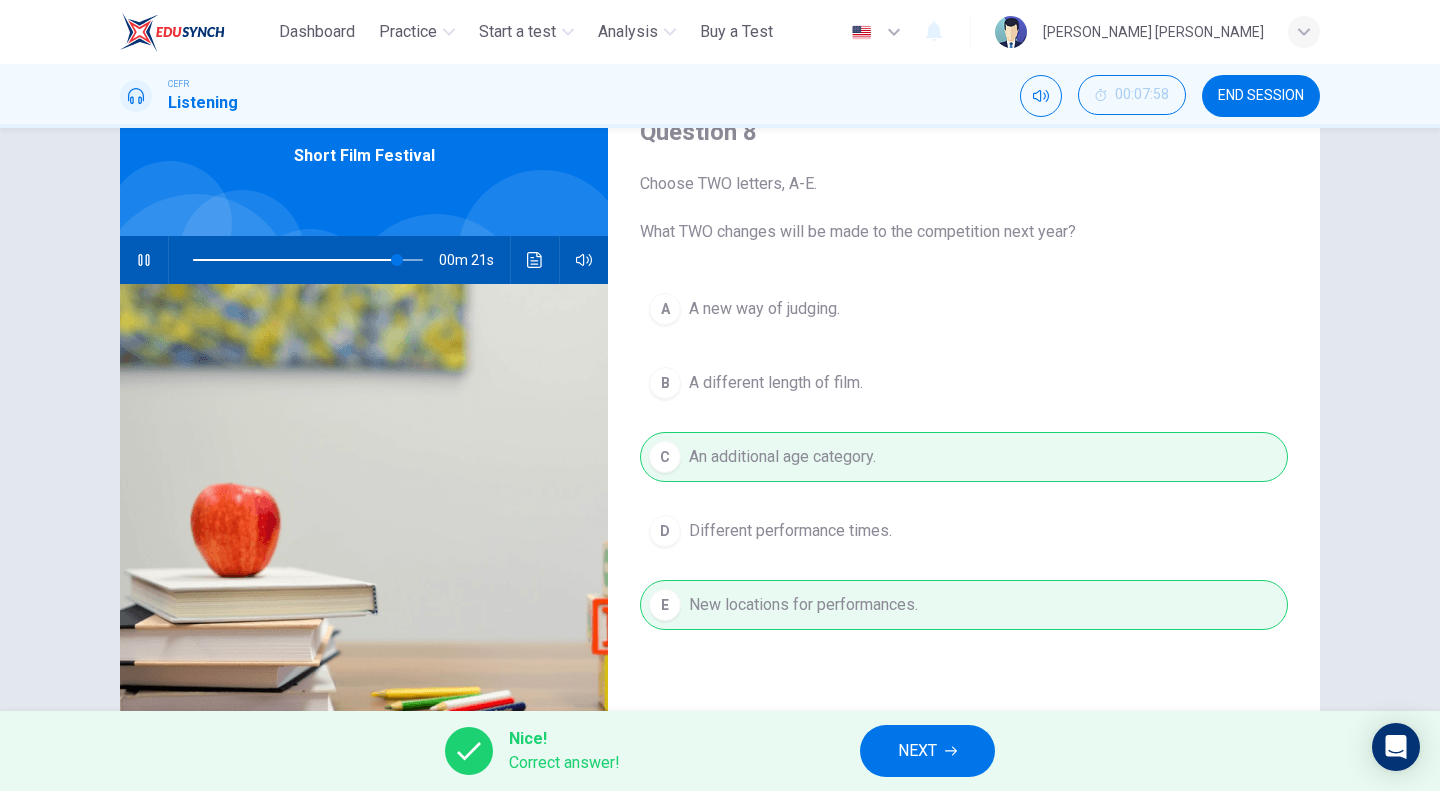 click on "NEXT" at bounding box center (917, 751) 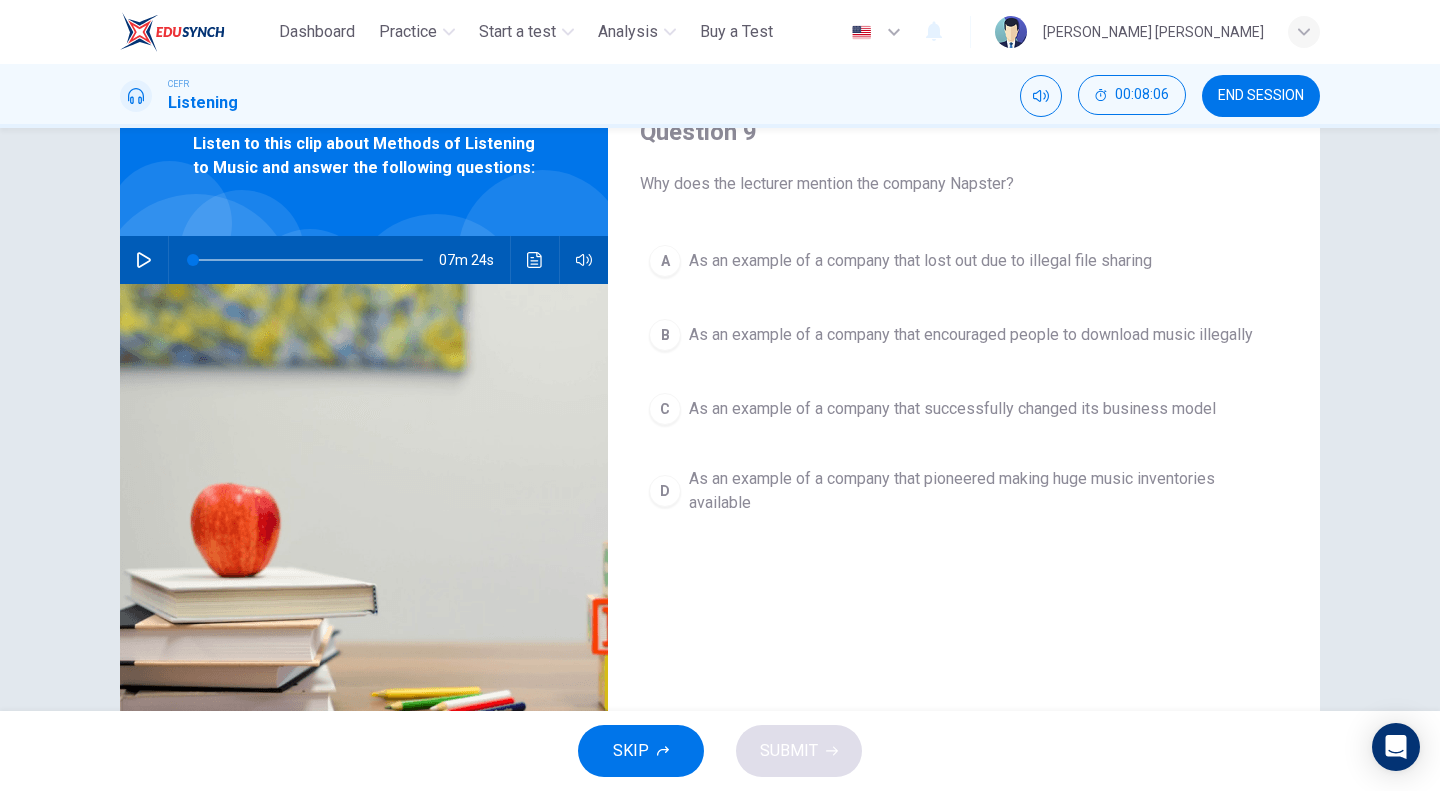 scroll, scrollTop: 0, scrollLeft: 0, axis: both 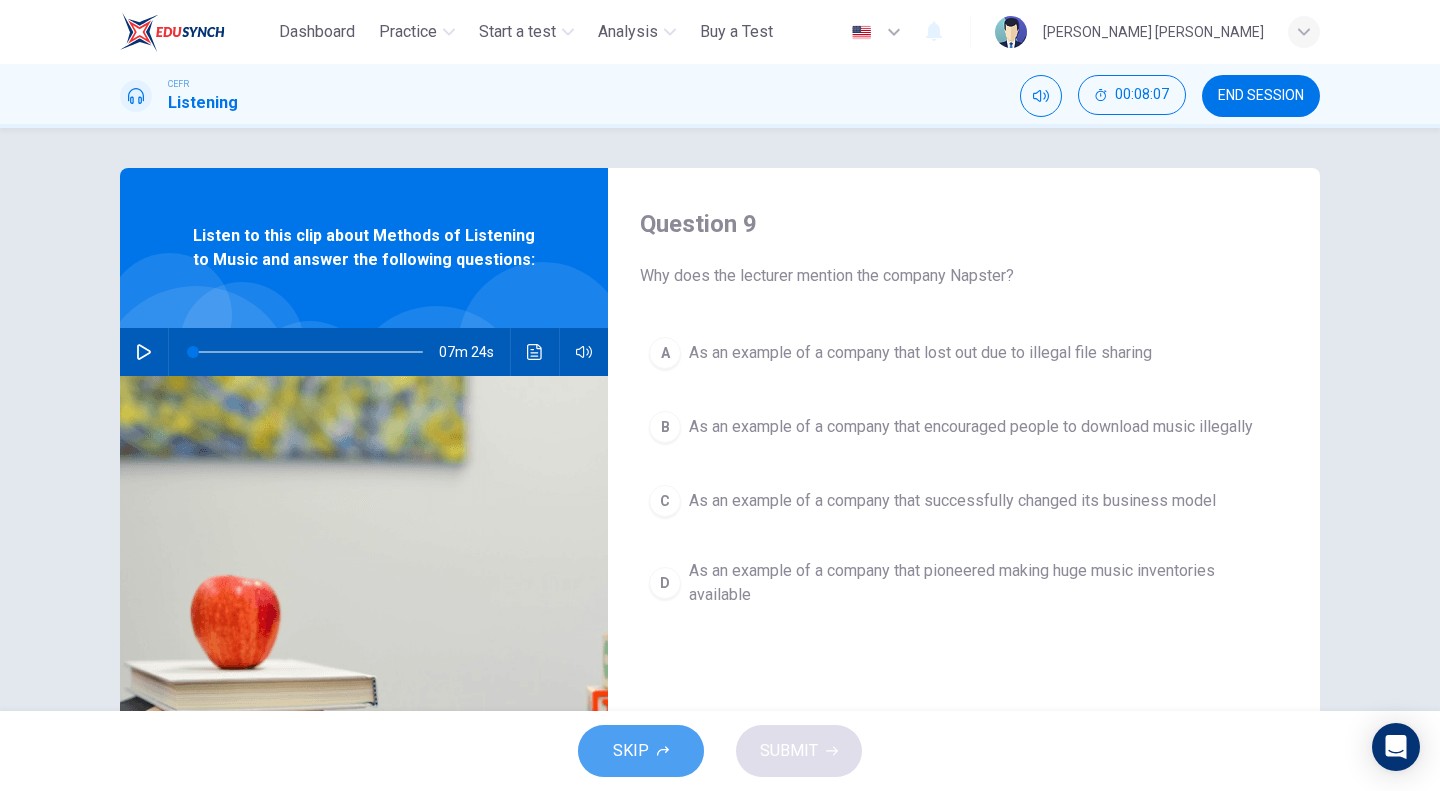 click on "SKIP" at bounding box center (641, 751) 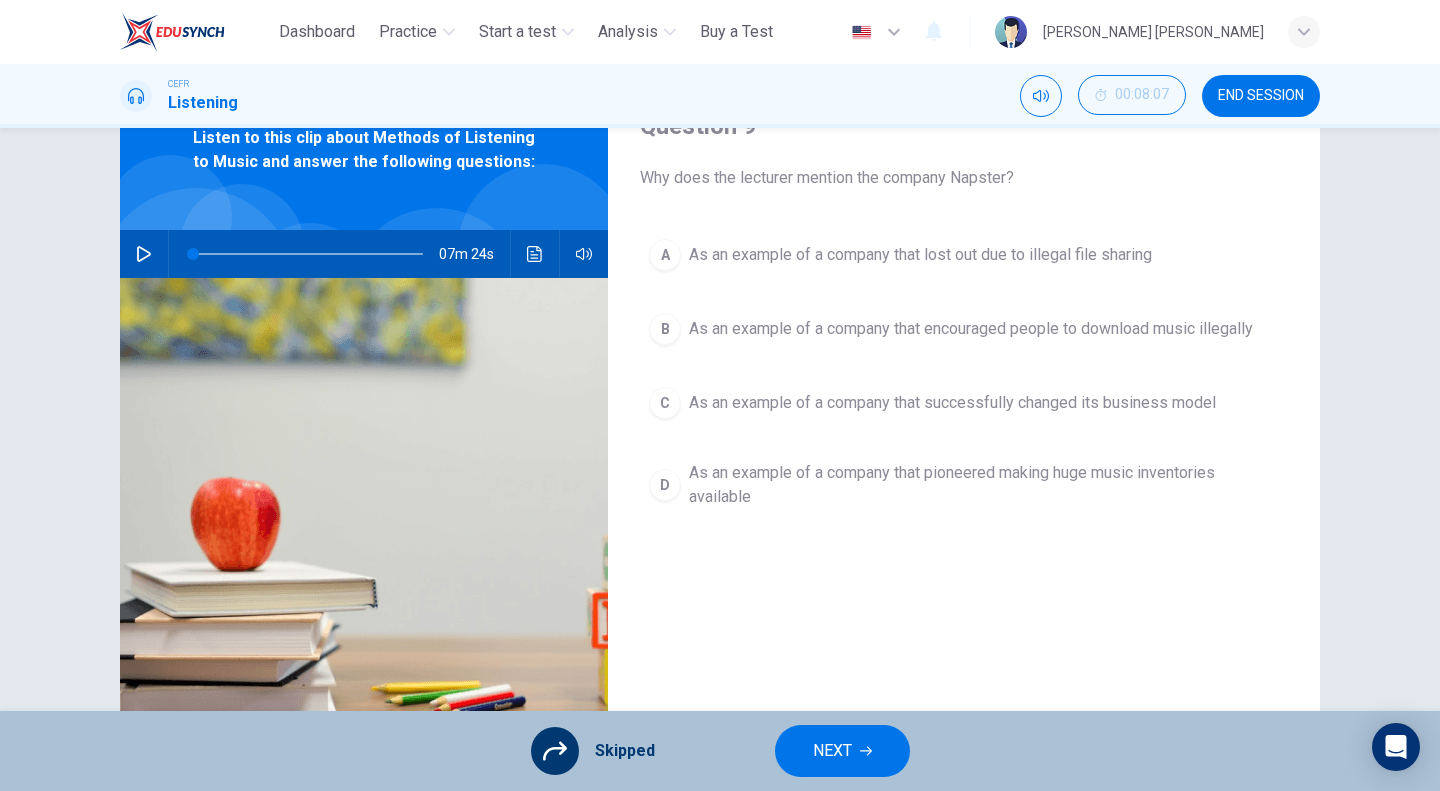 scroll, scrollTop: 192, scrollLeft: 0, axis: vertical 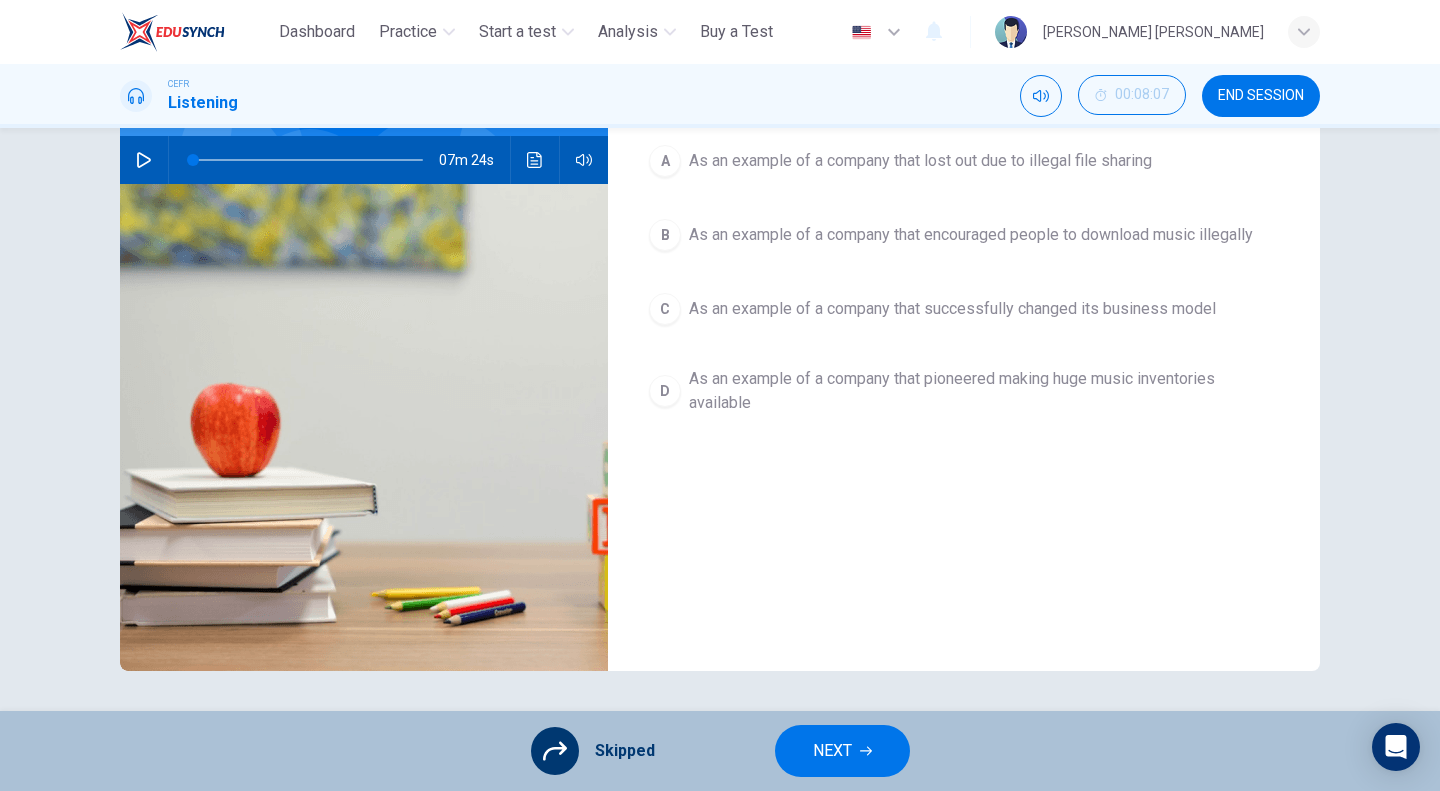 click on "END SESSION" at bounding box center [1261, 96] 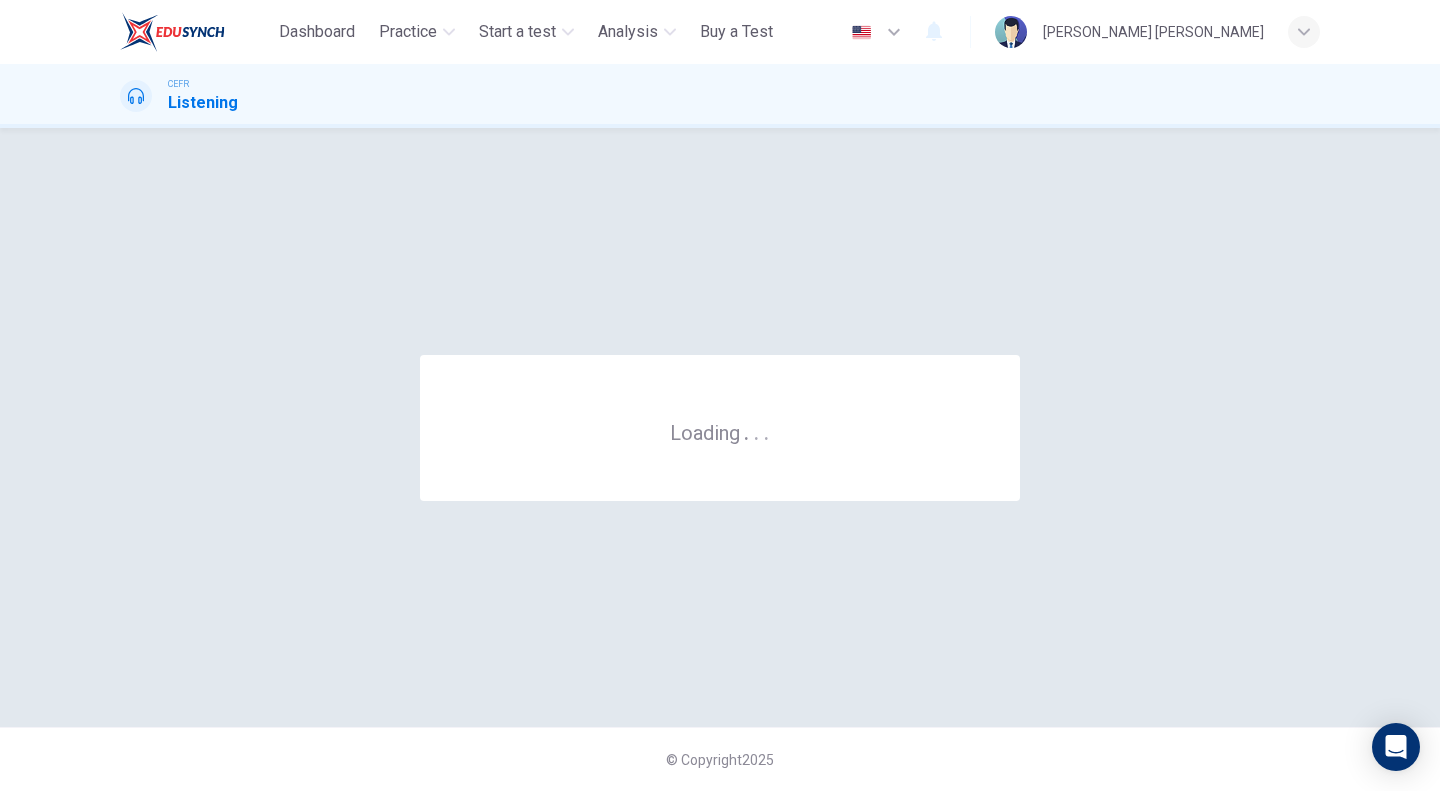 scroll, scrollTop: 0, scrollLeft: 0, axis: both 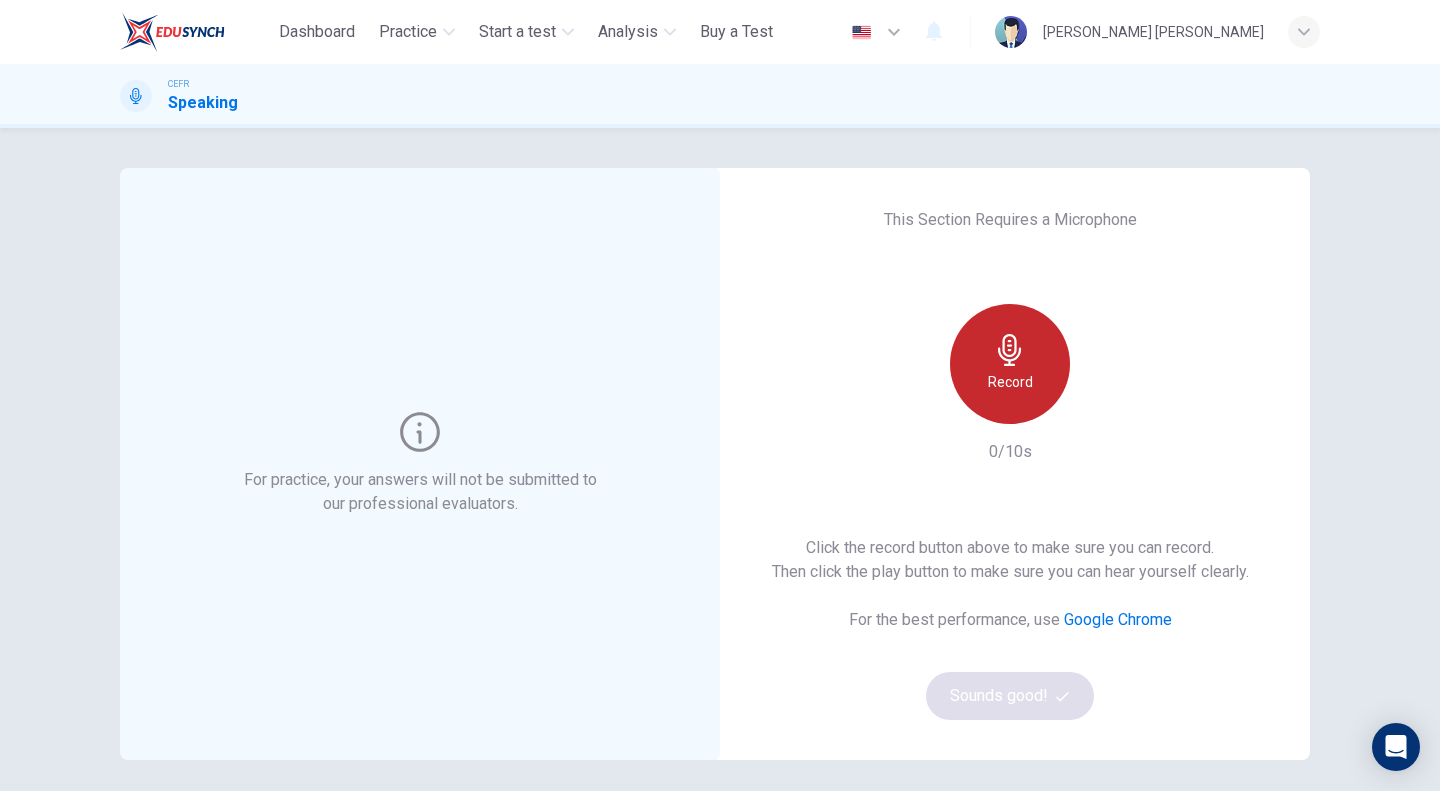 click on "Record" at bounding box center (1010, 382) 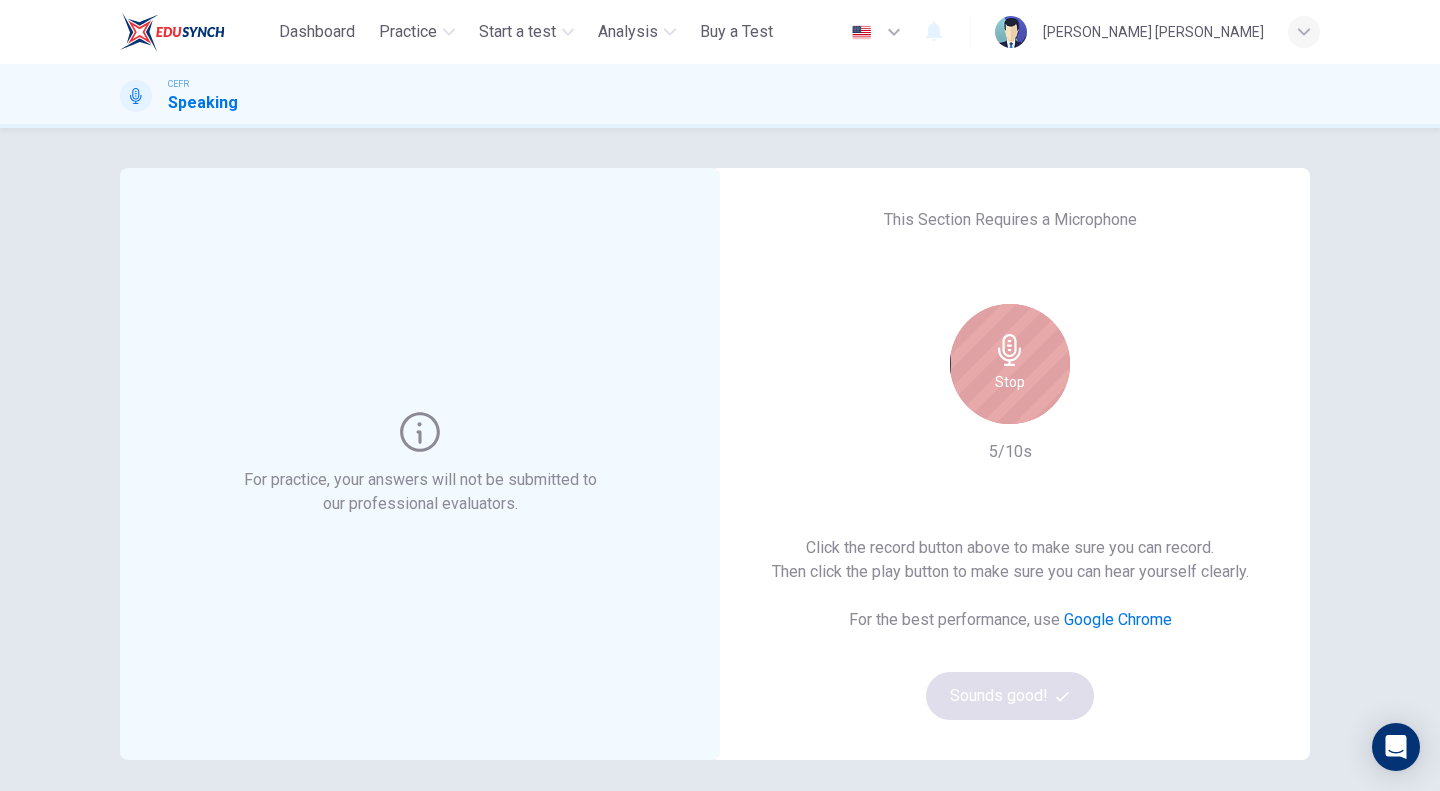 click on "Stop" at bounding box center (1010, 382) 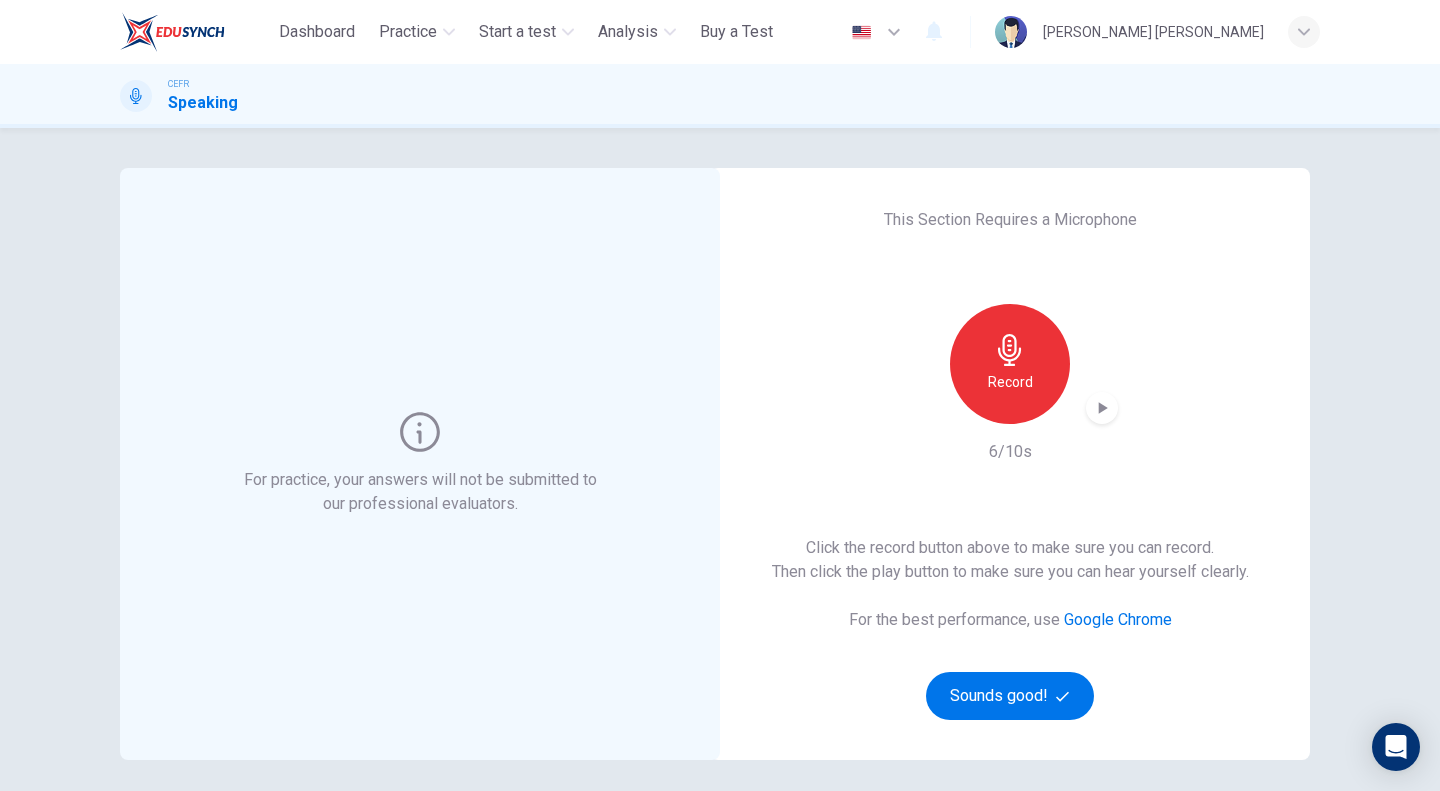 click 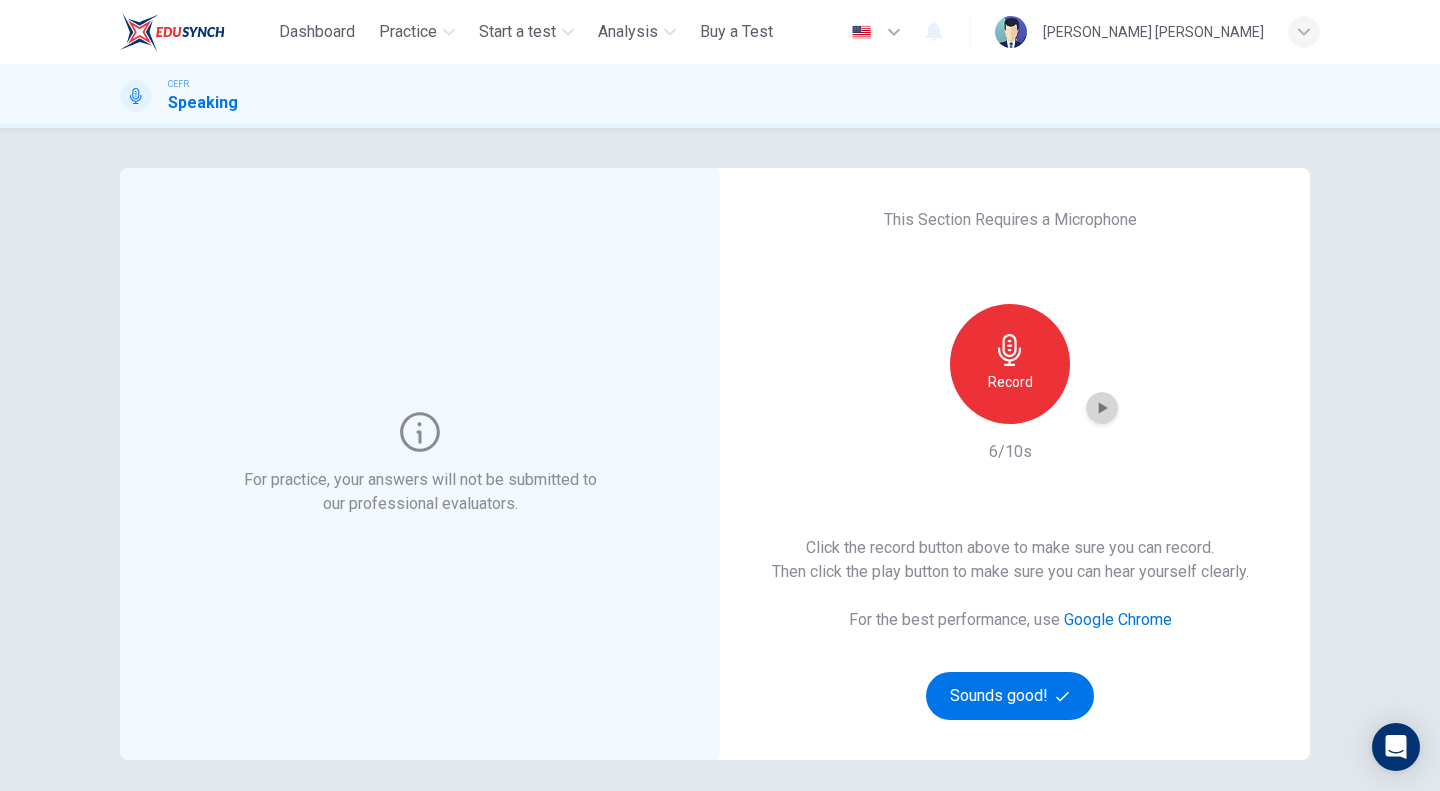 click 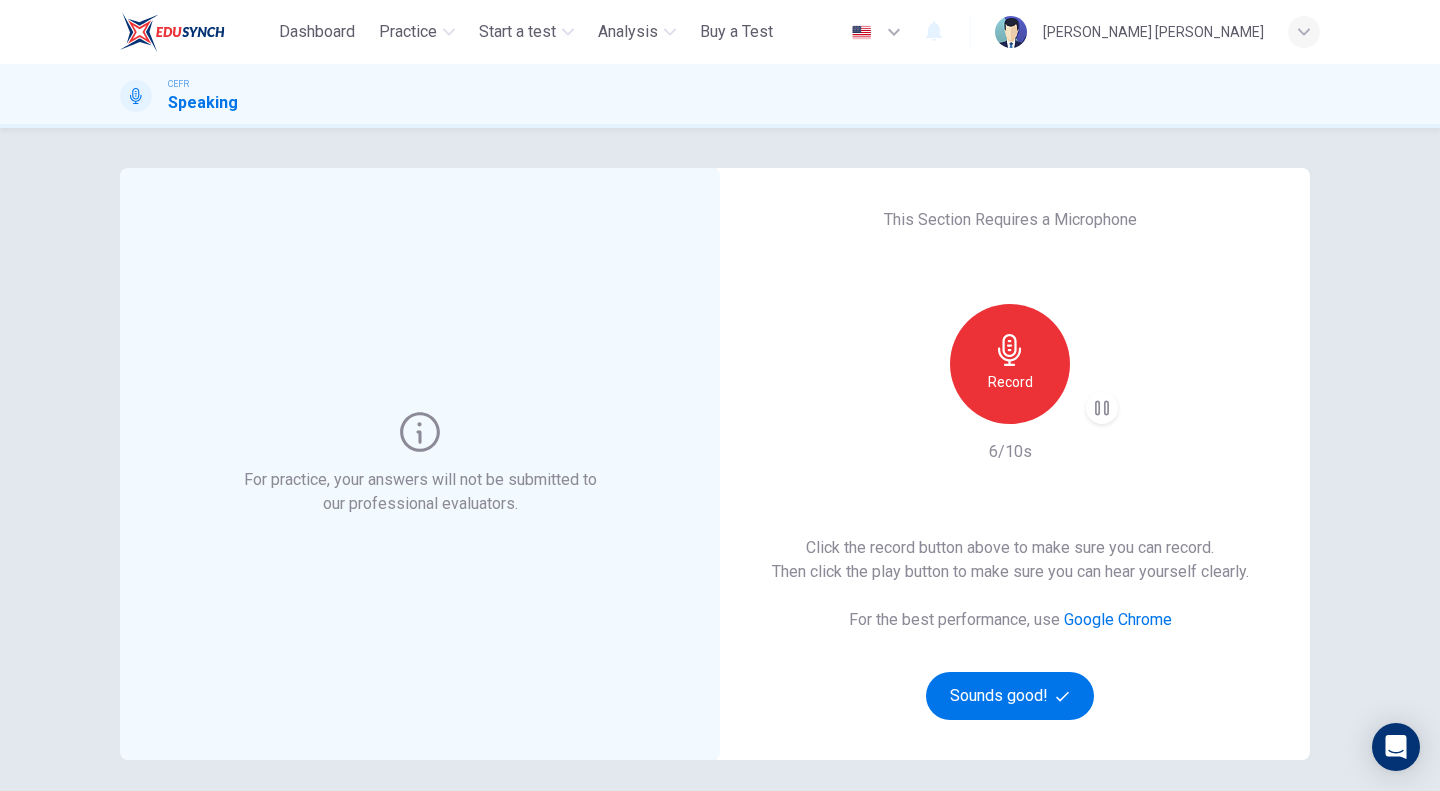 click on "Record" at bounding box center (1010, 364) 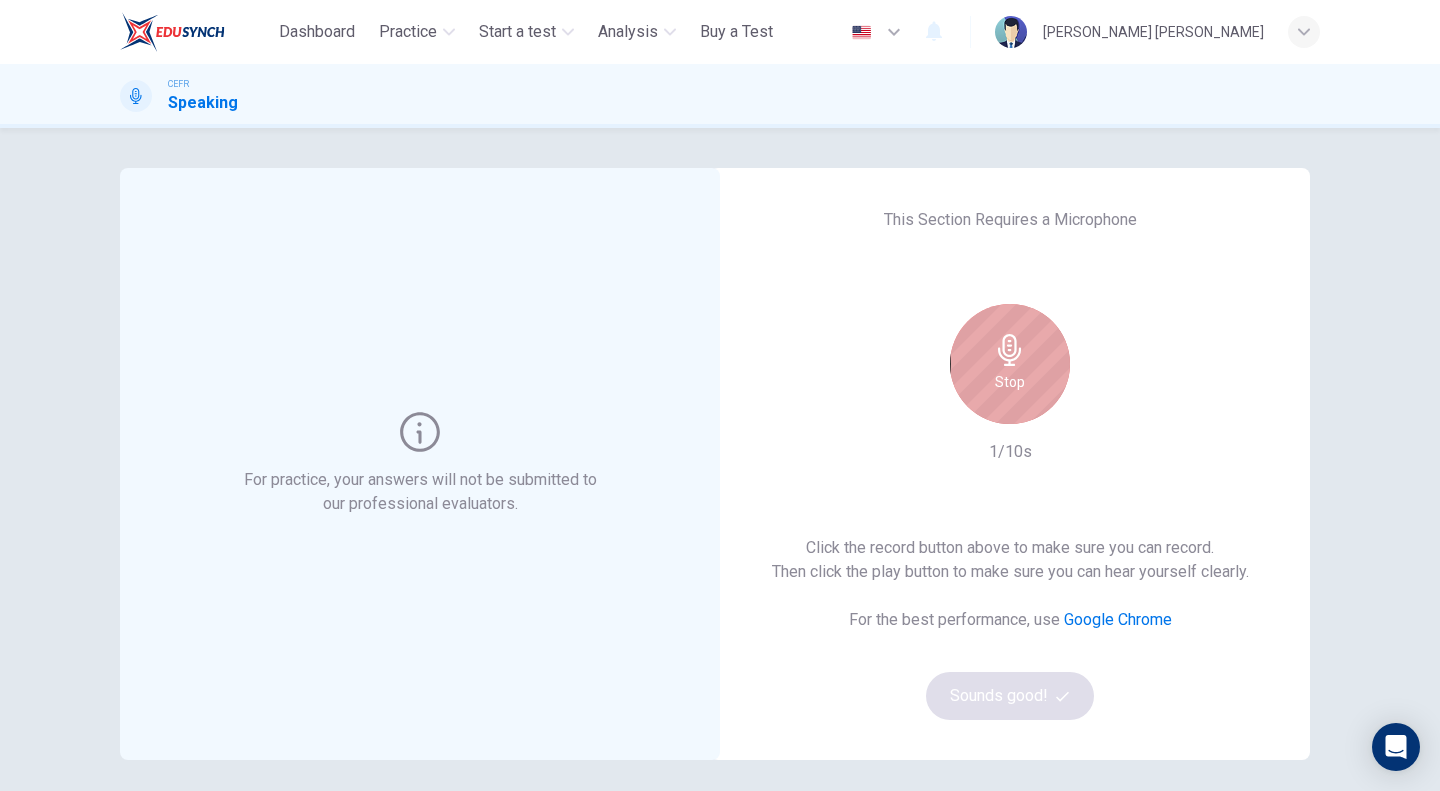 click on "Stop" at bounding box center (1010, 364) 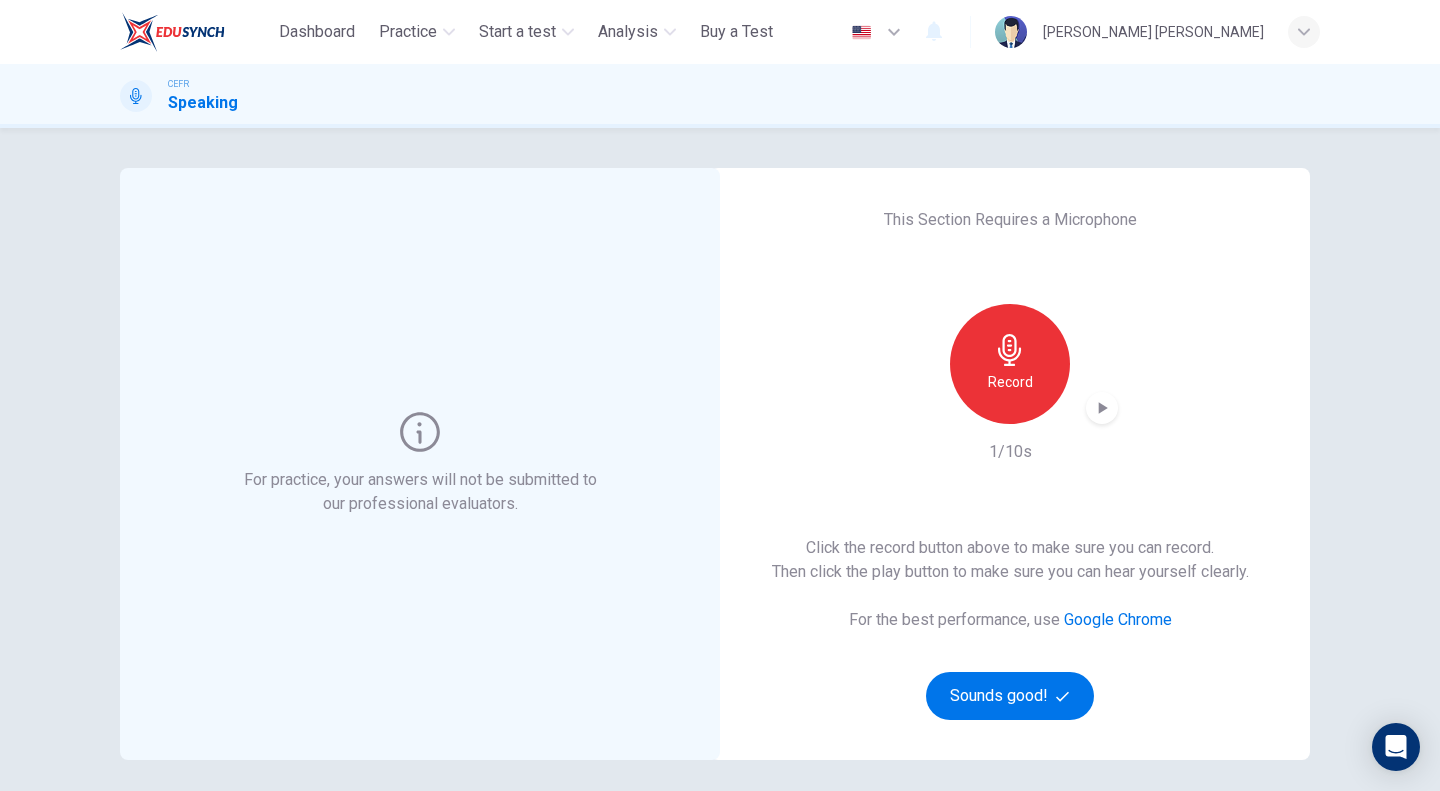 click 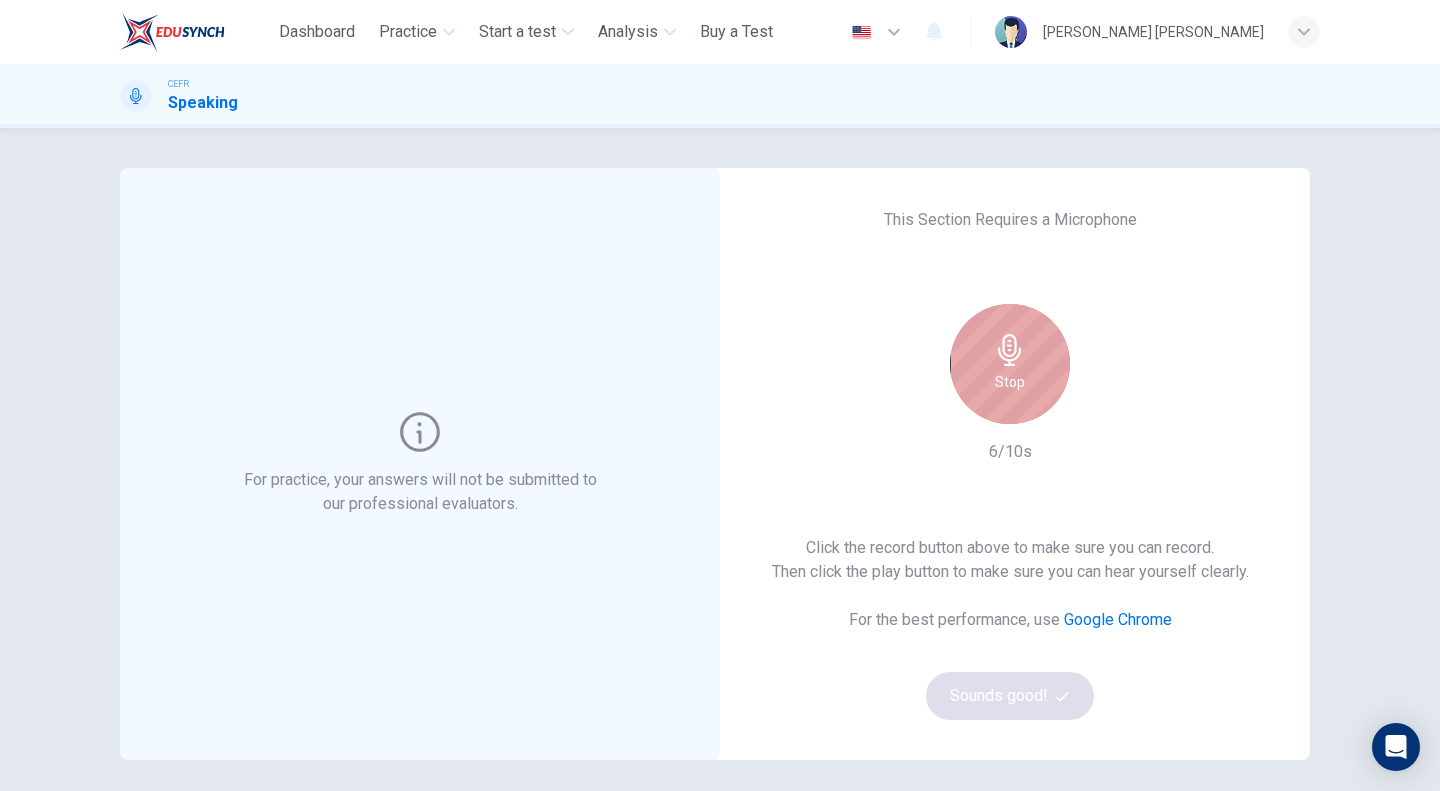 click on "Stop" at bounding box center [1010, 364] 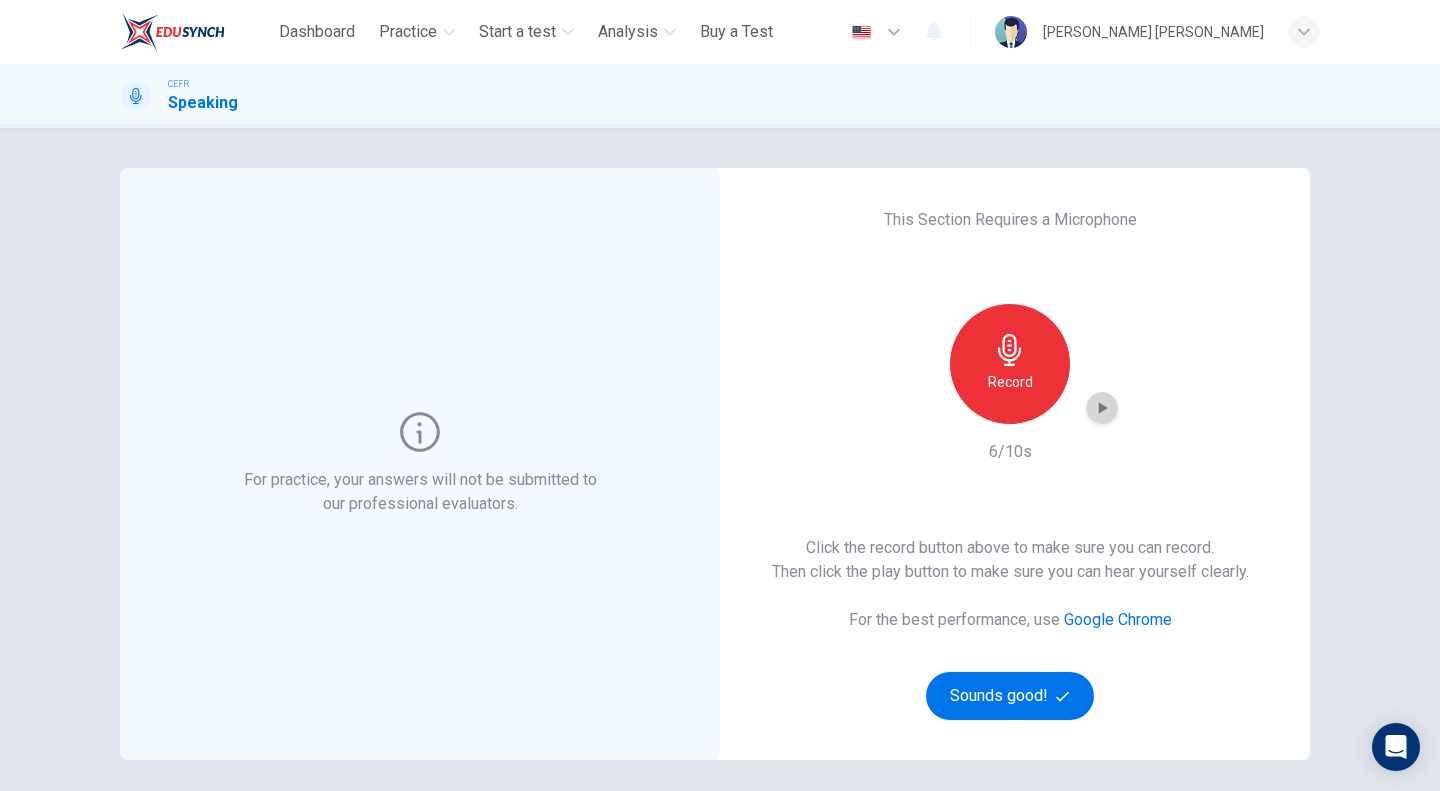 click at bounding box center (1102, 408) 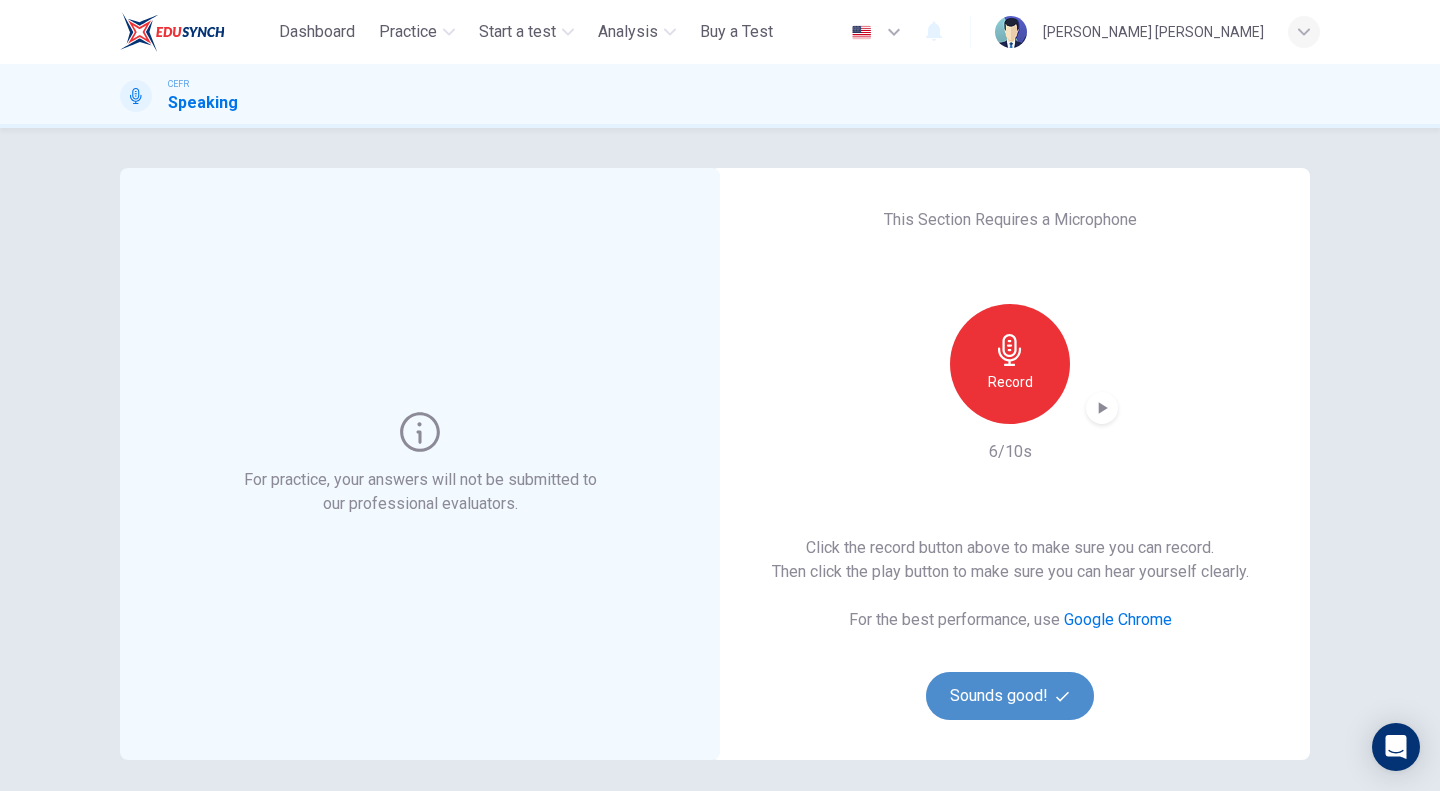 click on "Sounds good!" at bounding box center [1010, 696] 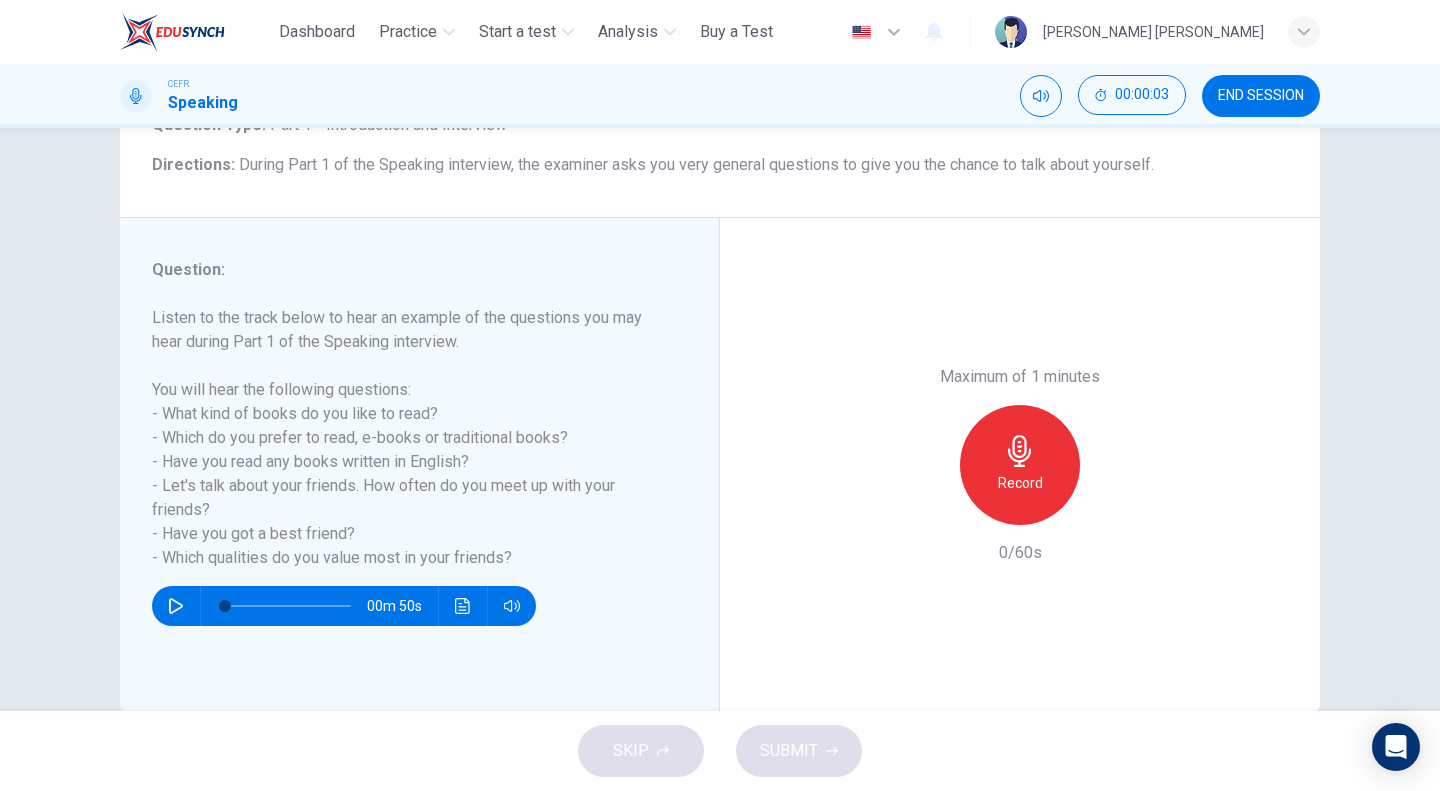 scroll, scrollTop: 192, scrollLeft: 0, axis: vertical 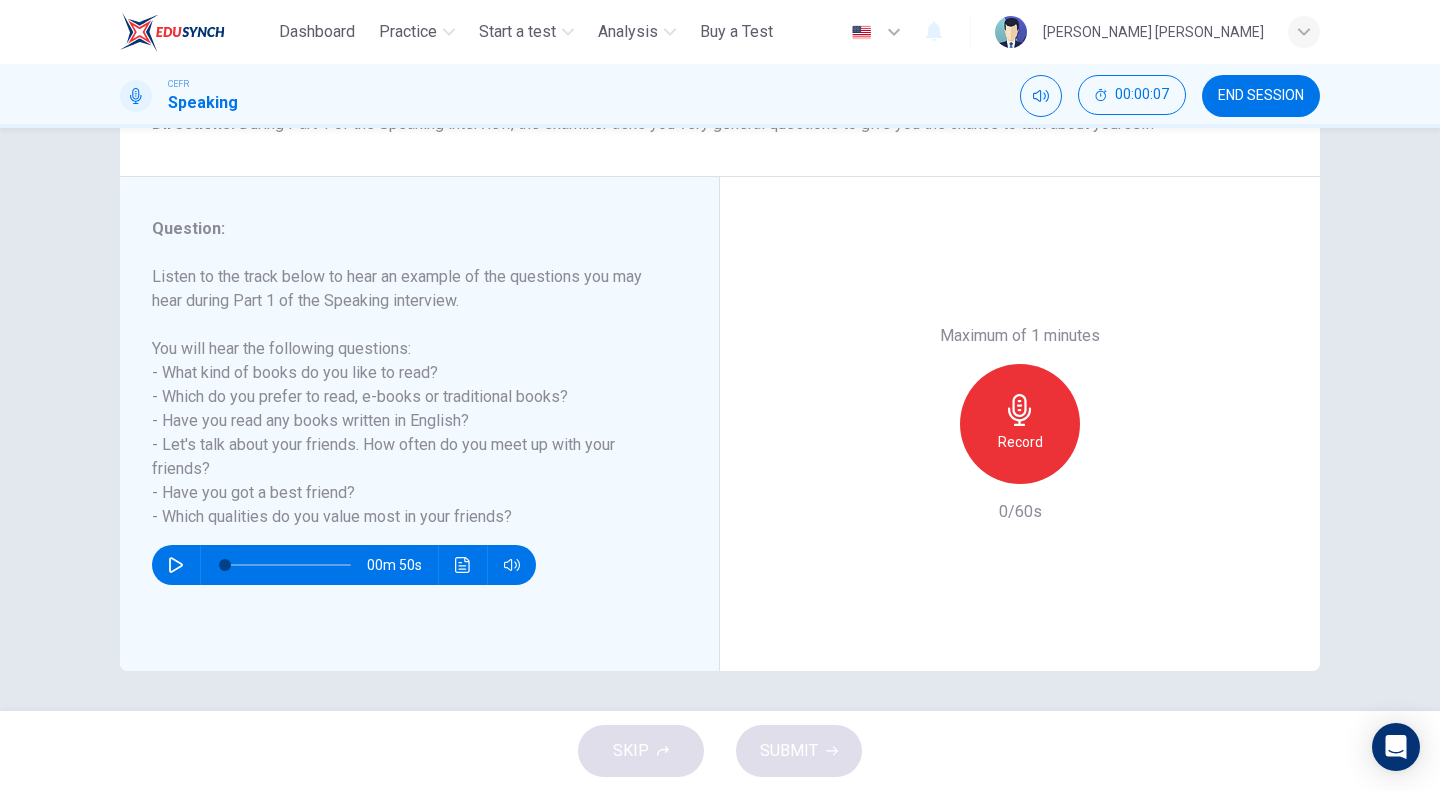 click 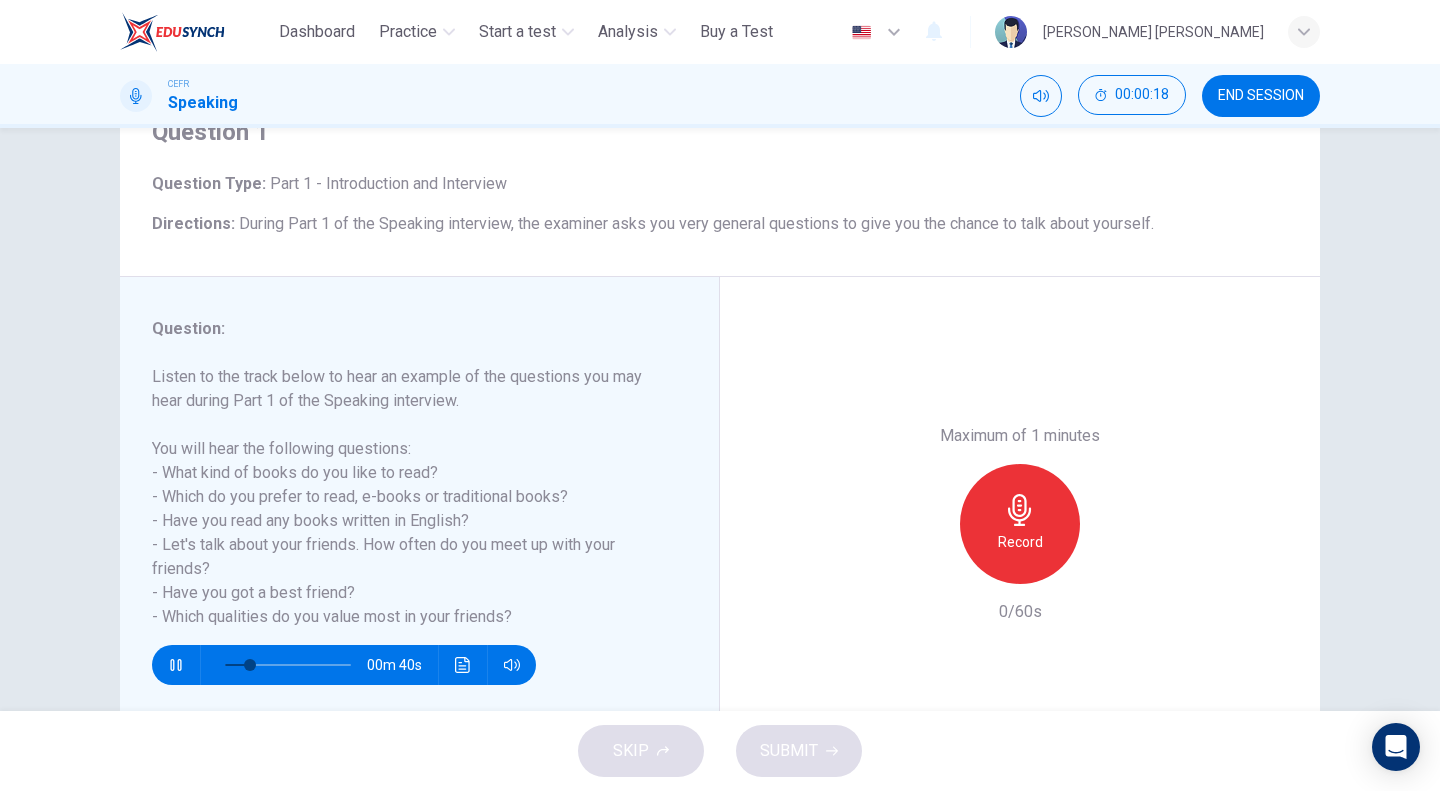 scroll, scrollTop: 192, scrollLeft: 0, axis: vertical 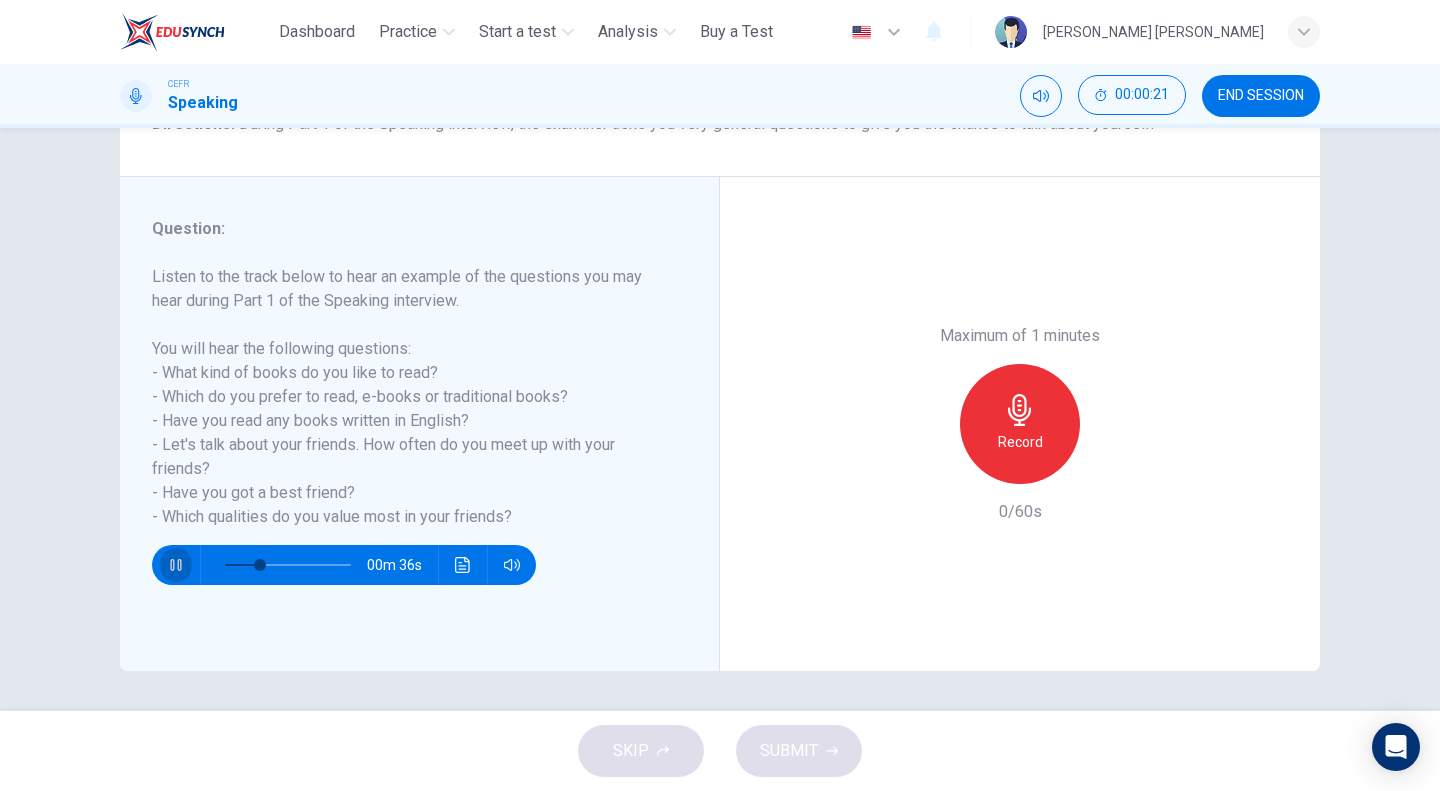 click 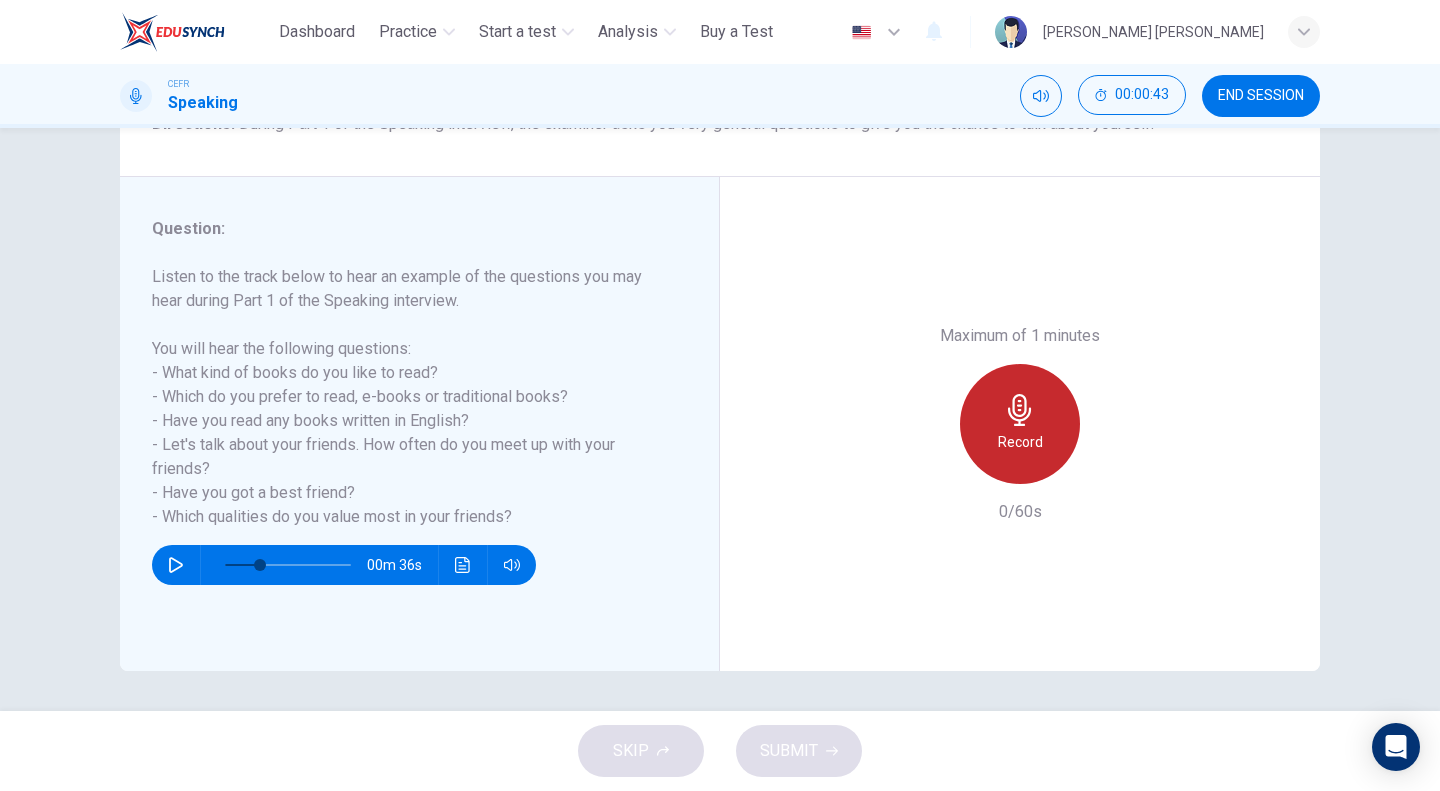 click on "Record" at bounding box center [1020, 424] 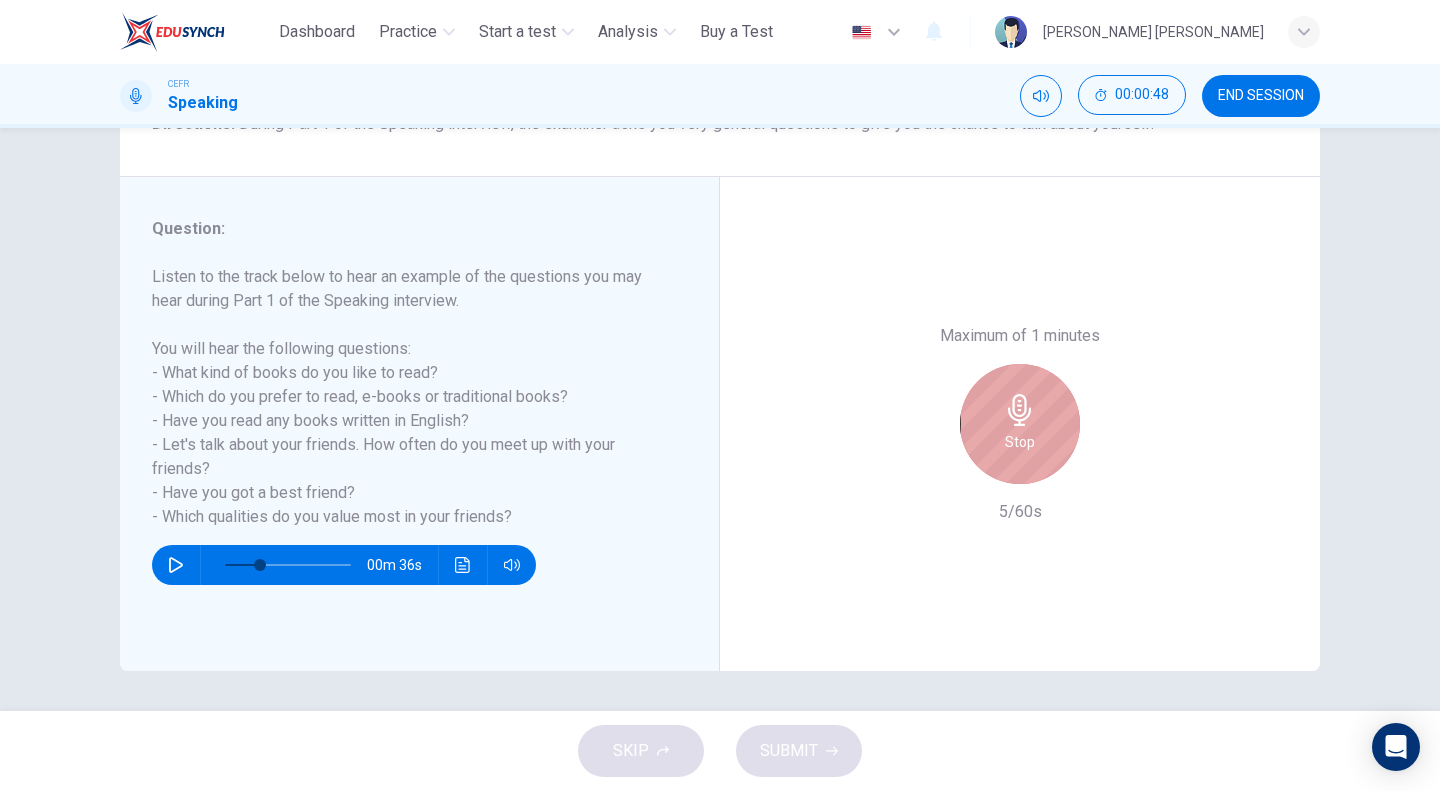 click on "Stop" at bounding box center (1020, 424) 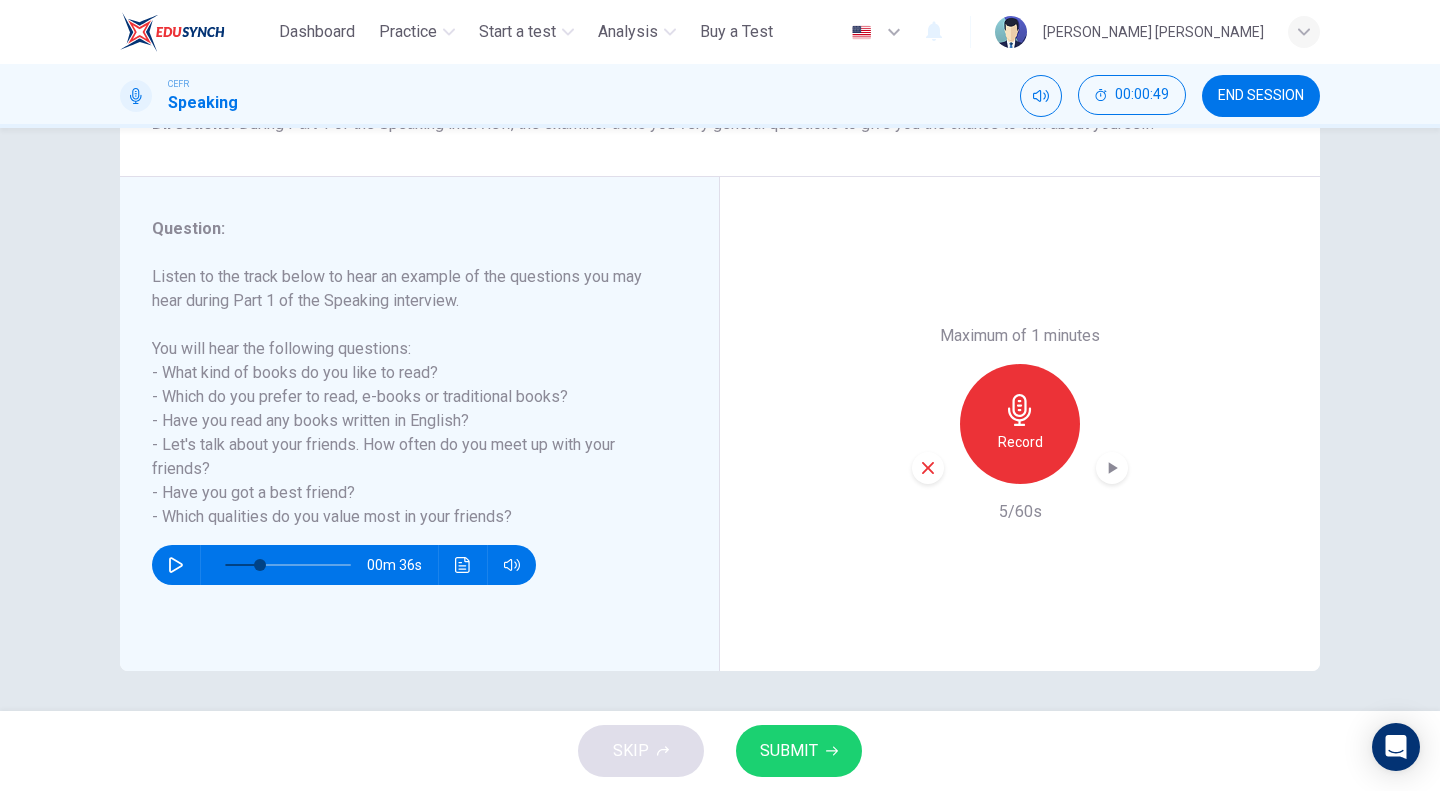 click 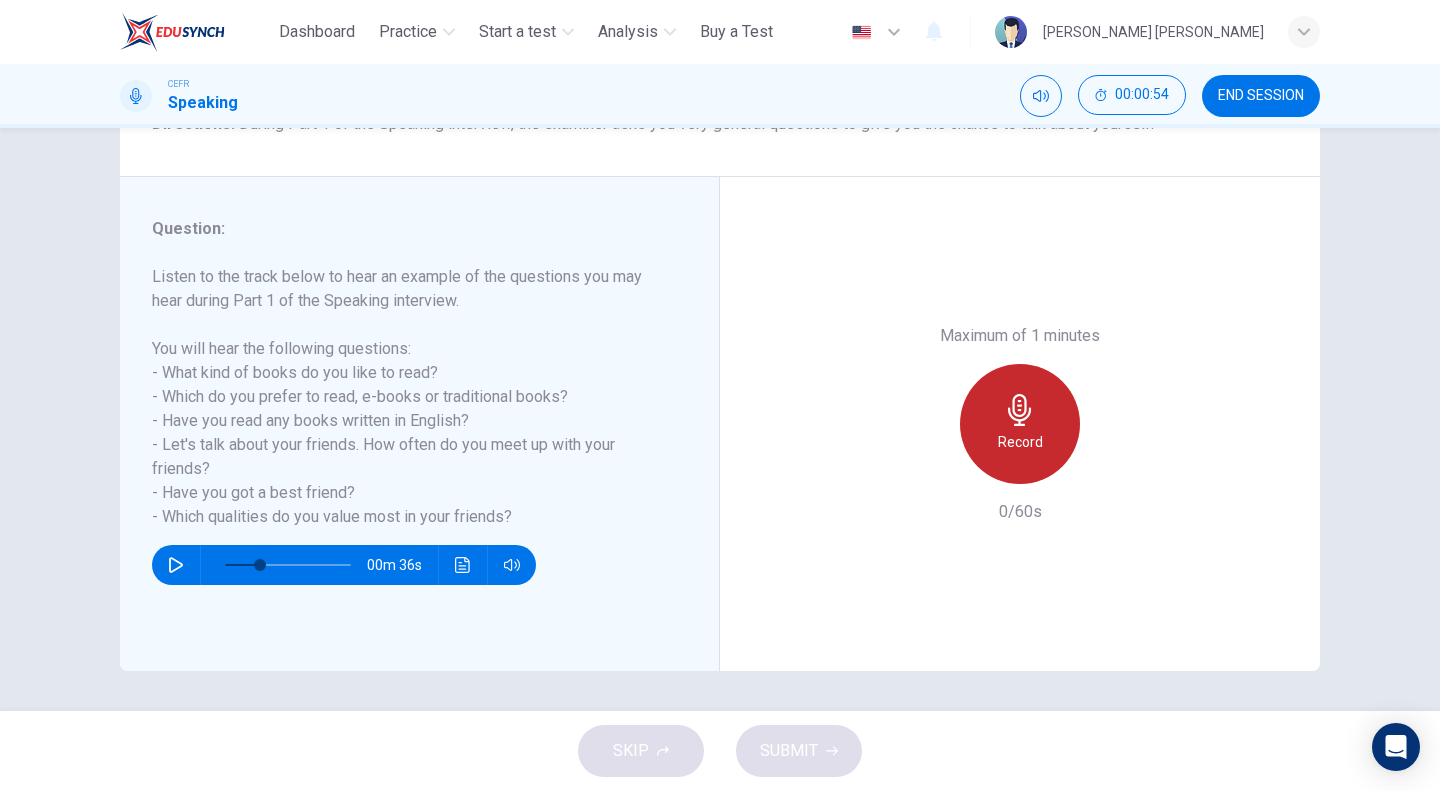 click on "Record" at bounding box center [1020, 442] 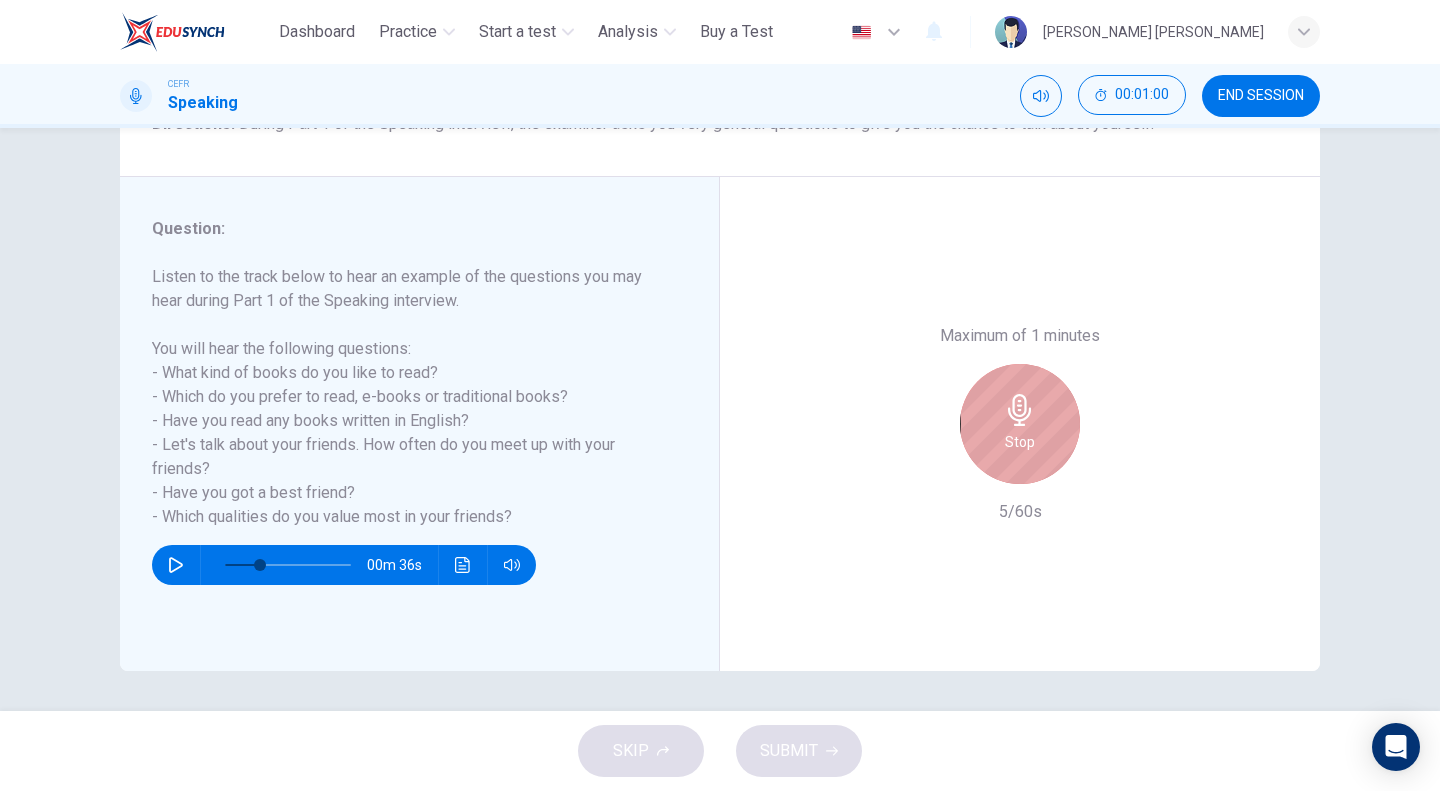 click on "Stop" at bounding box center [1020, 424] 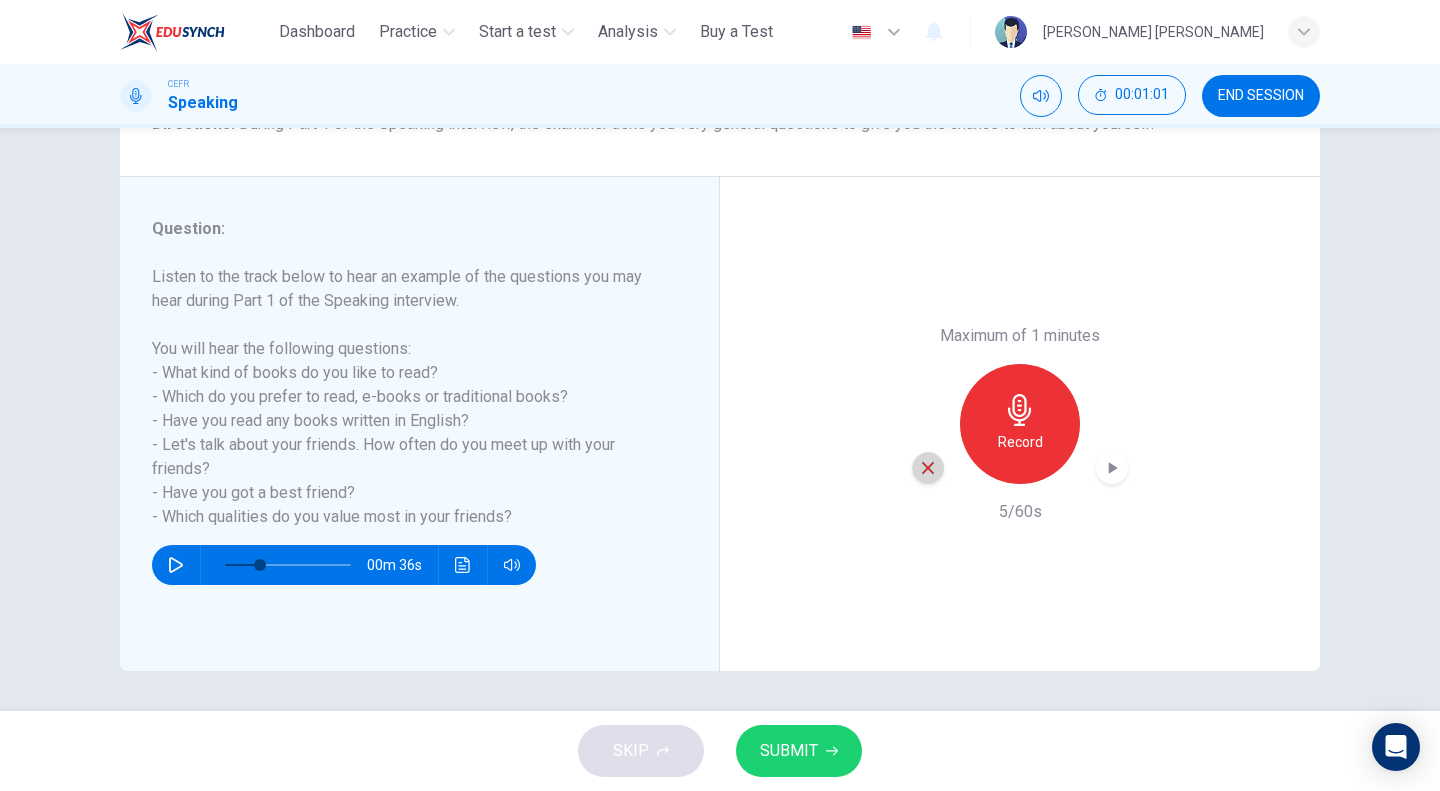 click 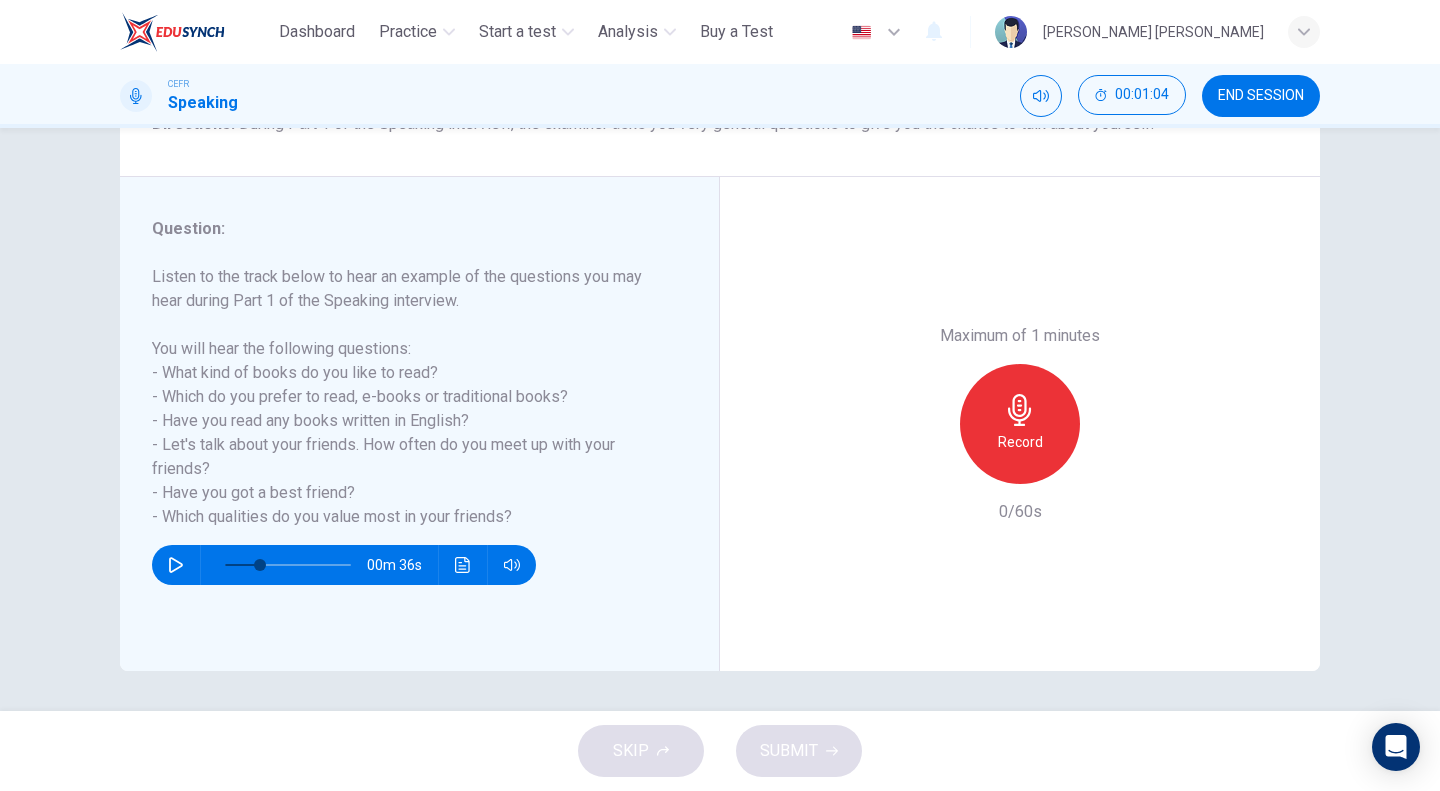 click on "Record" at bounding box center (1020, 424) 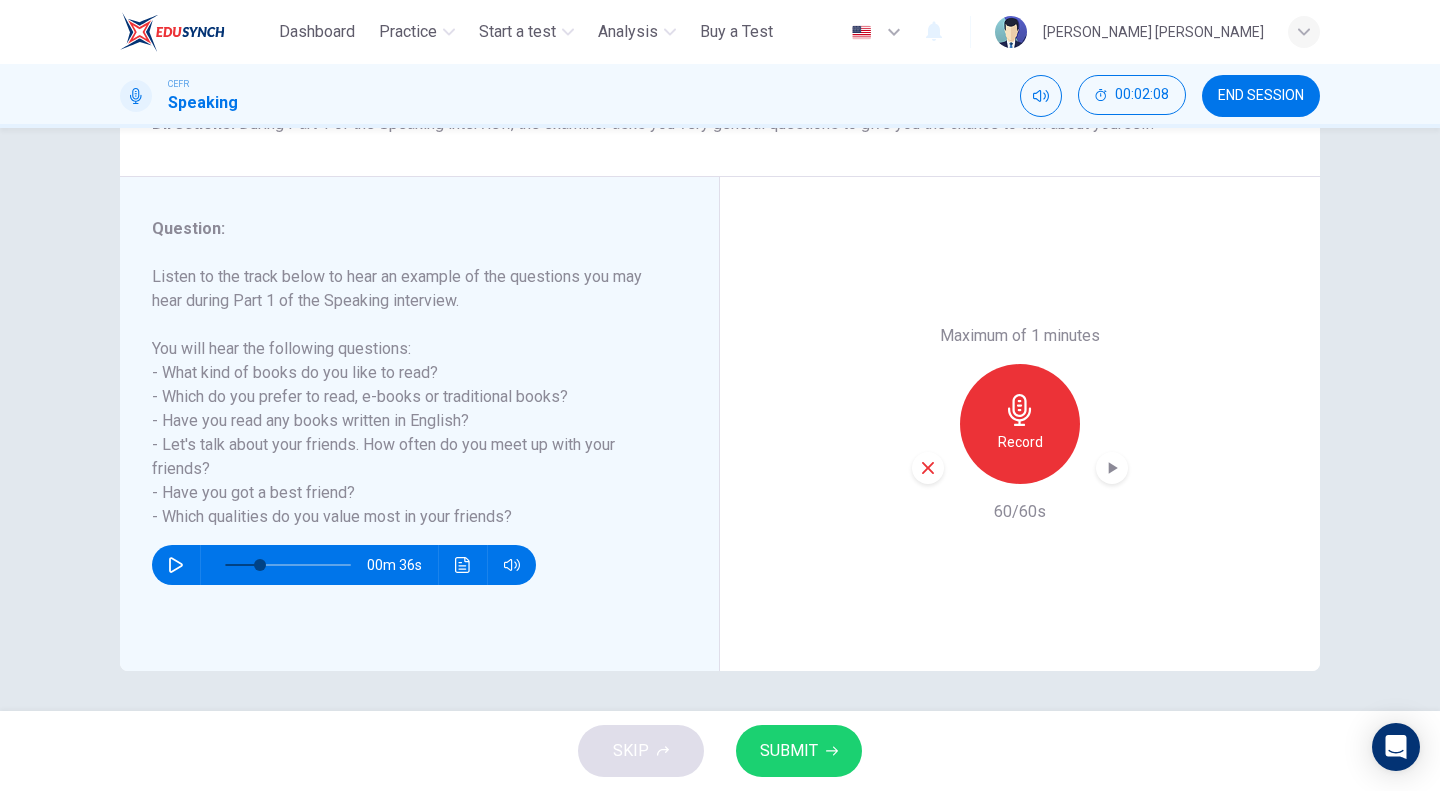 click 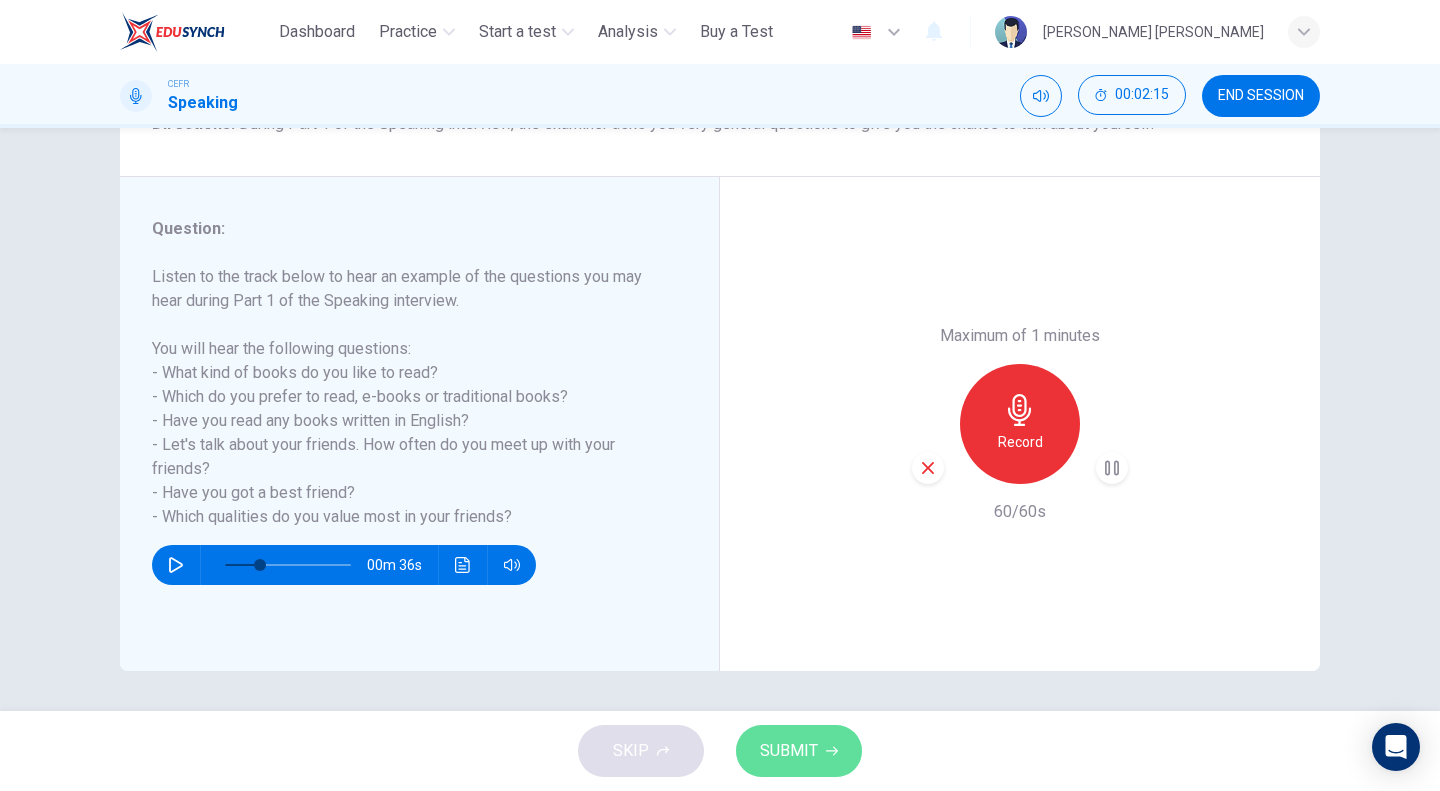 click on "SUBMIT" at bounding box center [799, 751] 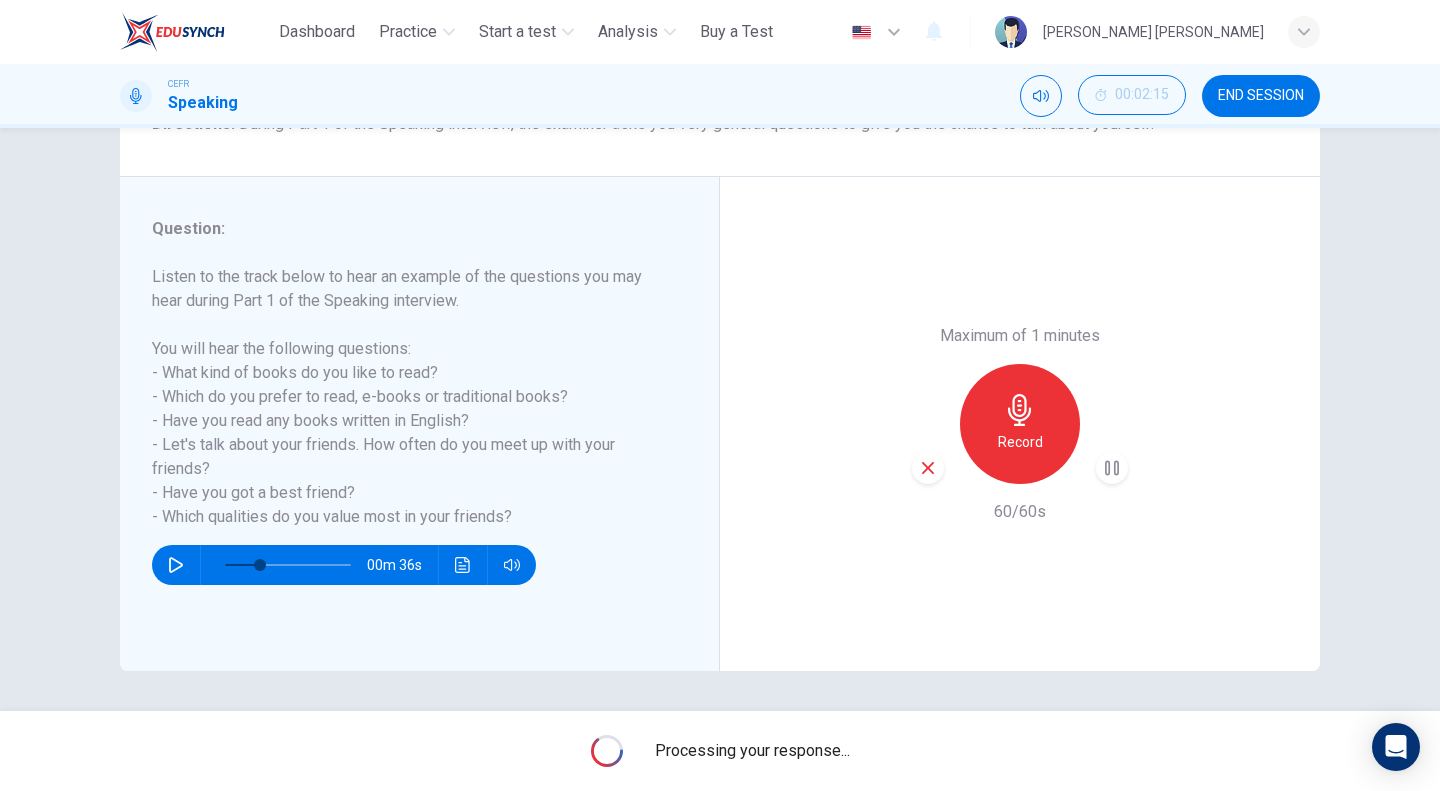 type on "*" 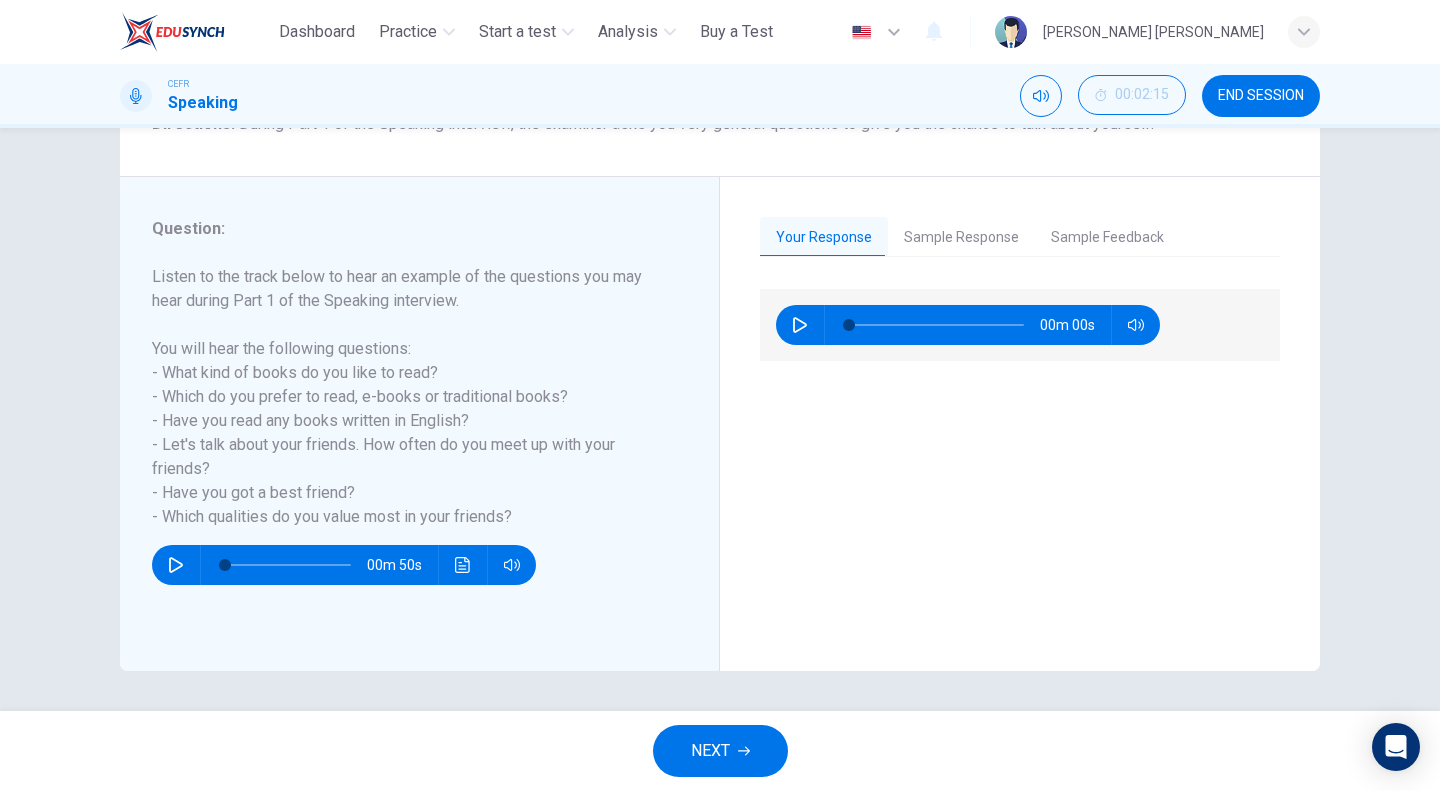 scroll, scrollTop: 92, scrollLeft: 0, axis: vertical 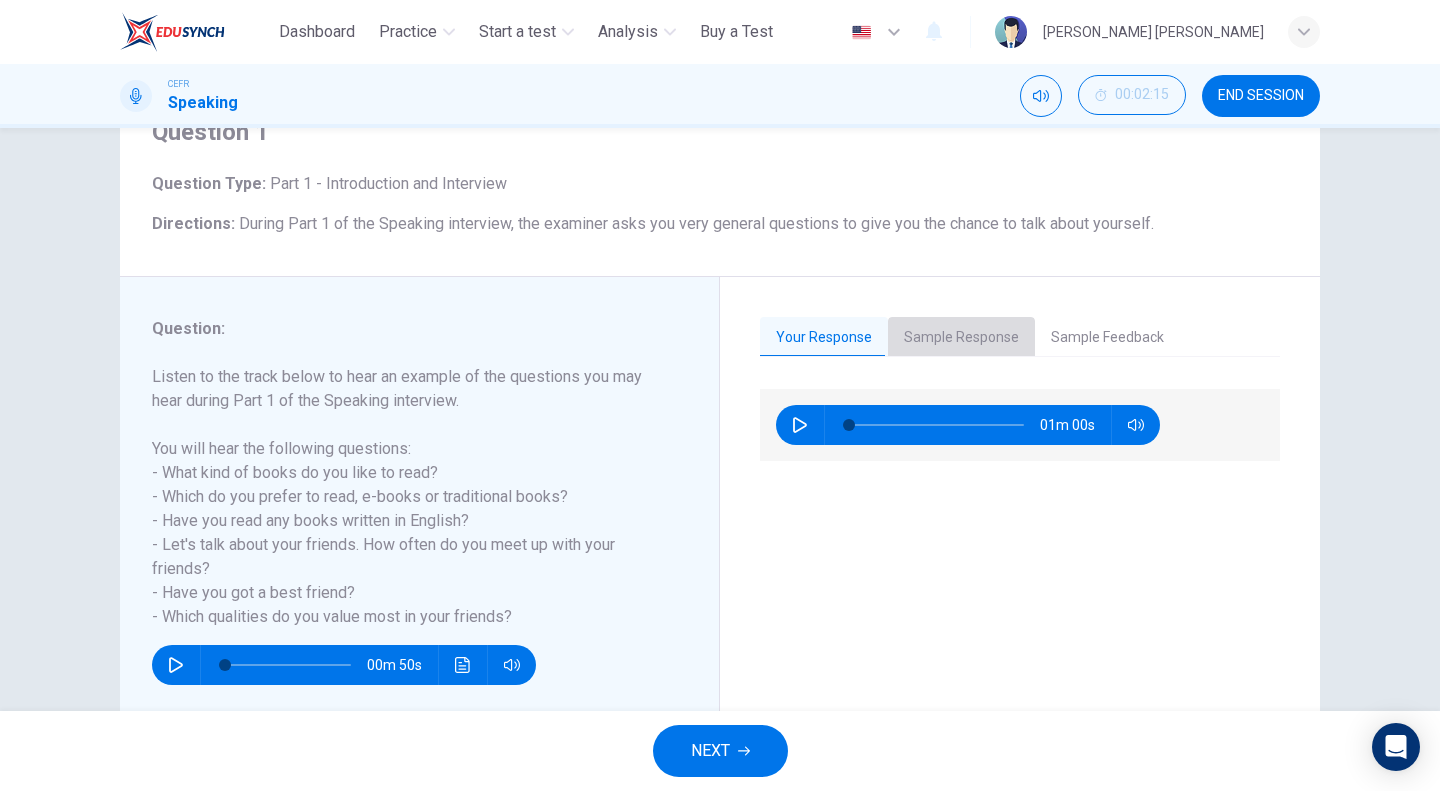 click on "Sample Response" at bounding box center (961, 338) 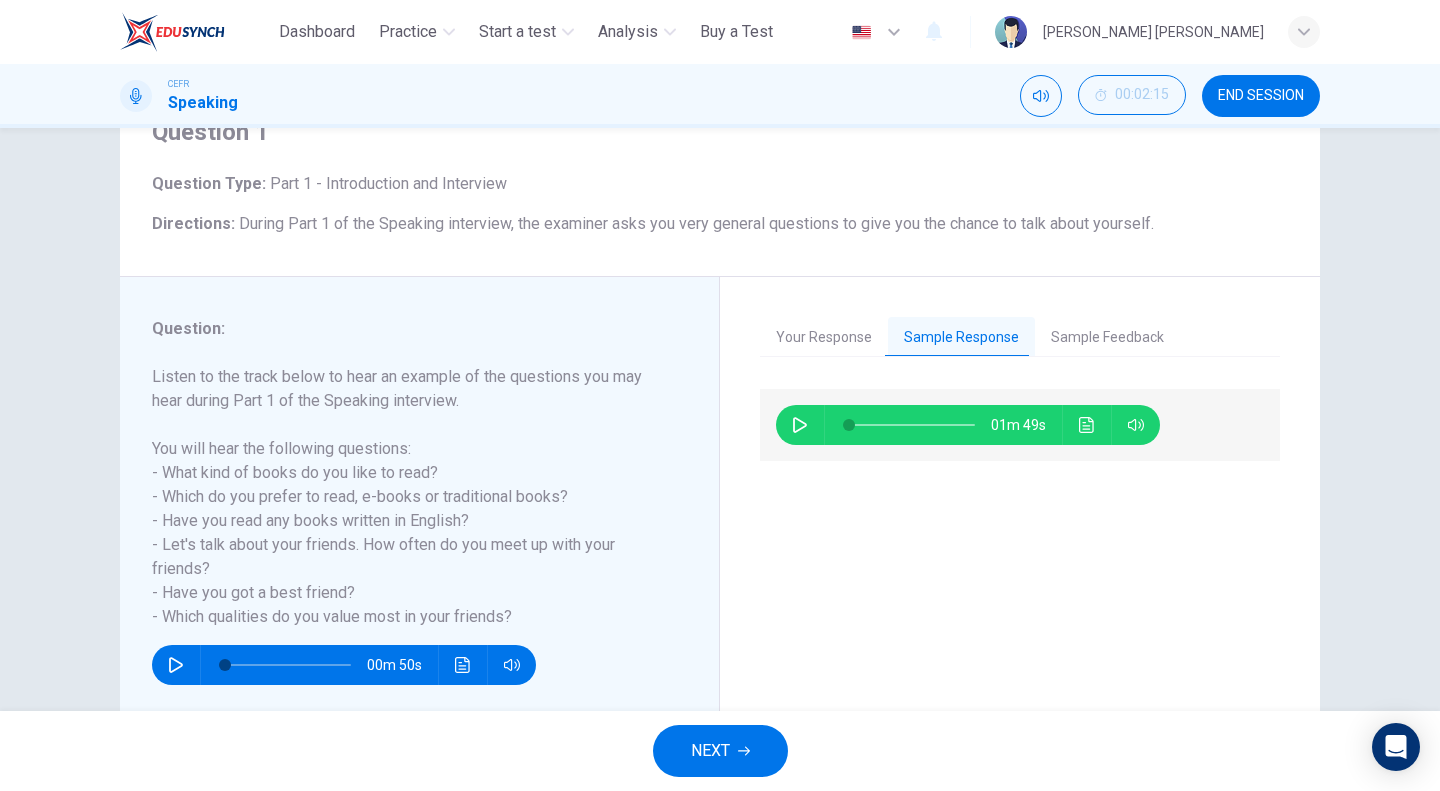 click 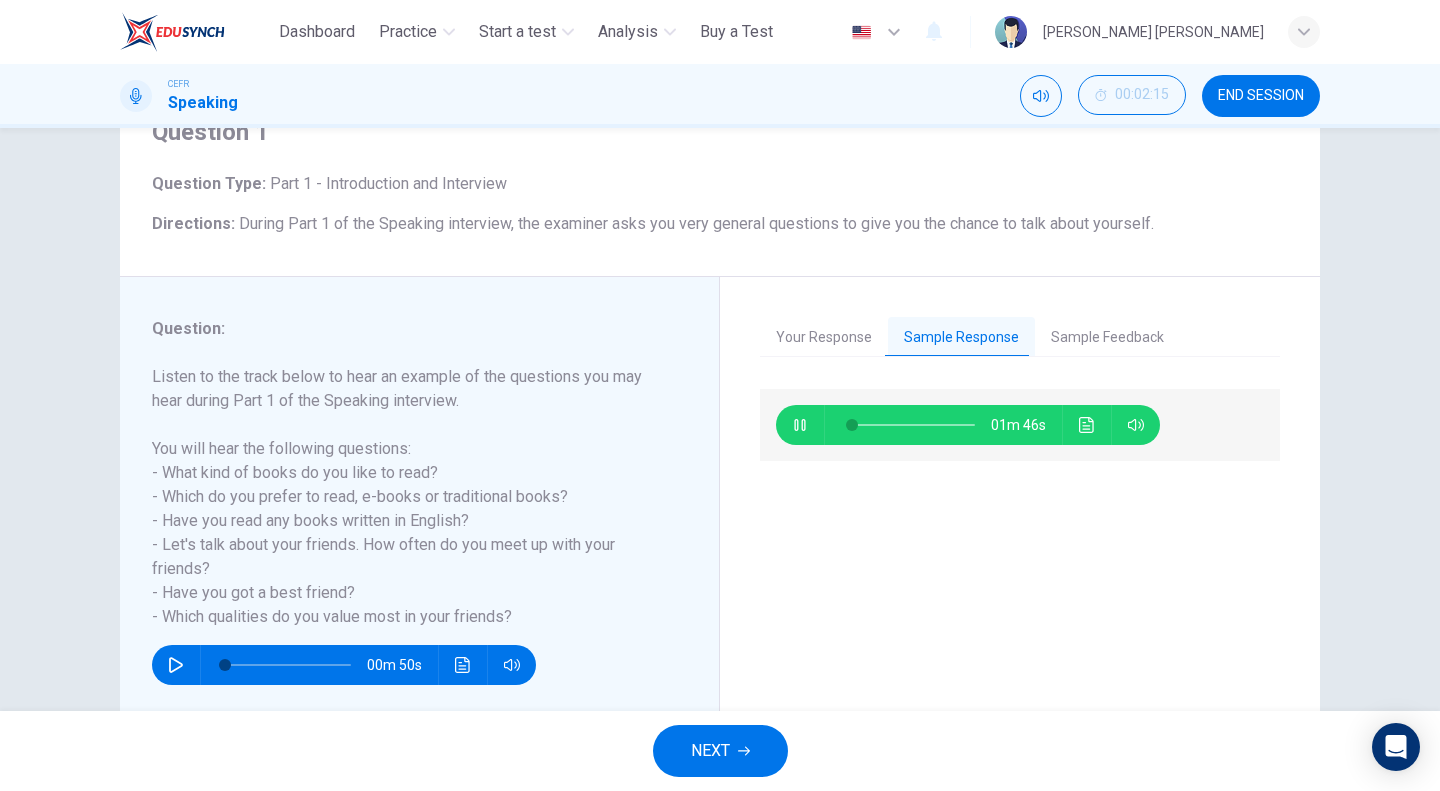 scroll, scrollTop: 192, scrollLeft: 0, axis: vertical 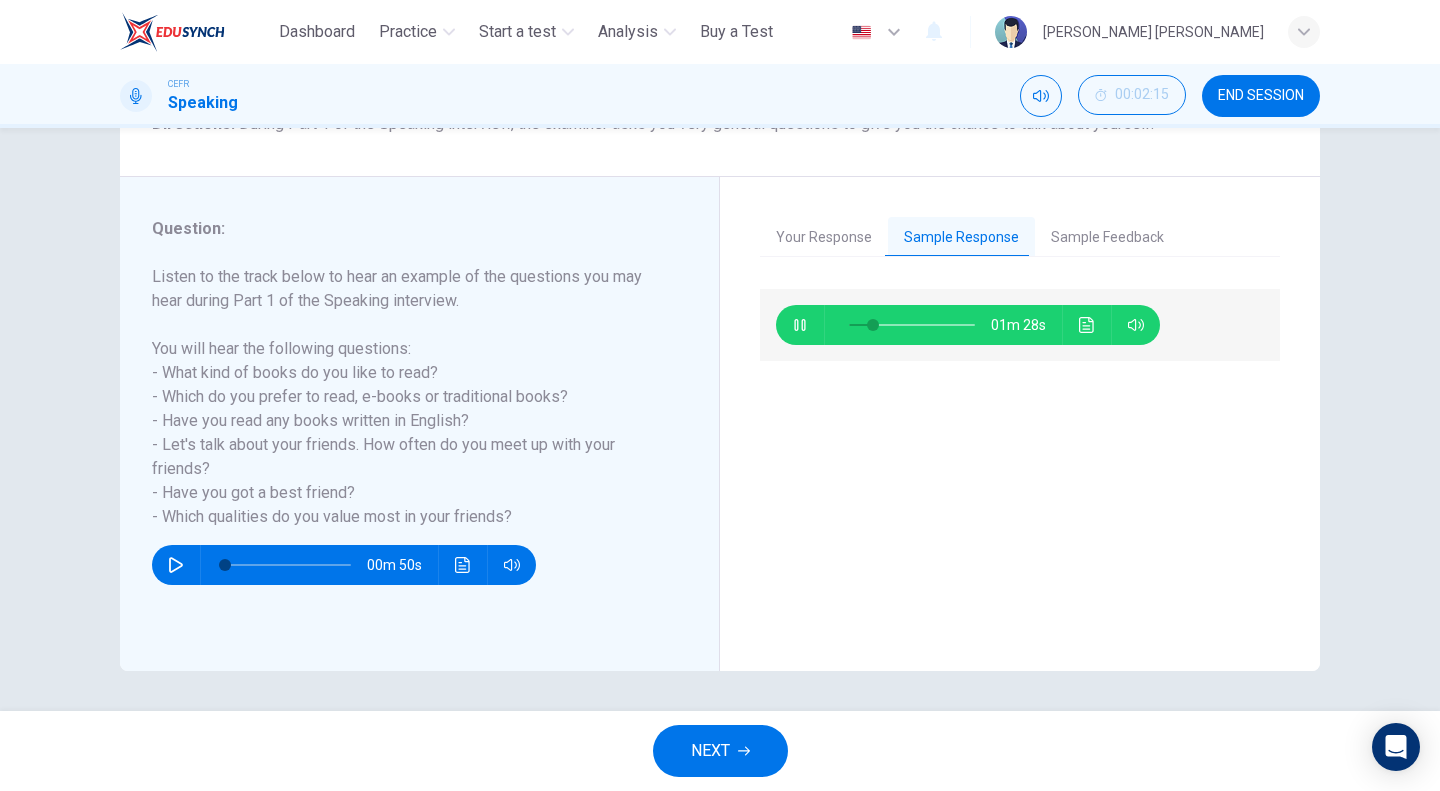 type on "**" 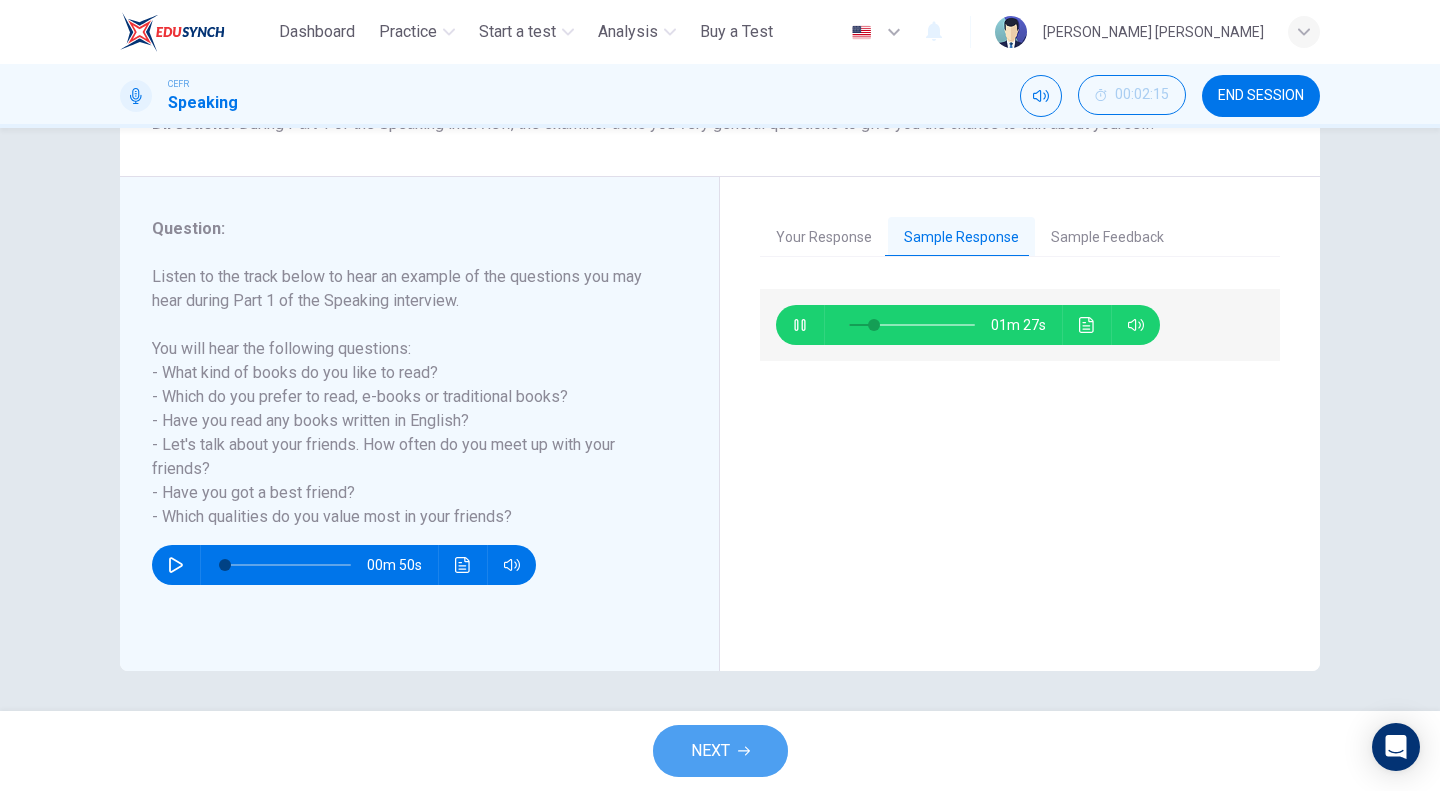 click on "NEXT" at bounding box center (710, 751) 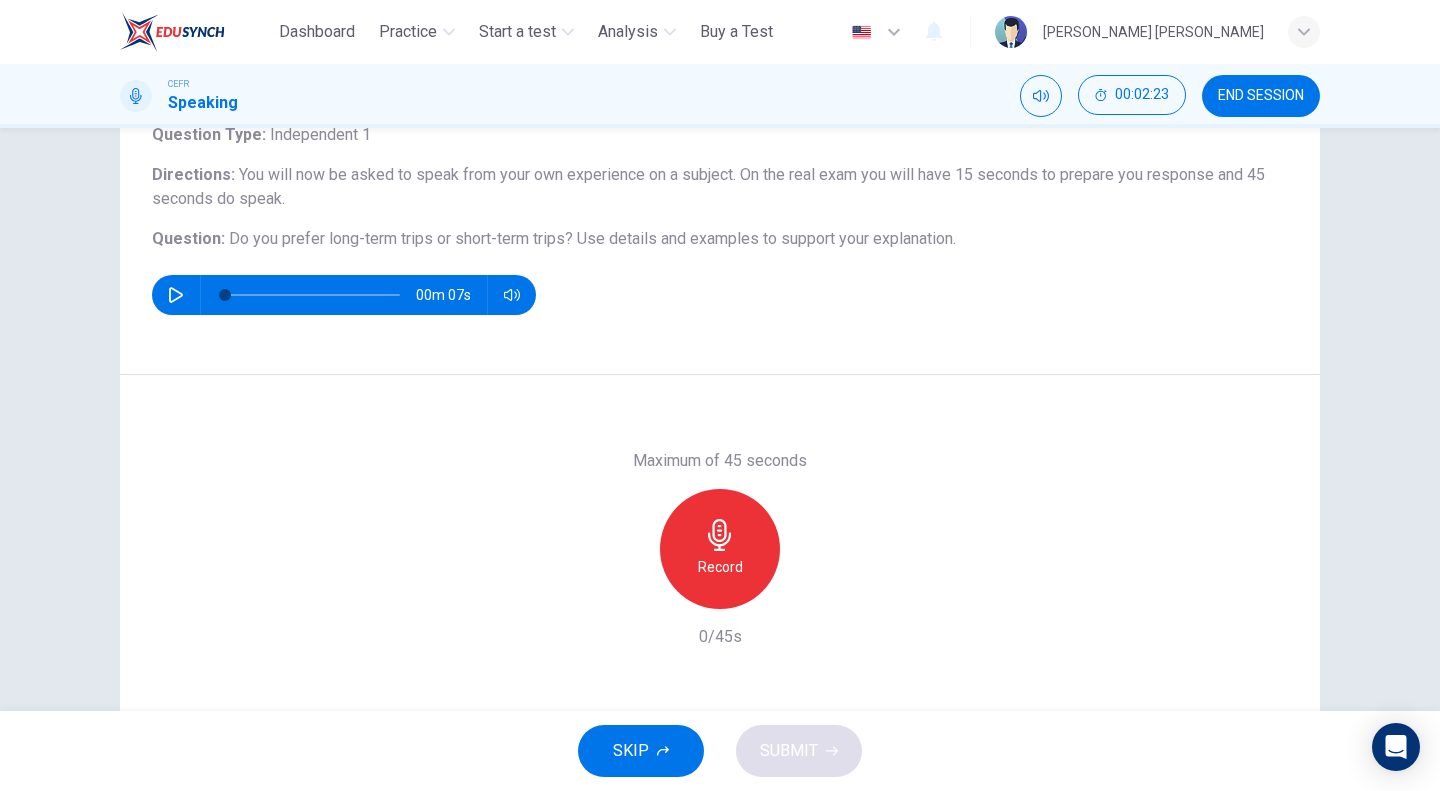 scroll, scrollTop: 127, scrollLeft: 0, axis: vertical 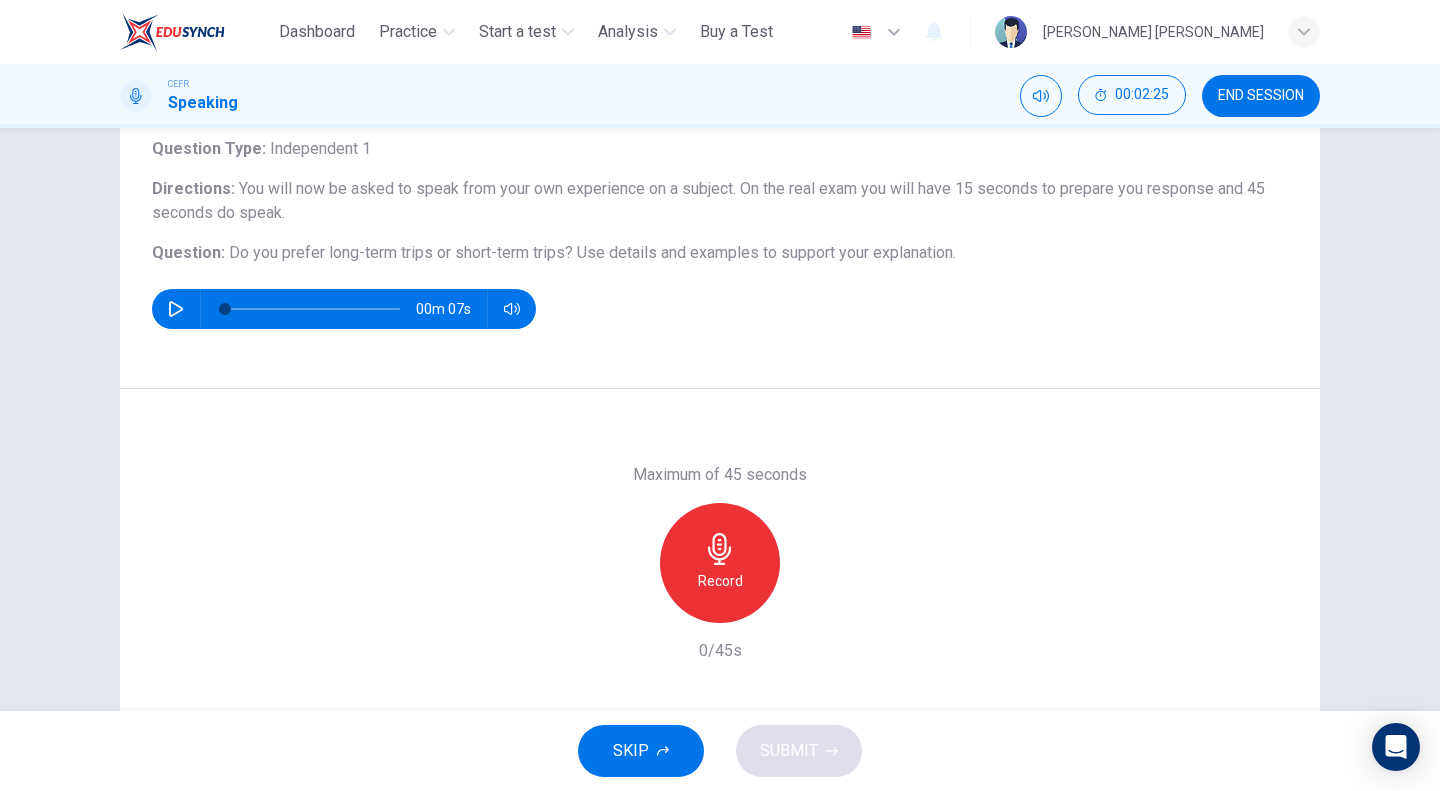 click 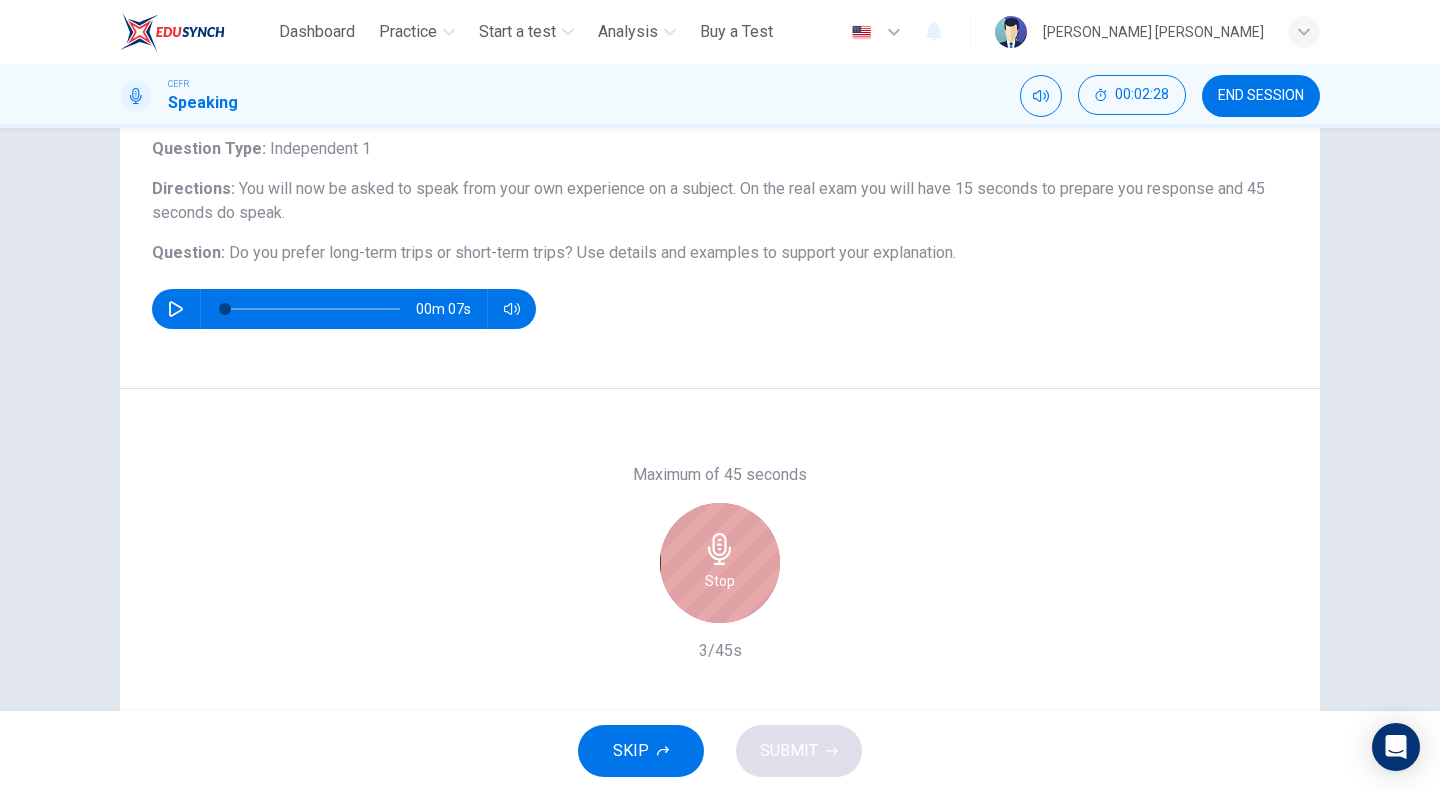 click 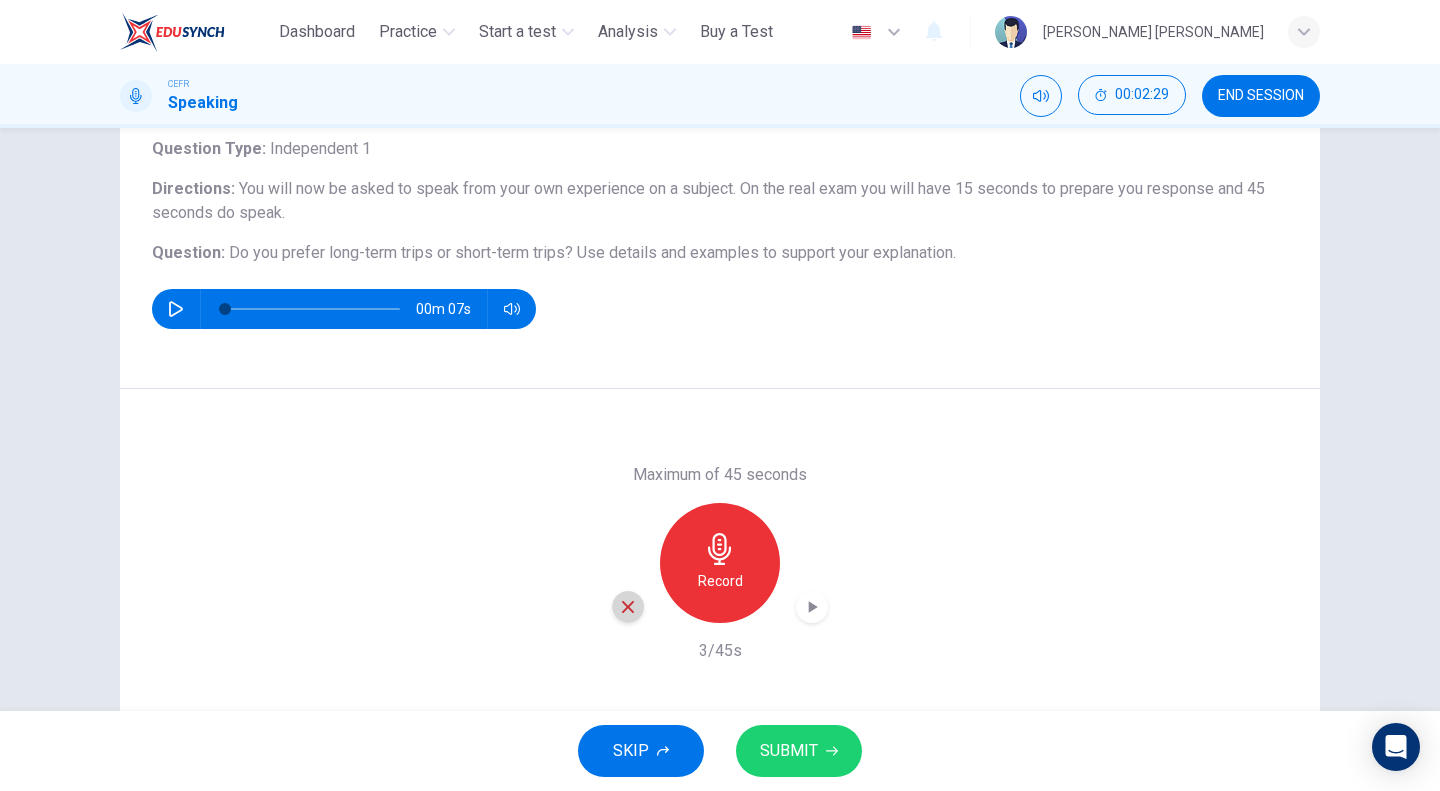 click at bounding box center (628, 607) 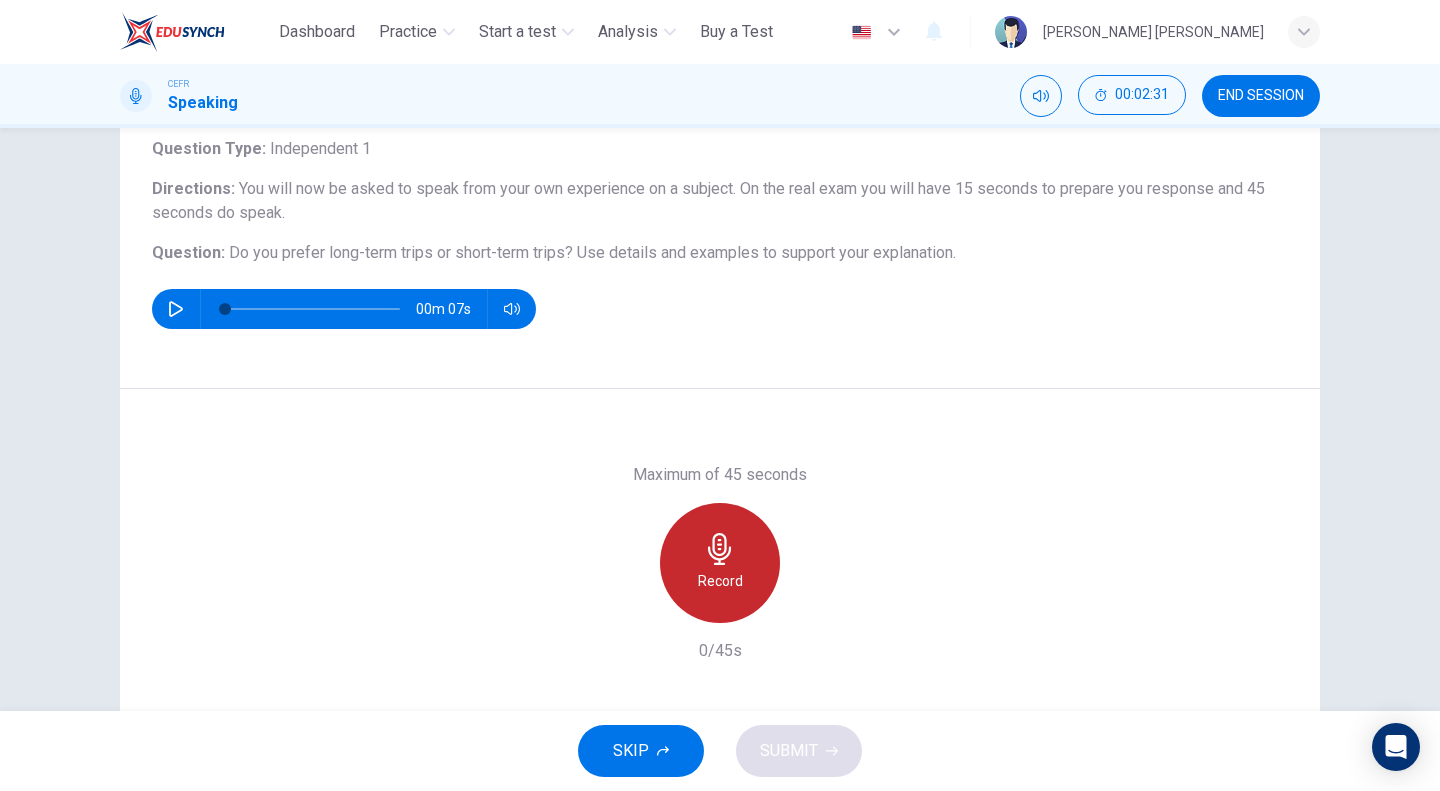 click on "Record" at bounding box center [720, 563] 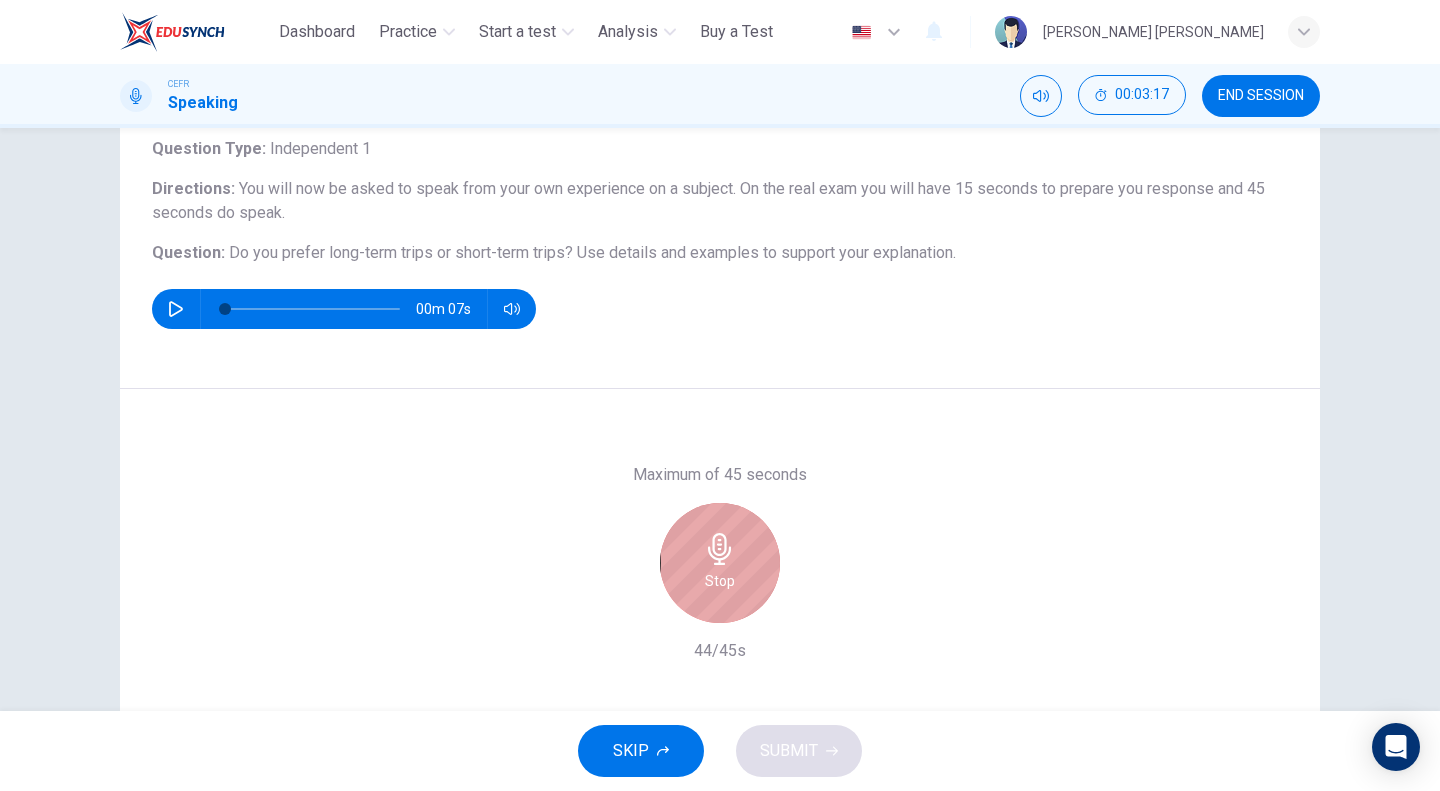 click on "Stop" at bounding box center [720, 581] 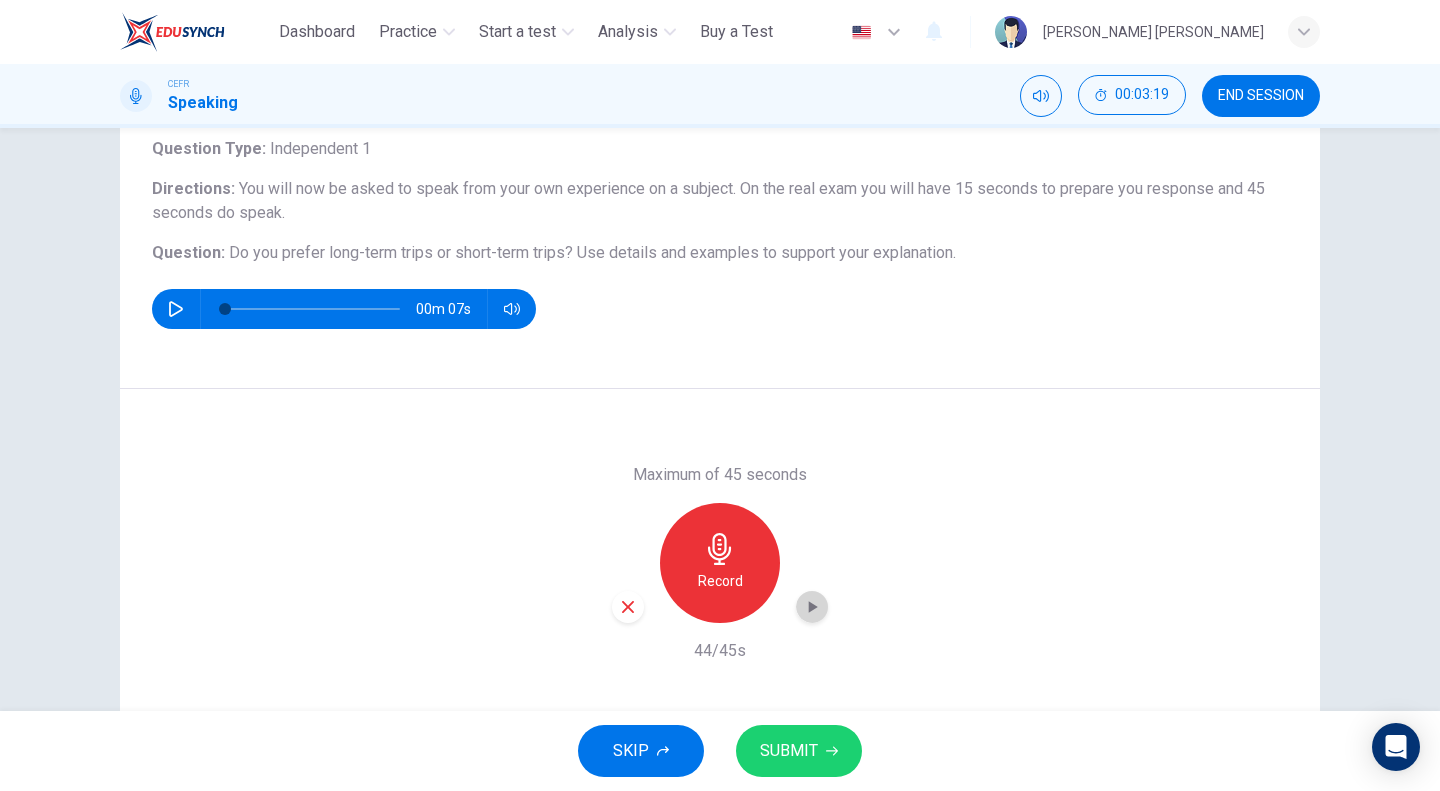click 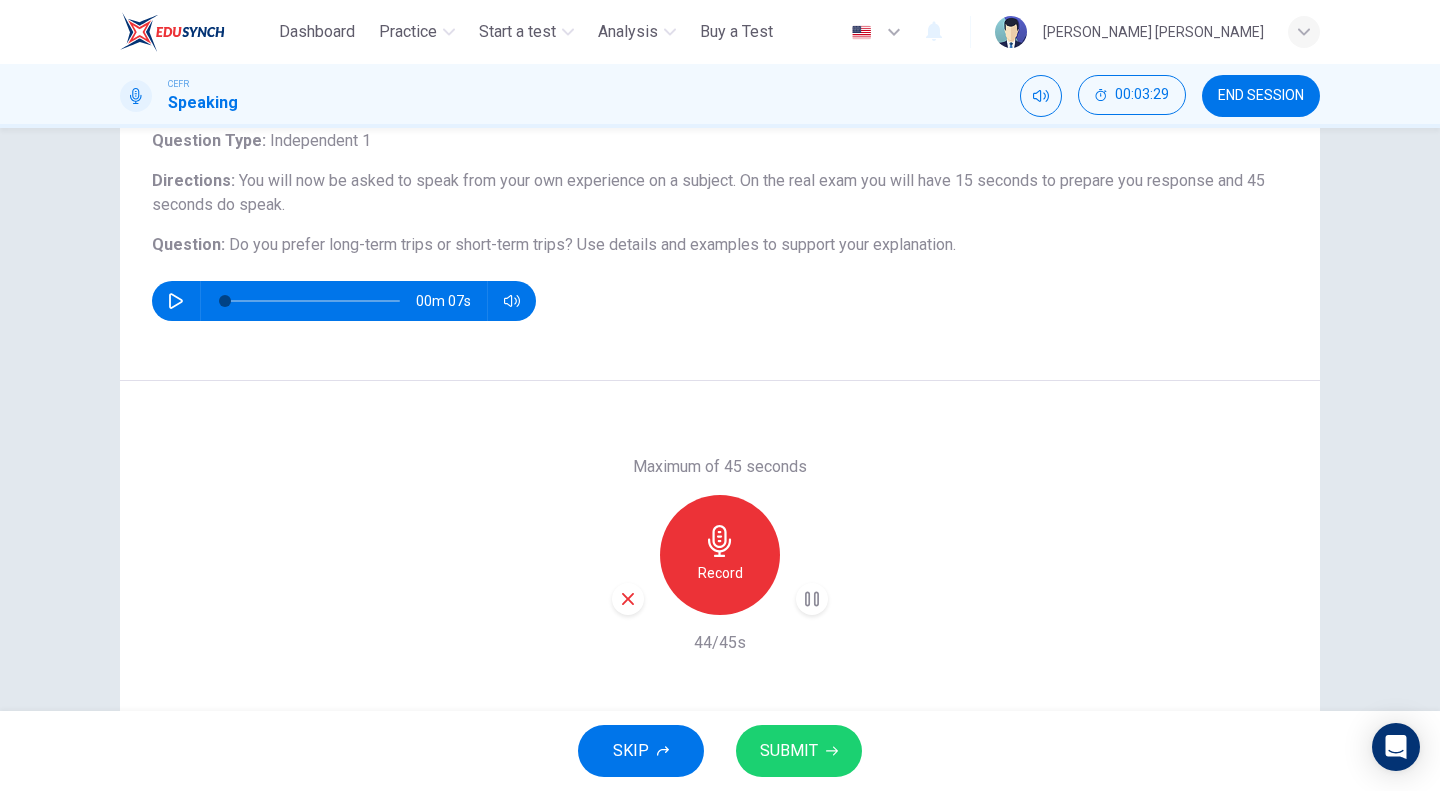 scroll, scrollTop: 192, scrollLeft: 0, axis: vertical 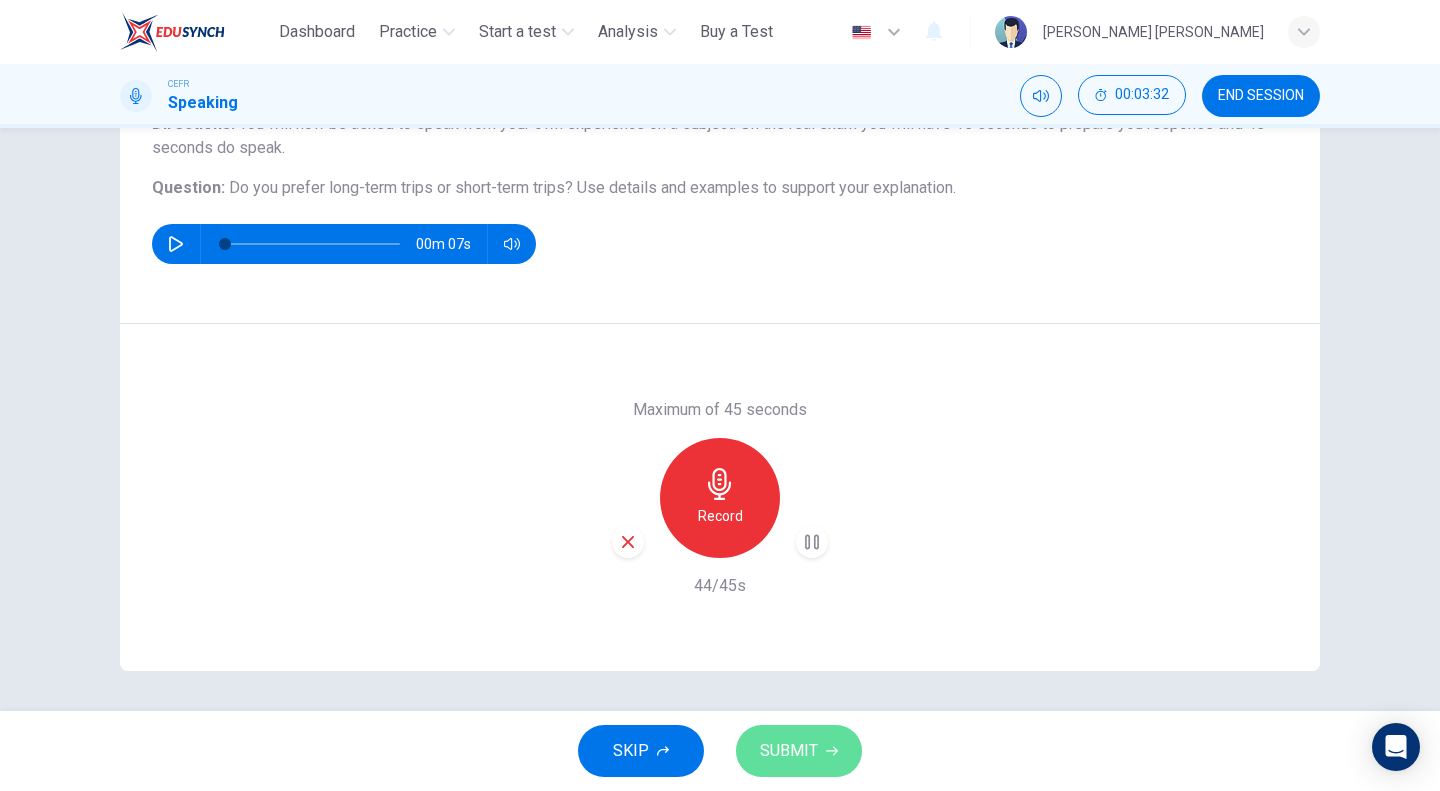 click on "SUBMIT" at bounding box center (789, 751) 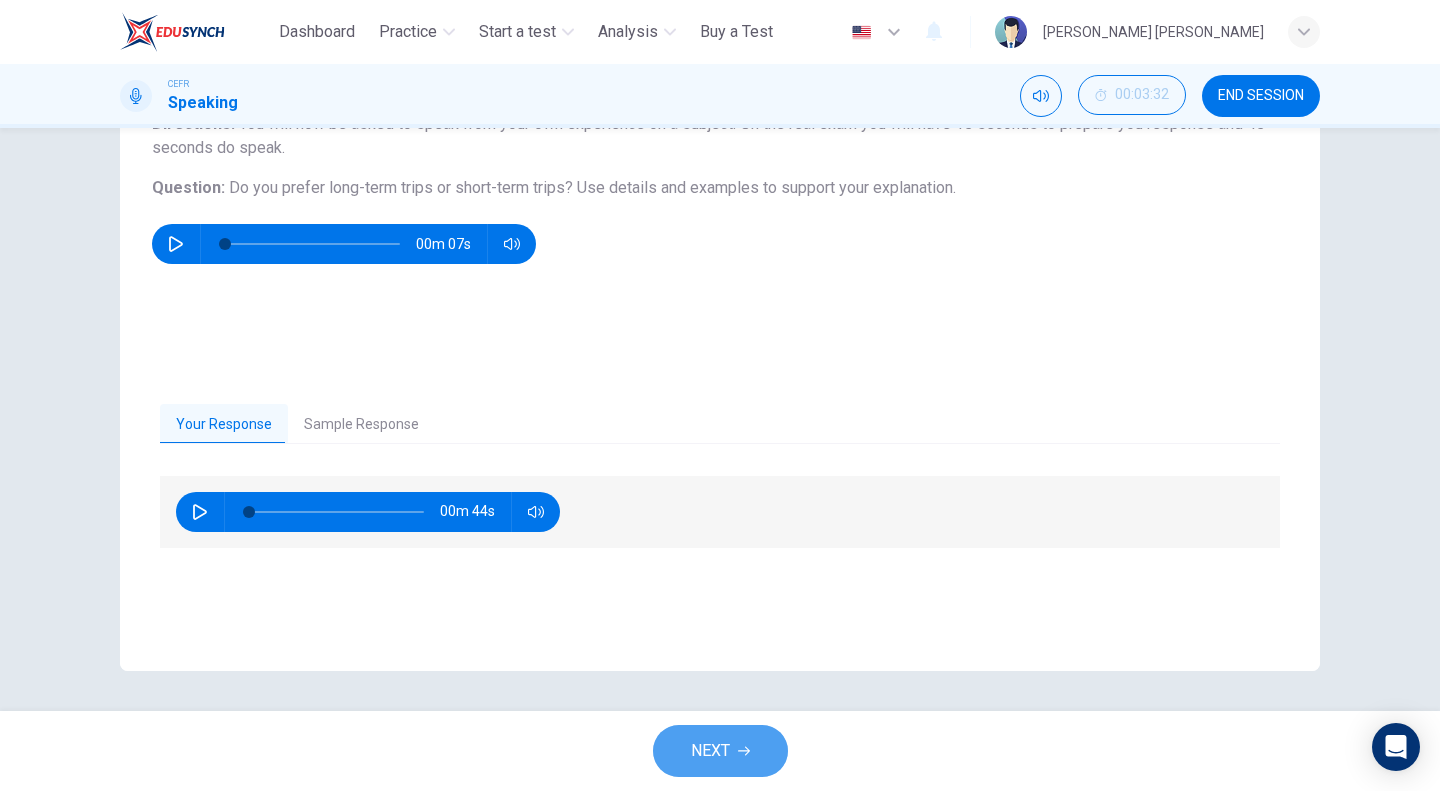 click on "NEXT" at bounding box center [710, 751] 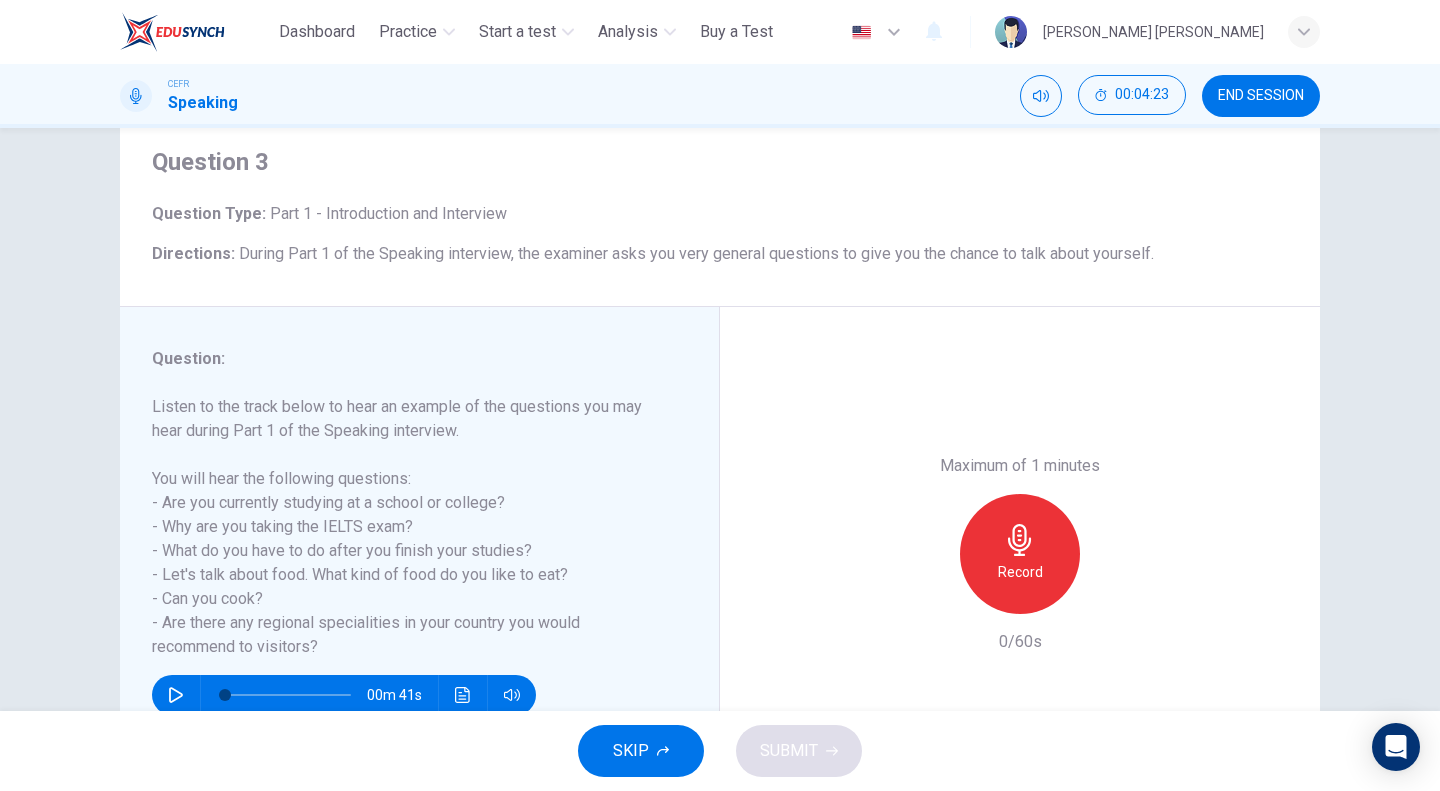 scroll, scrollTop: 192, scrollLeft: 0, axis: vertical 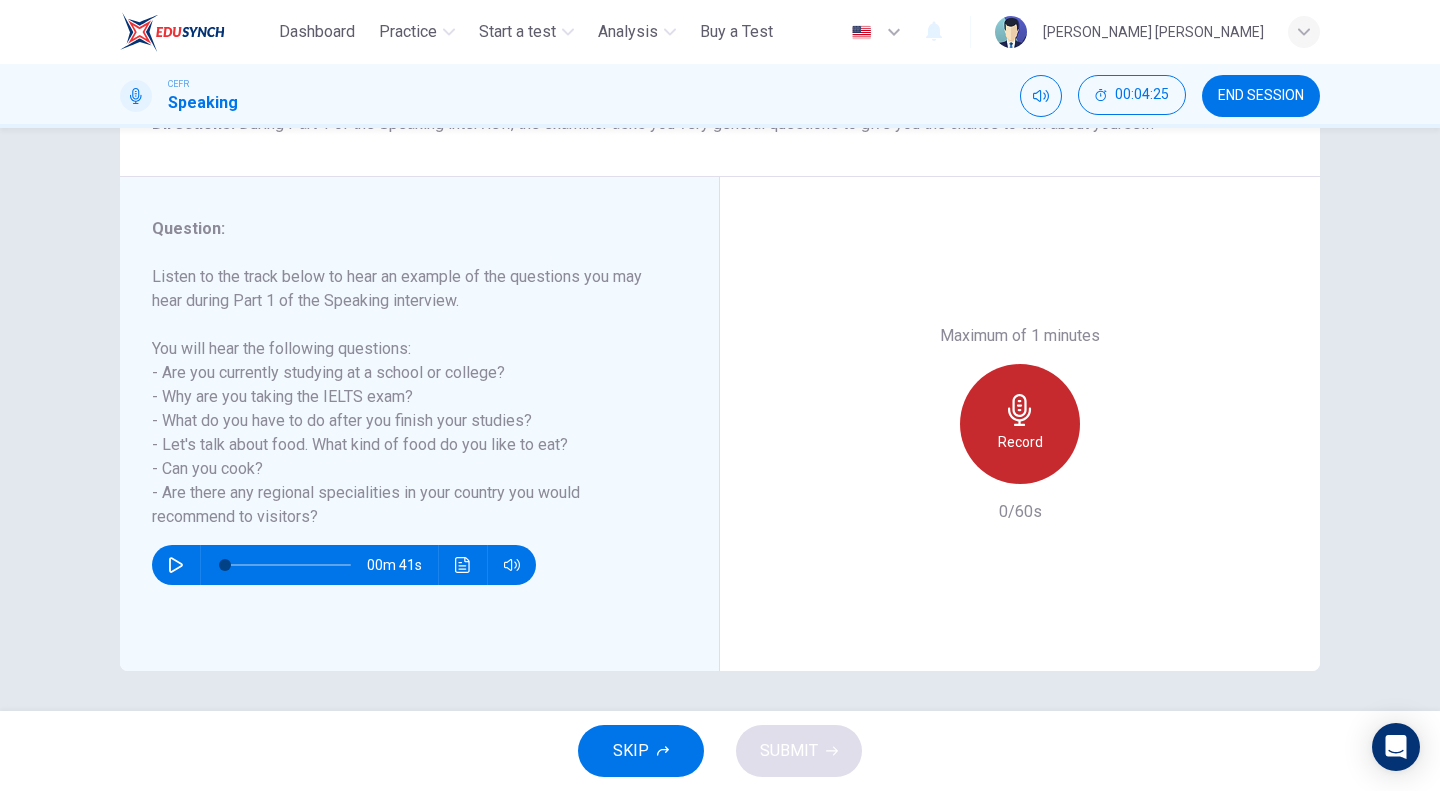click 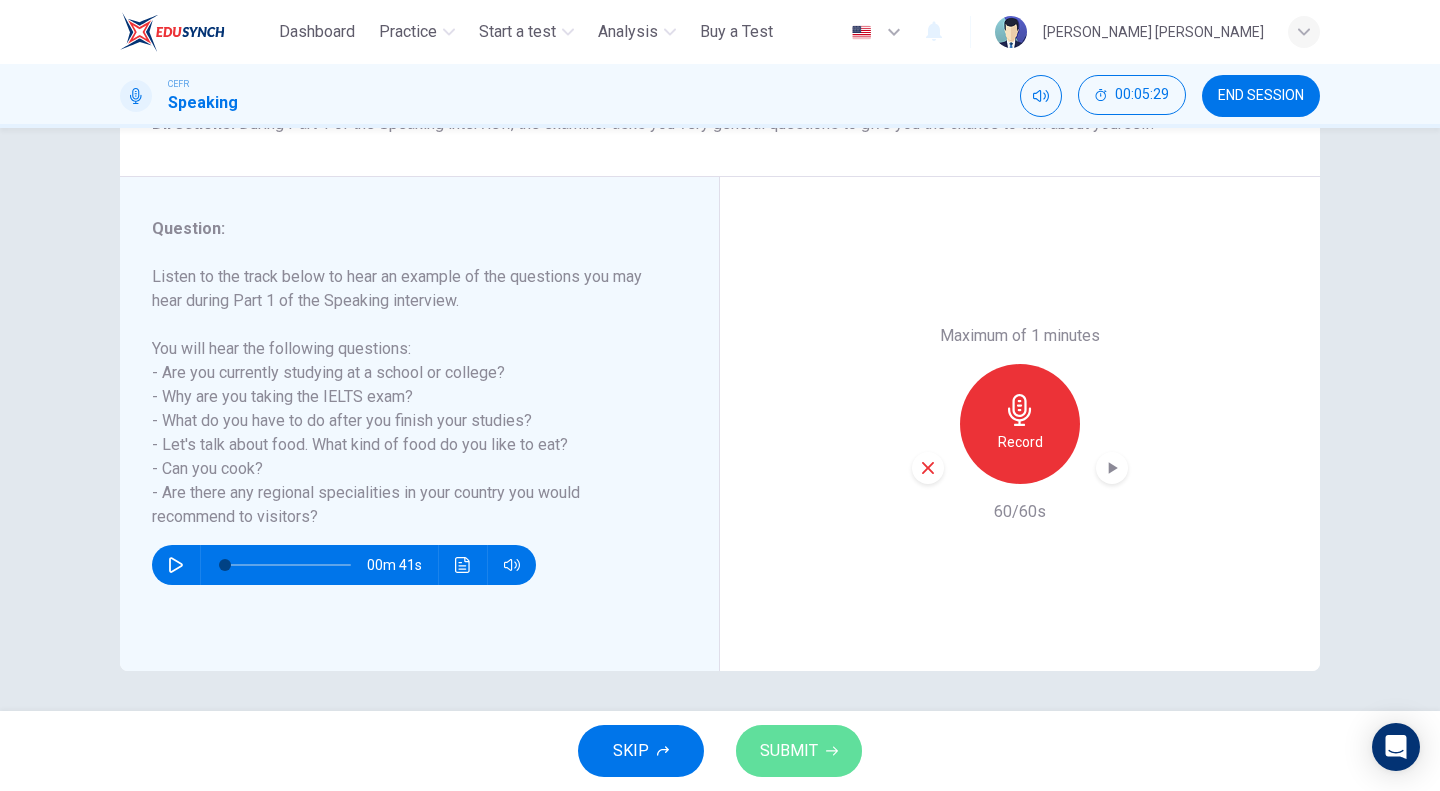 drag, startPoint x: 773, startPoint y: 734, endPoint x: 768, endPoint y: 722, distance: 13 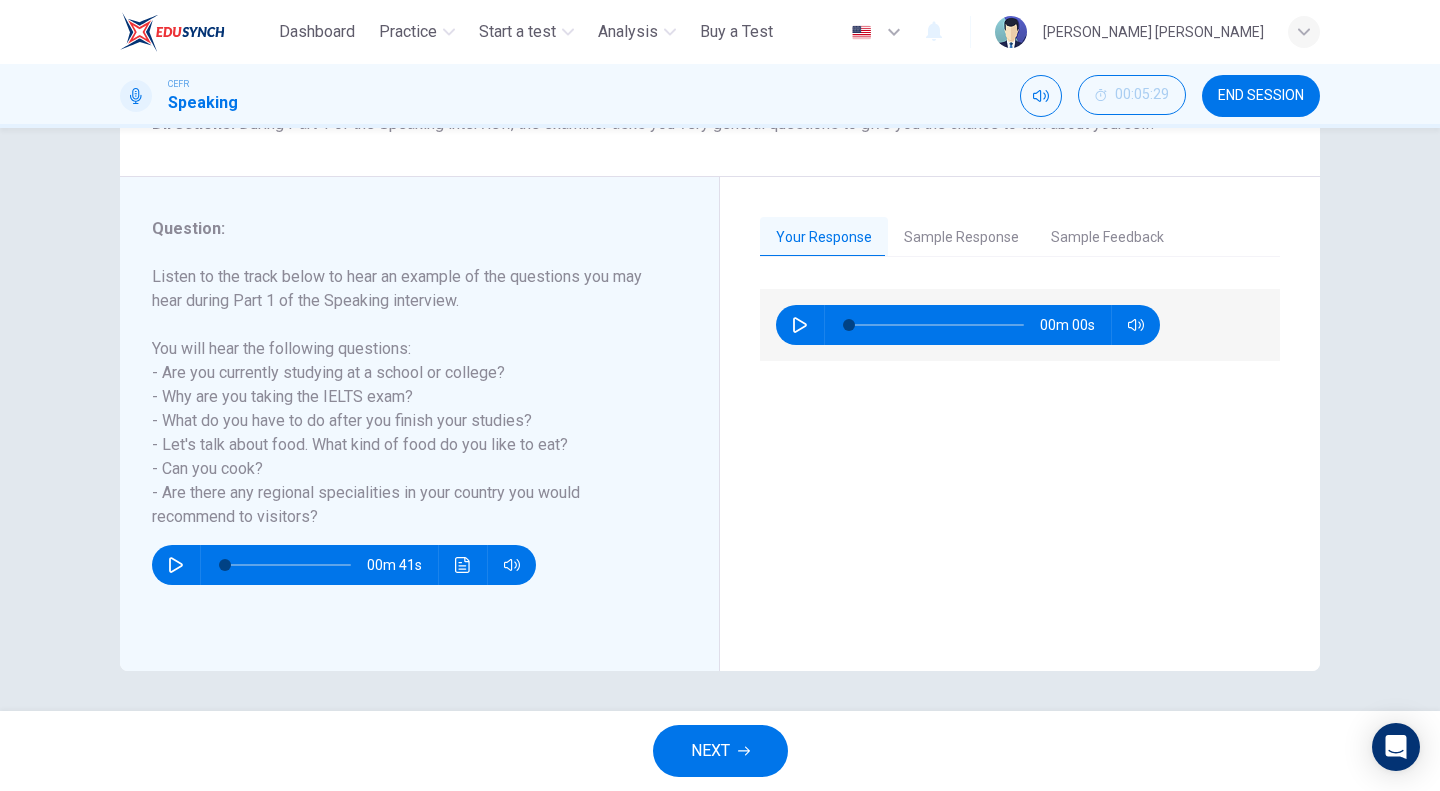click 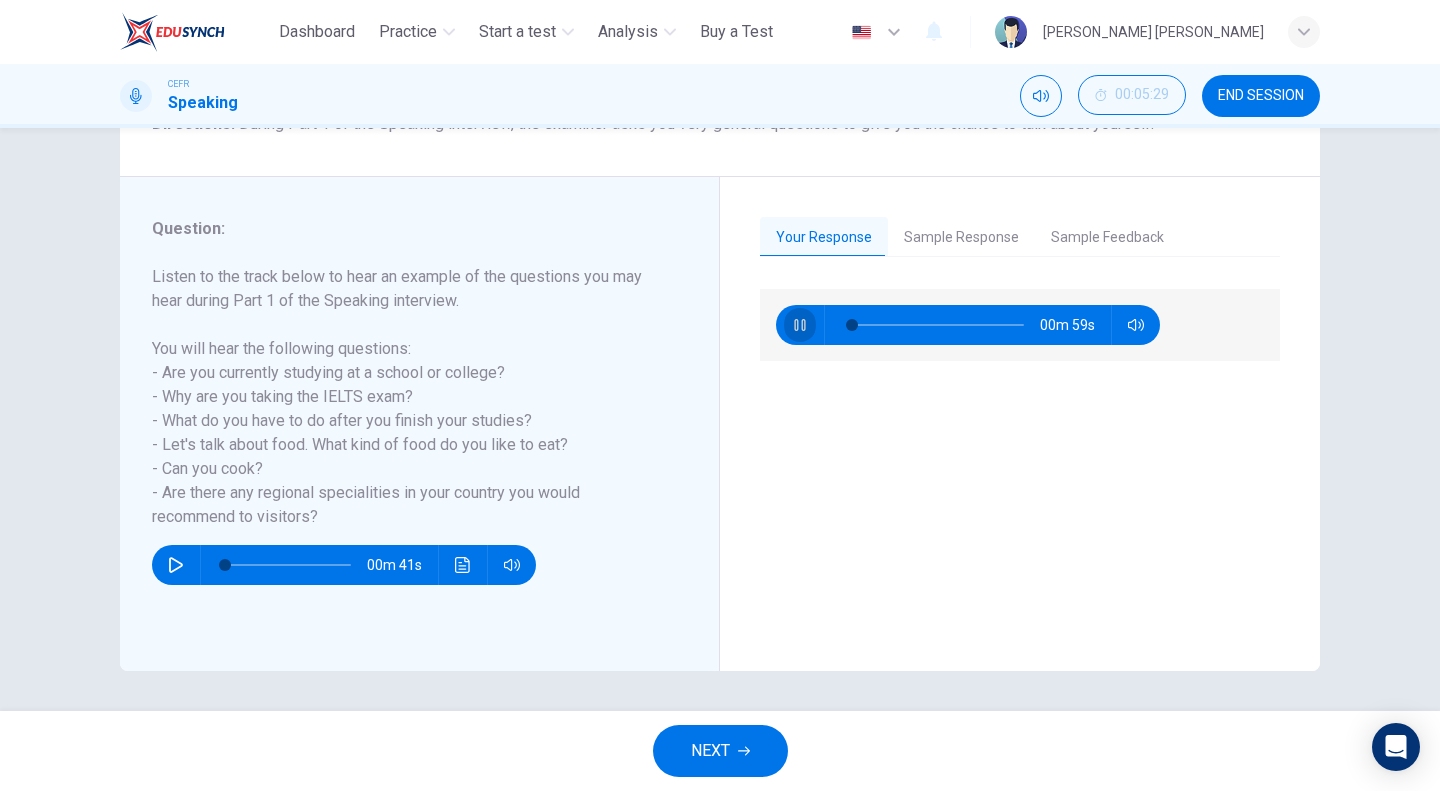 click 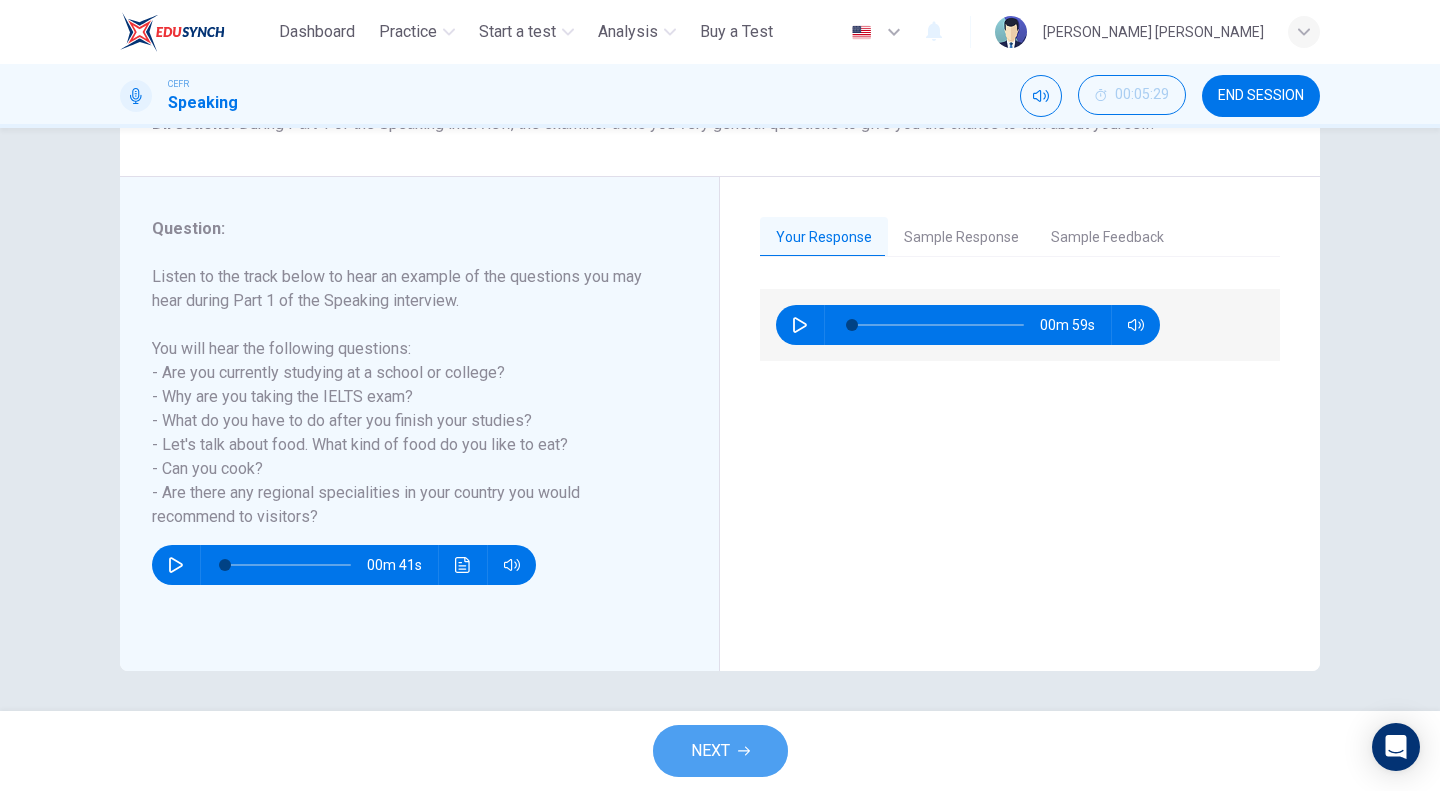 click on "NEXT" at bounding box center (720, 751) 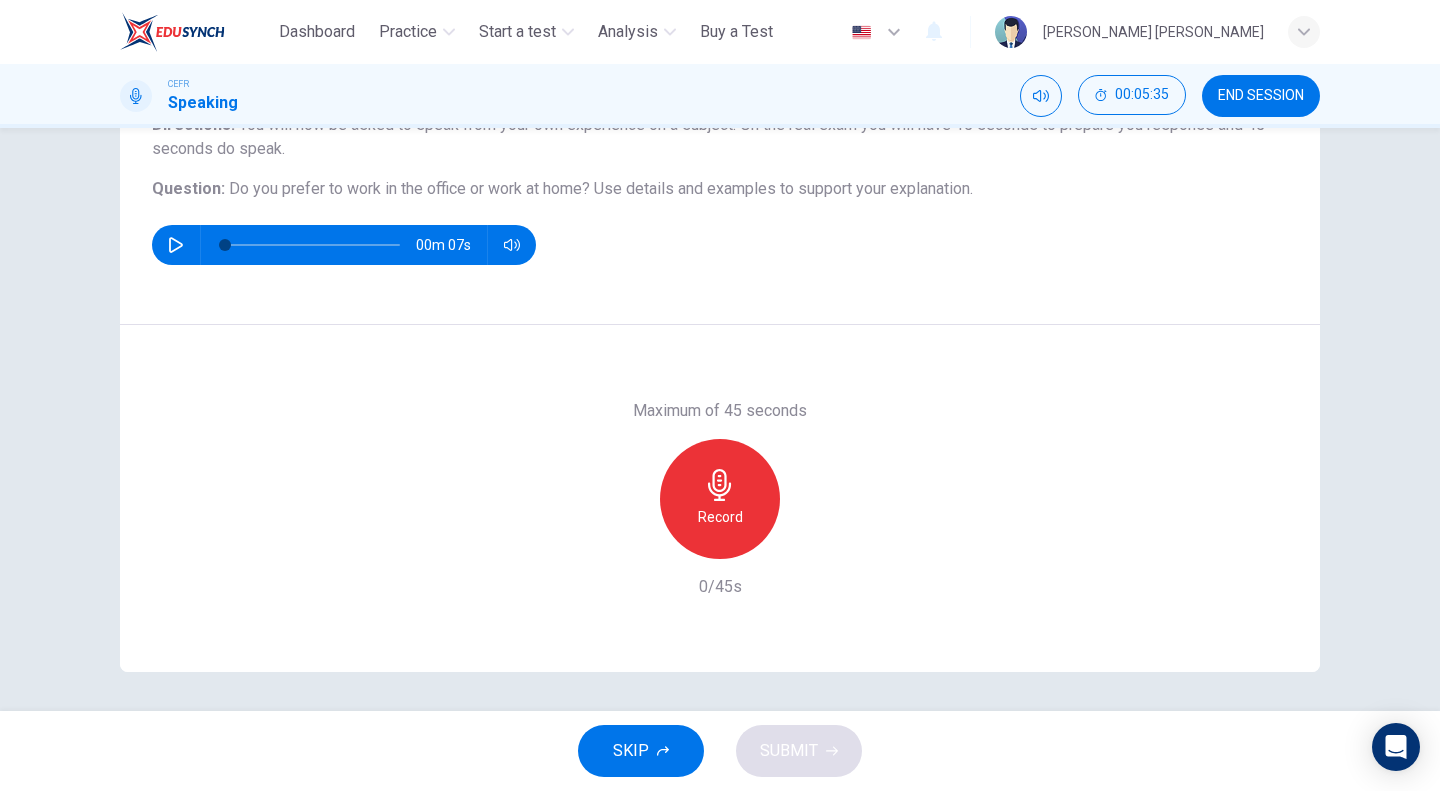 scroll, scrollTop: 192, scrollLeft: 0, axis: vertical 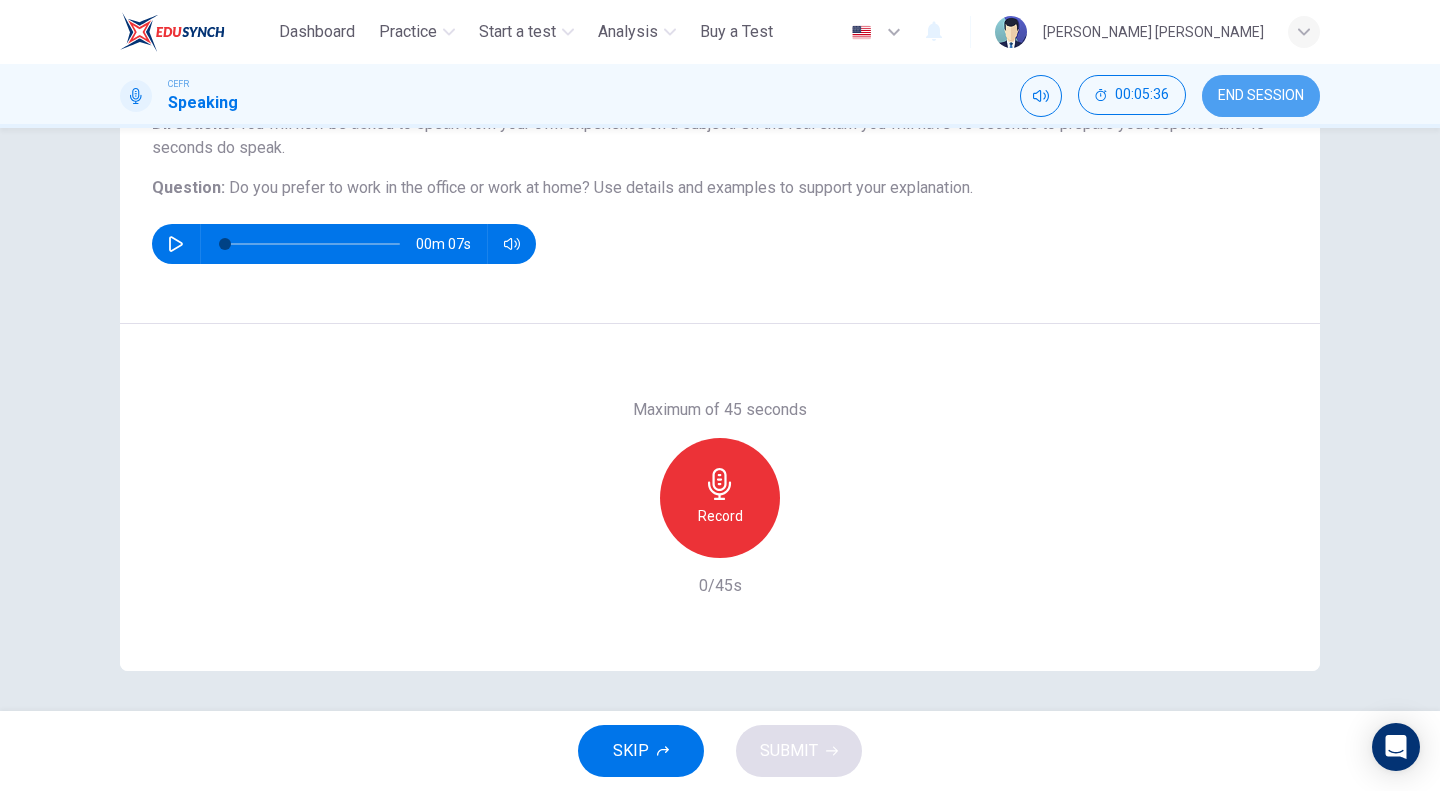 click on "END SESSION" at bounding box center [1261, 96] 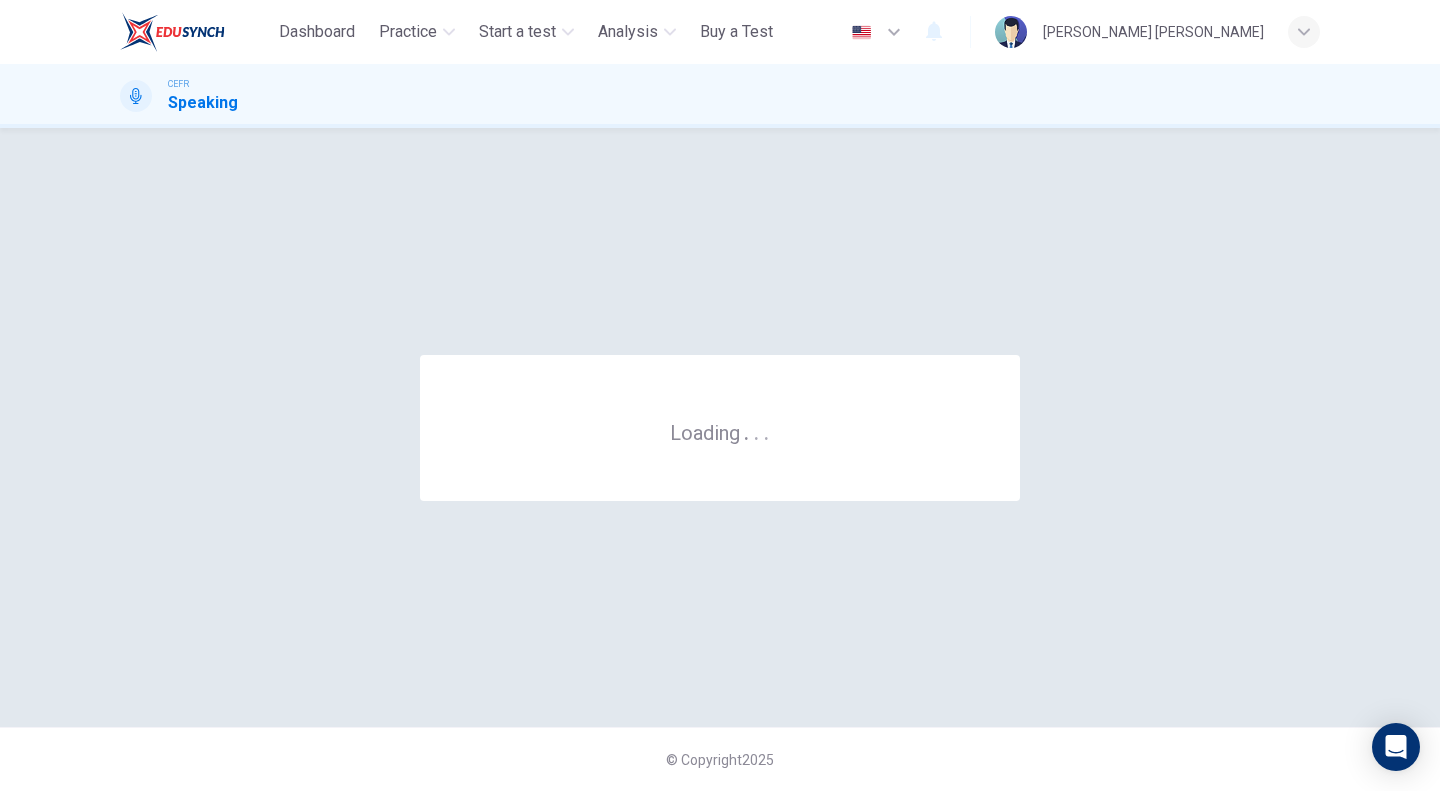 scroll, scrollTop: 0, scrollLeft: 0, axis: both 